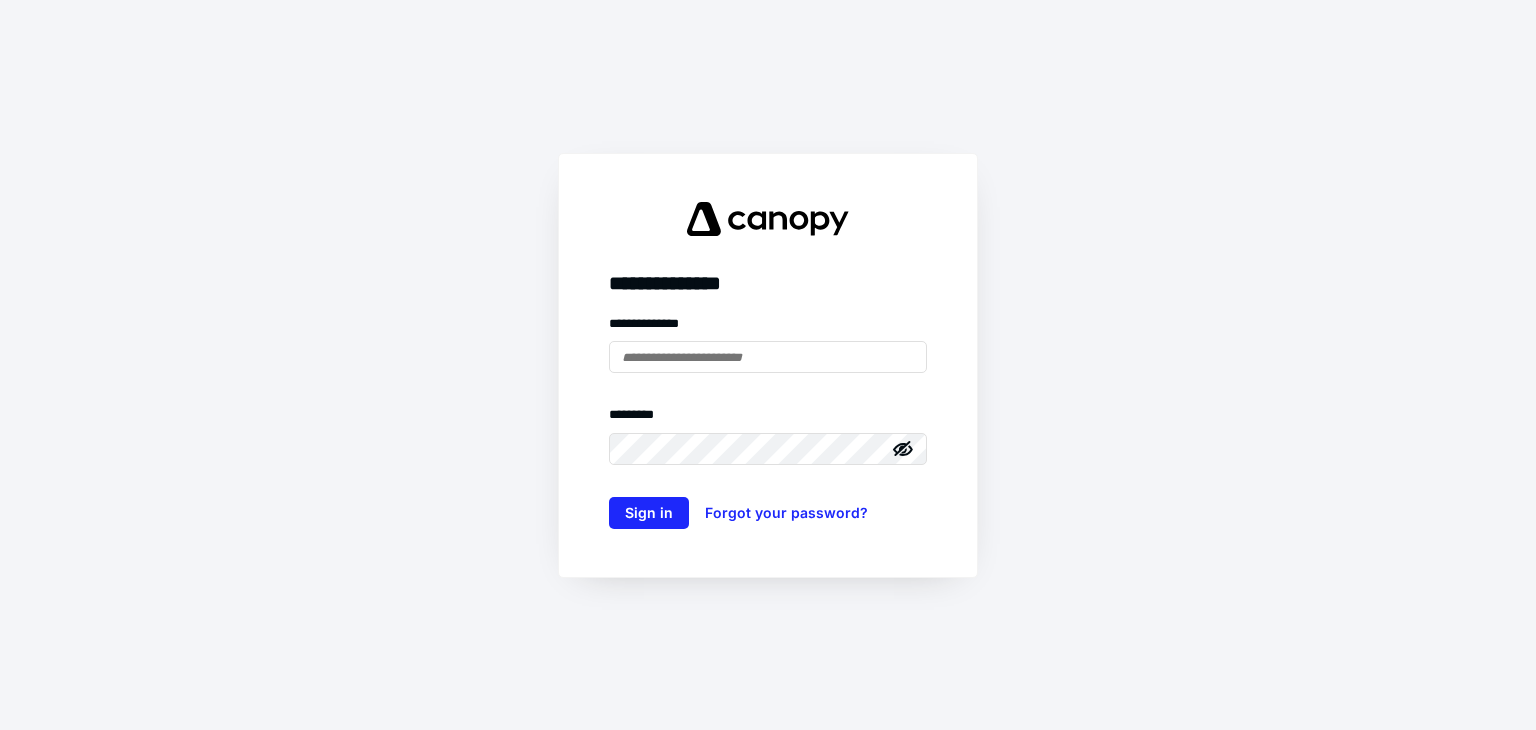 scroll, scrollTop: 0, scrollLeft: 0, axis: both 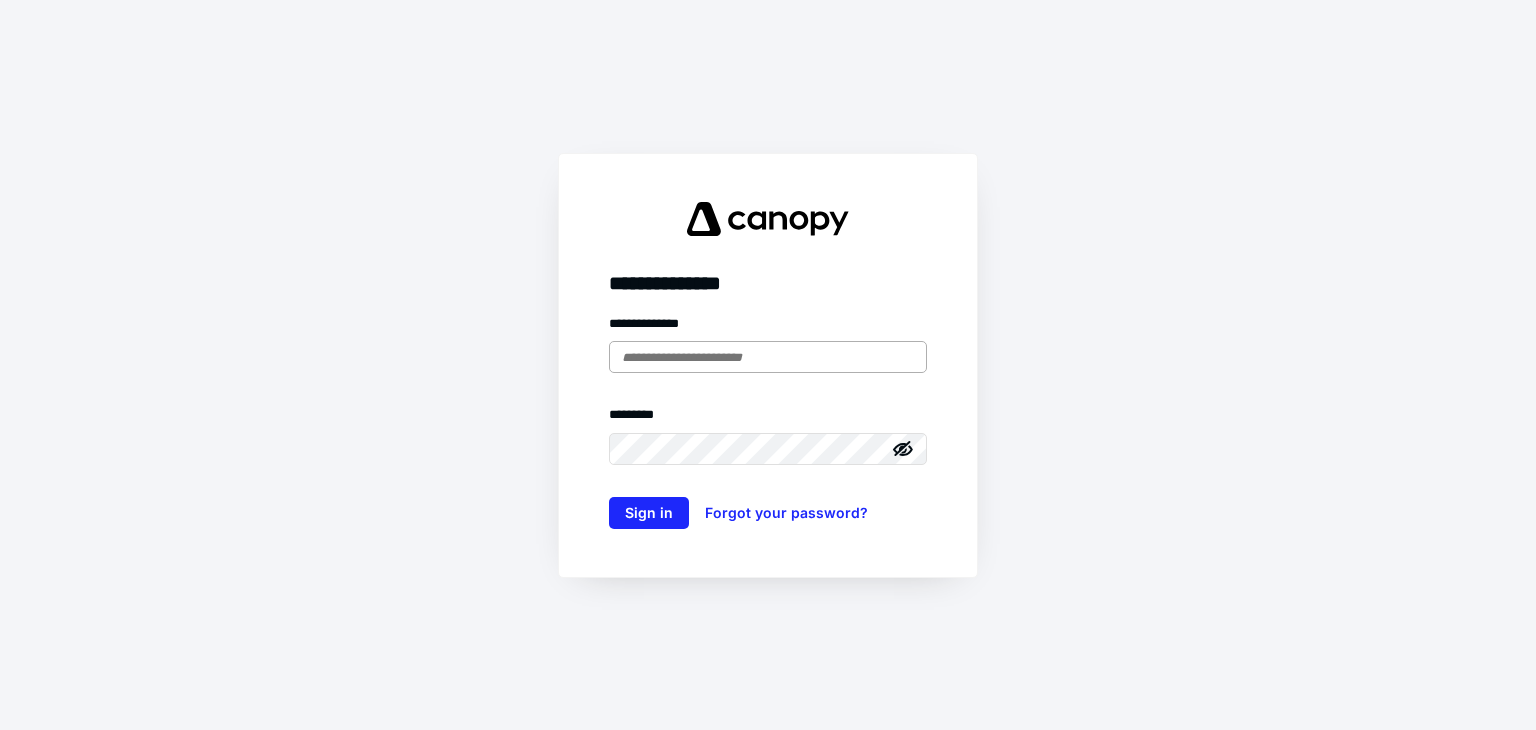 click at bounding box center (768, 357) 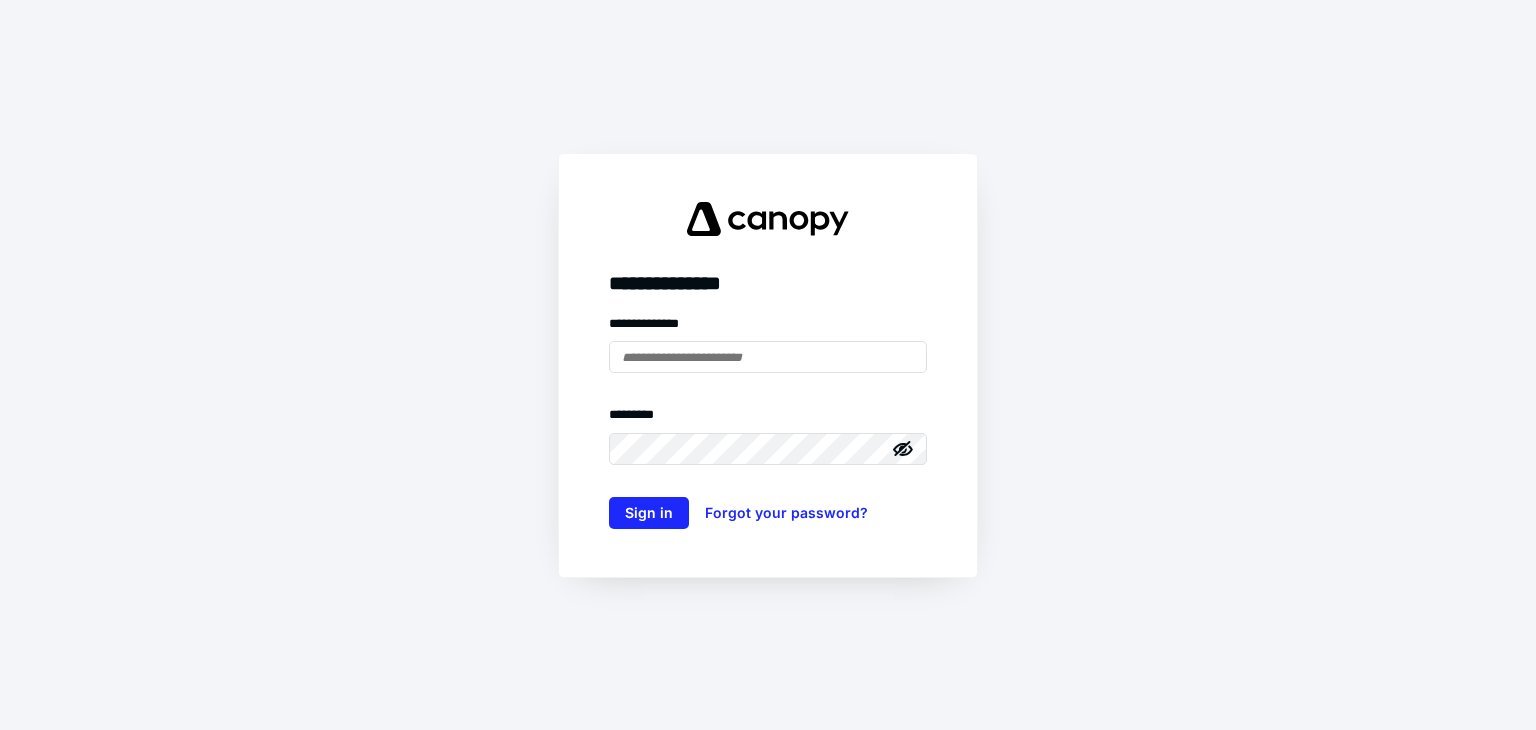 type on "**********" 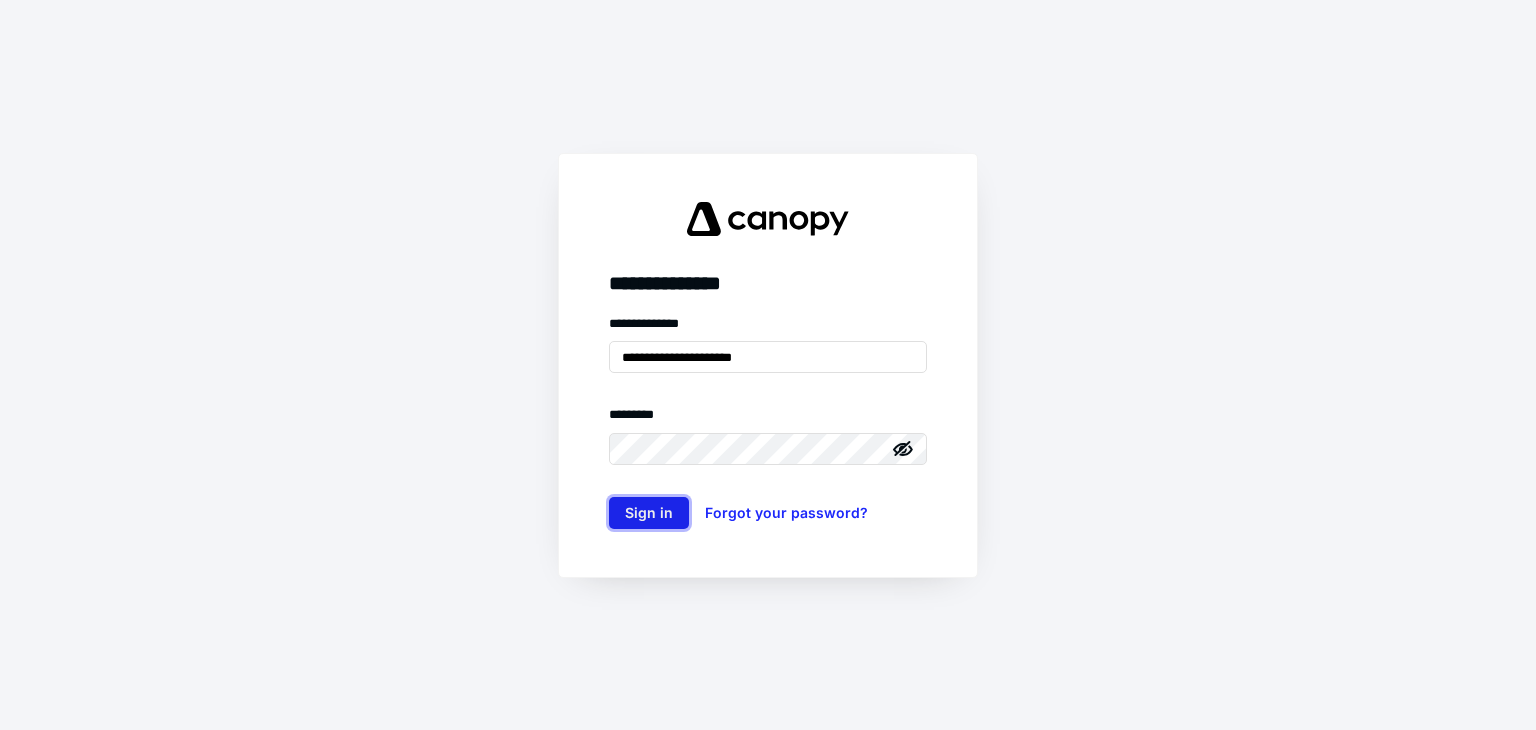 click on "Sign in" at bounding box center (649, 513) 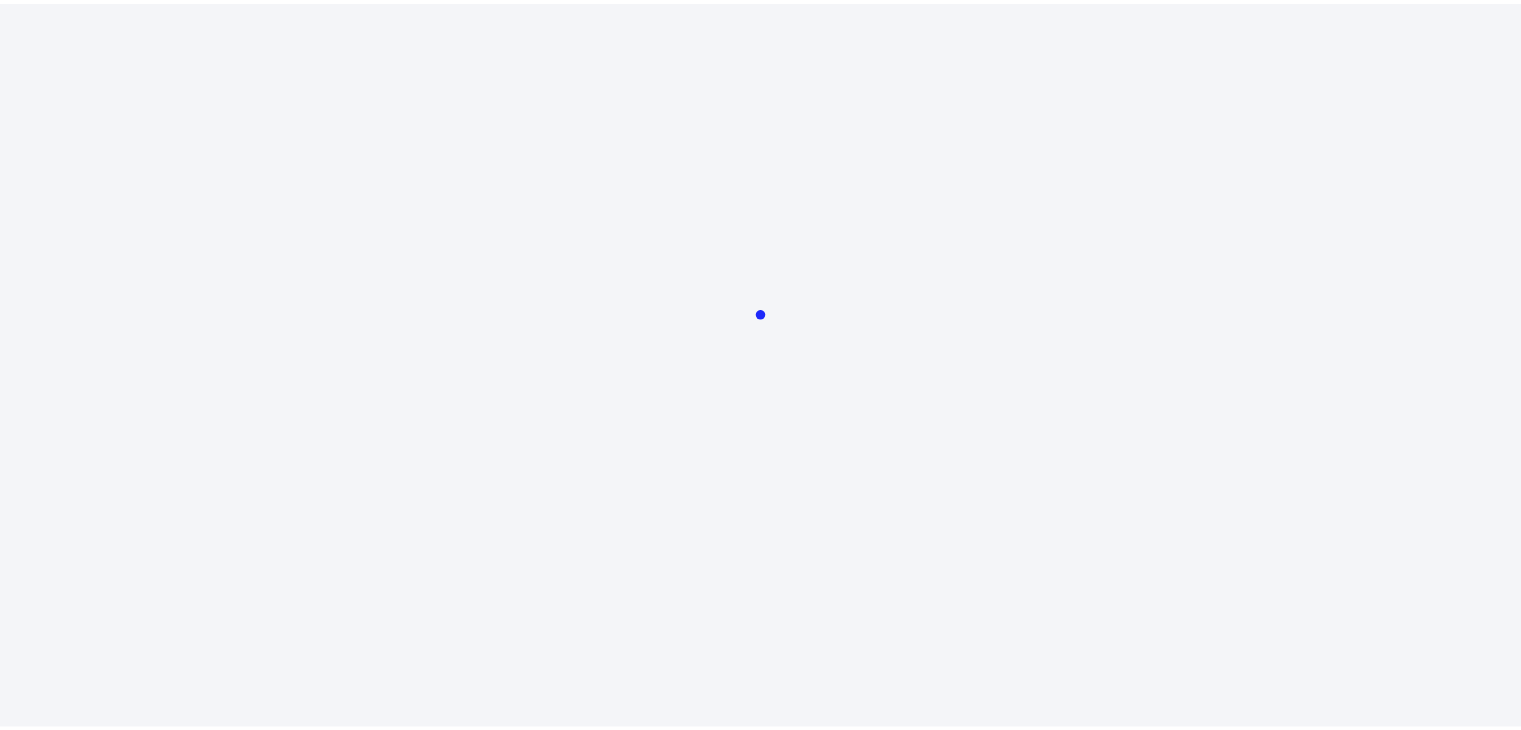 scroll, scrollTop: 0, scrollLeft: 0, axis: both 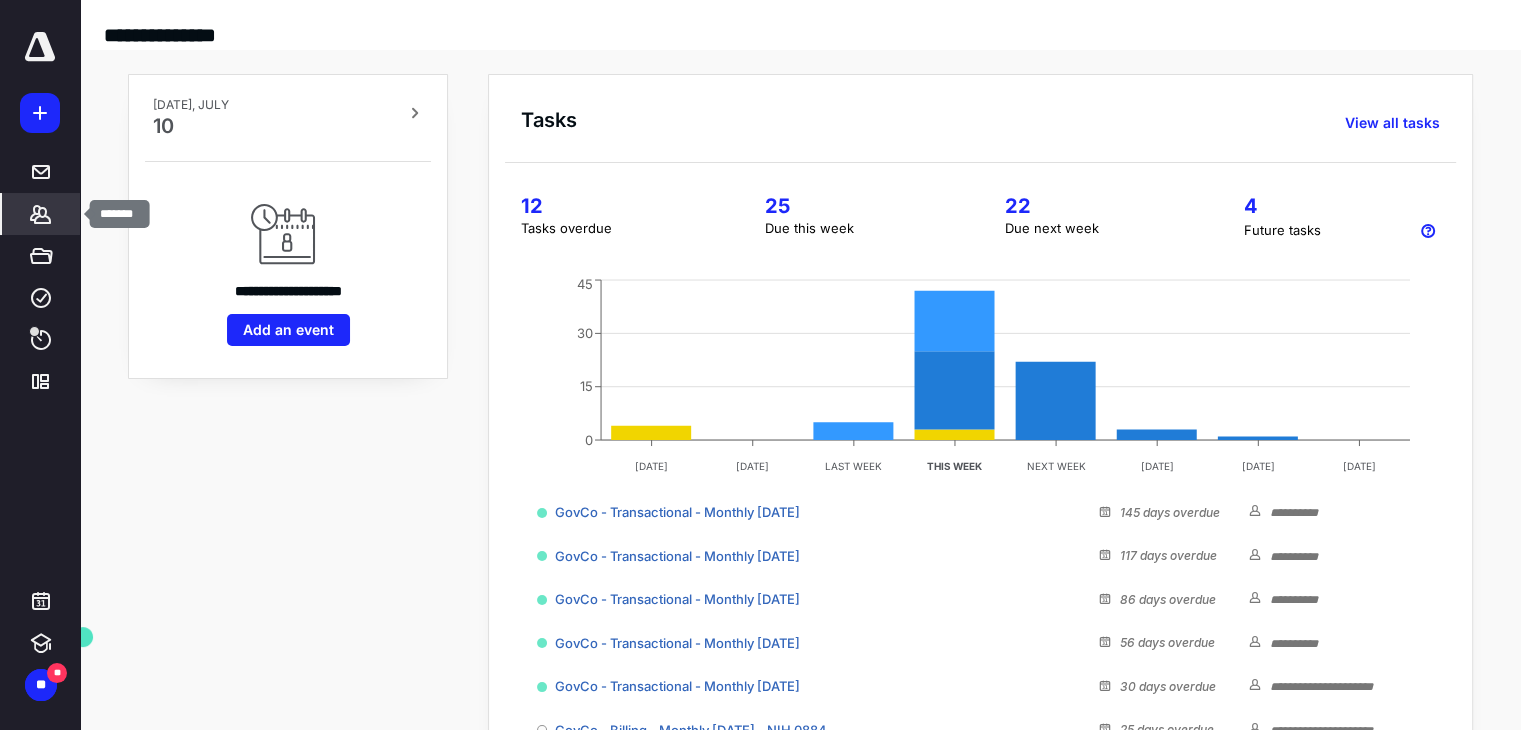 click 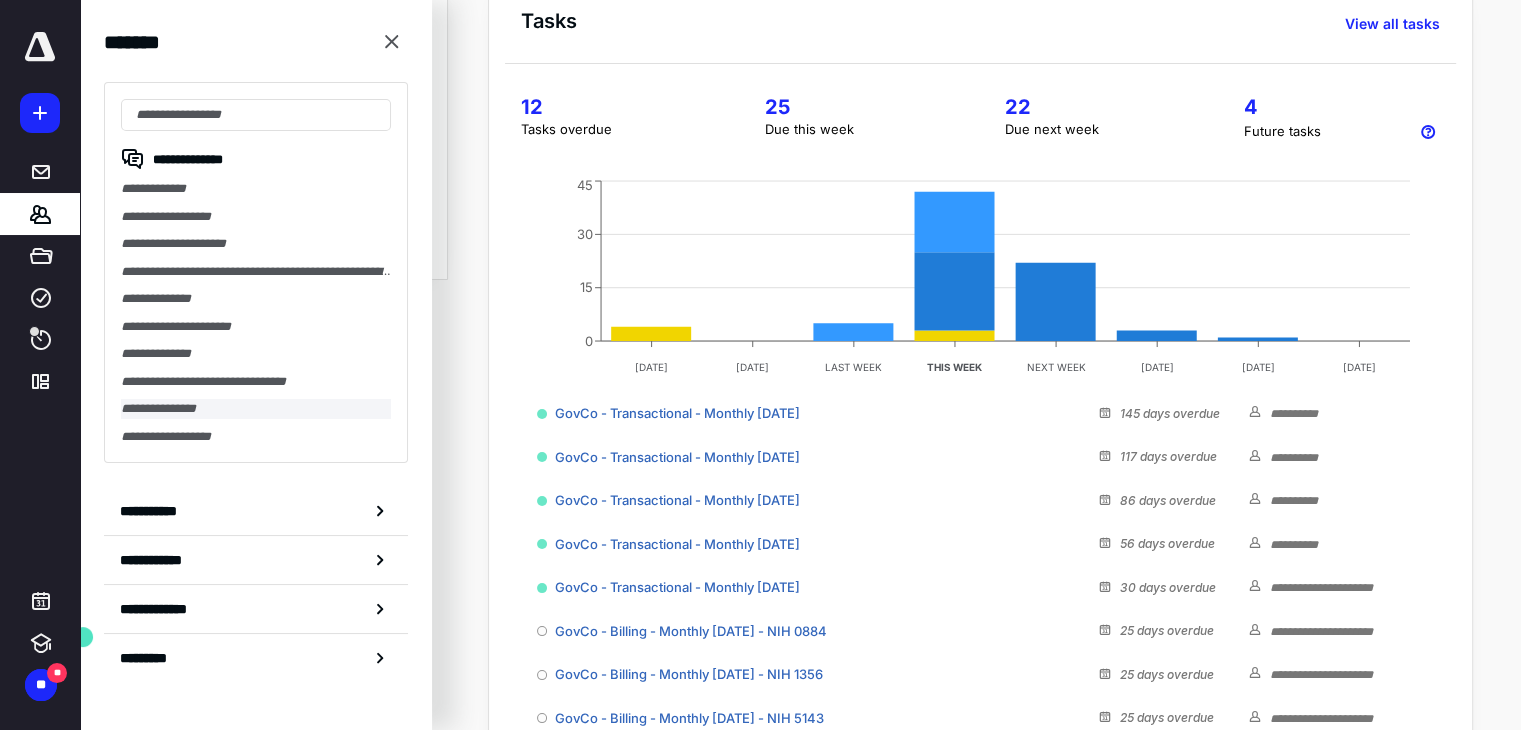 scroll, scrollTop: 100, scrollLeft: 0, axis: vertical 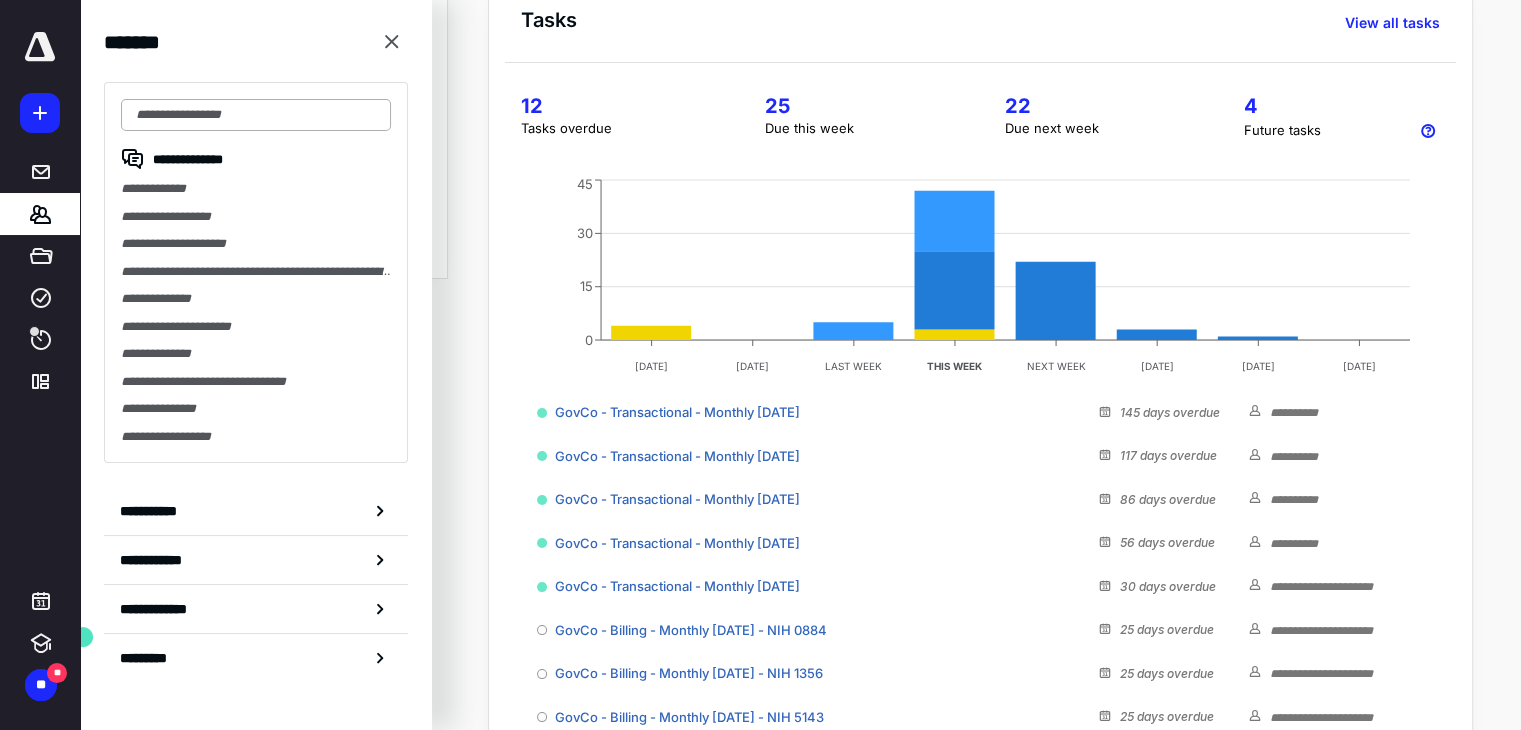 click at bounding box center (256, 115) 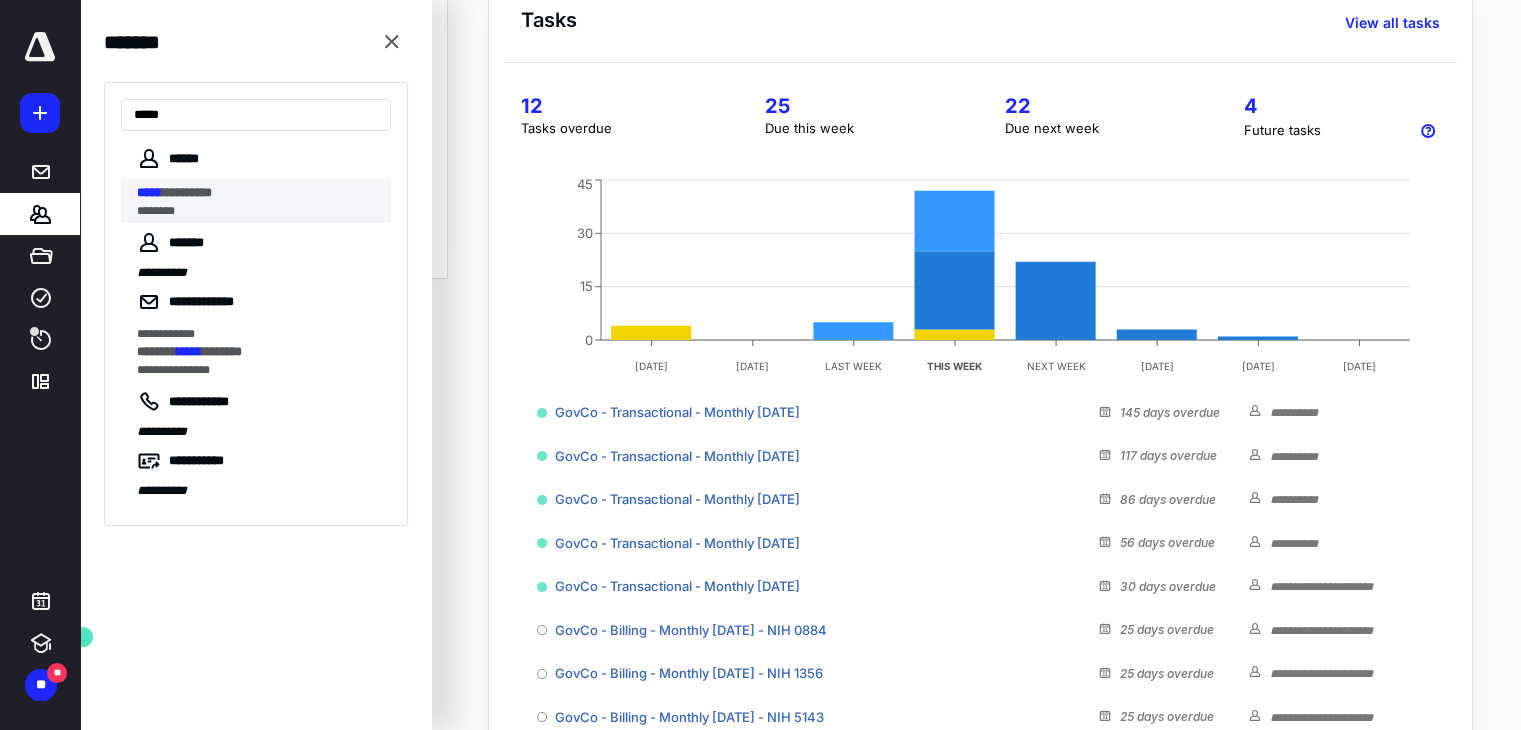 type on "*****" 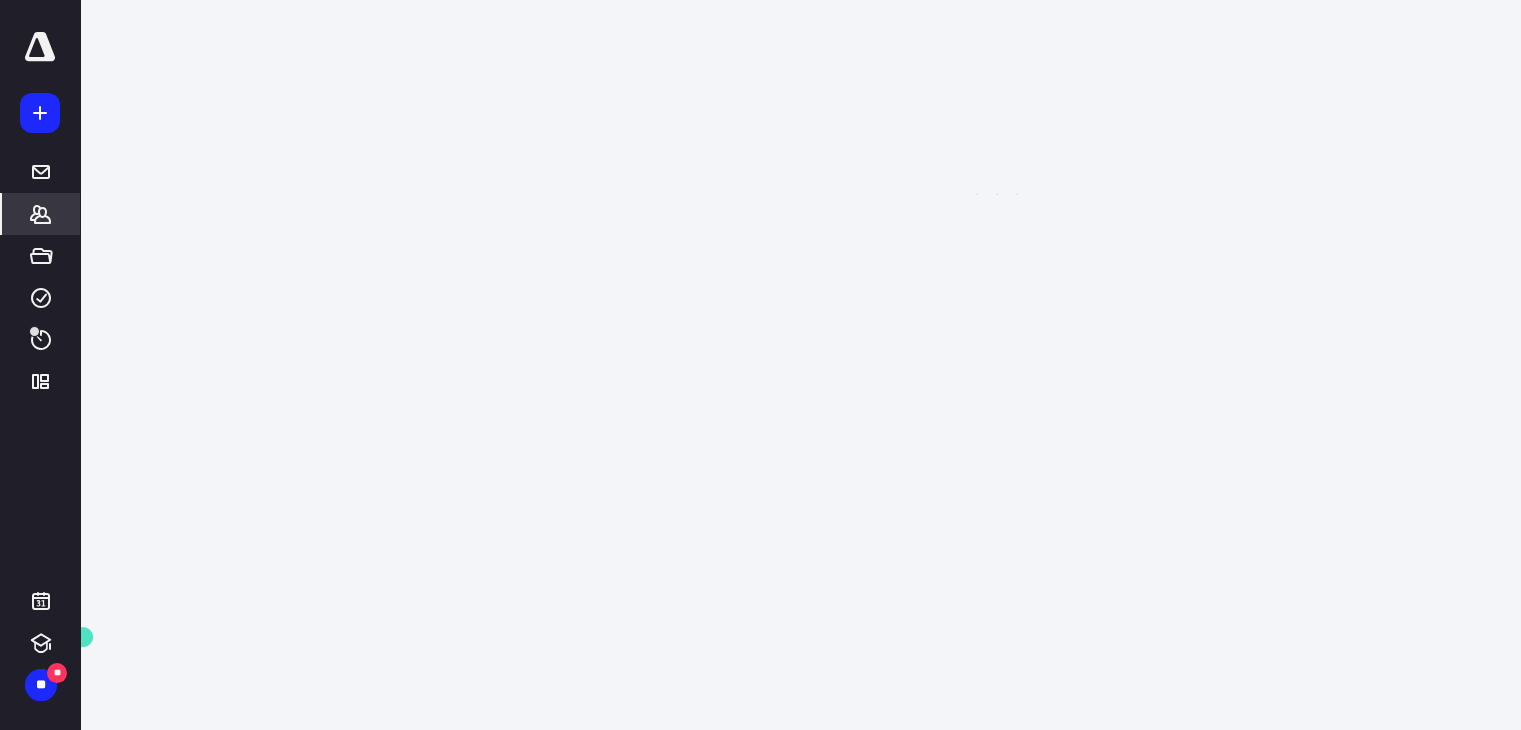 scroll, scrollTop: 0, scrollLeft: 0, axis: both 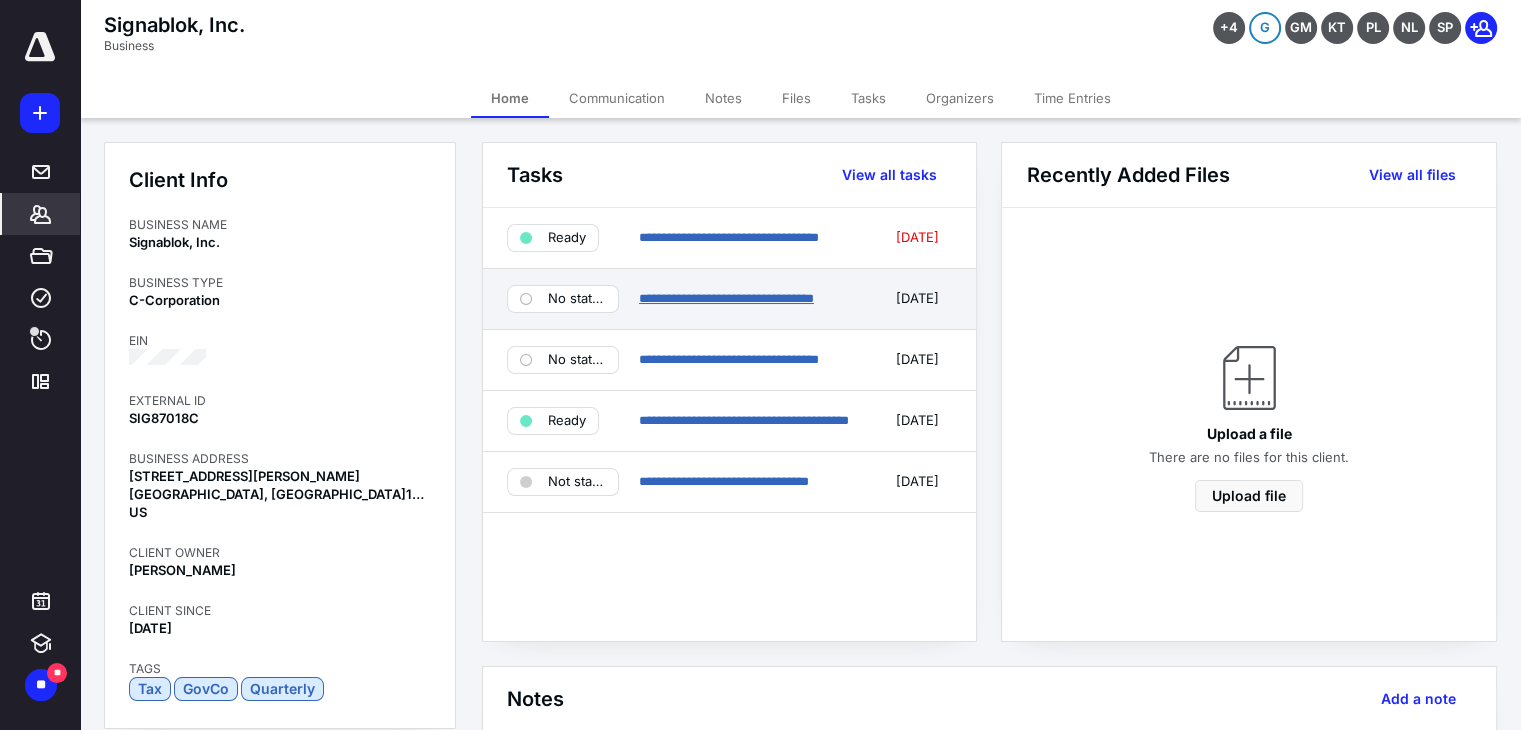 click on "**********" at bounding box center (726, 298) 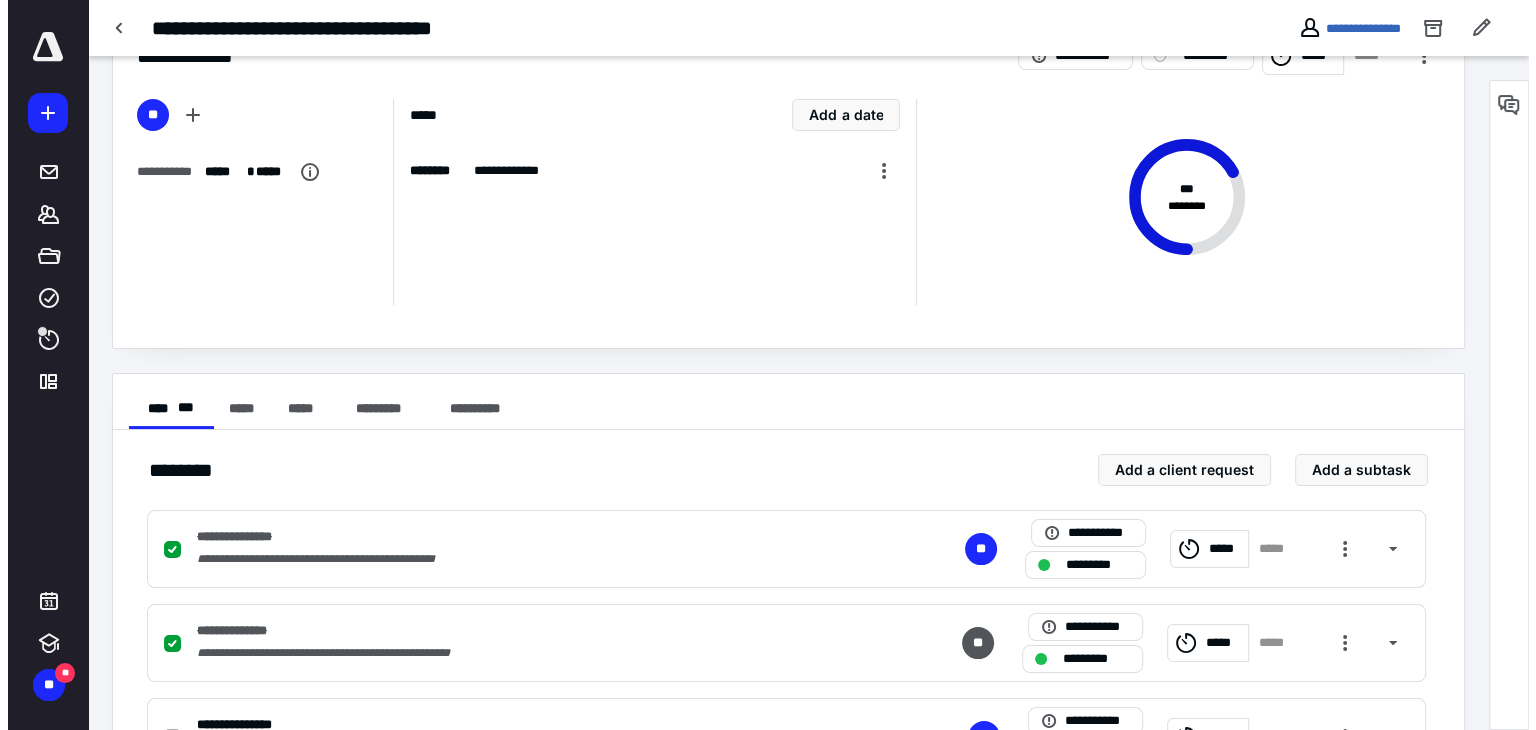 scroll, scrollTop: 163, scrollLeft: 0, axis: vertical 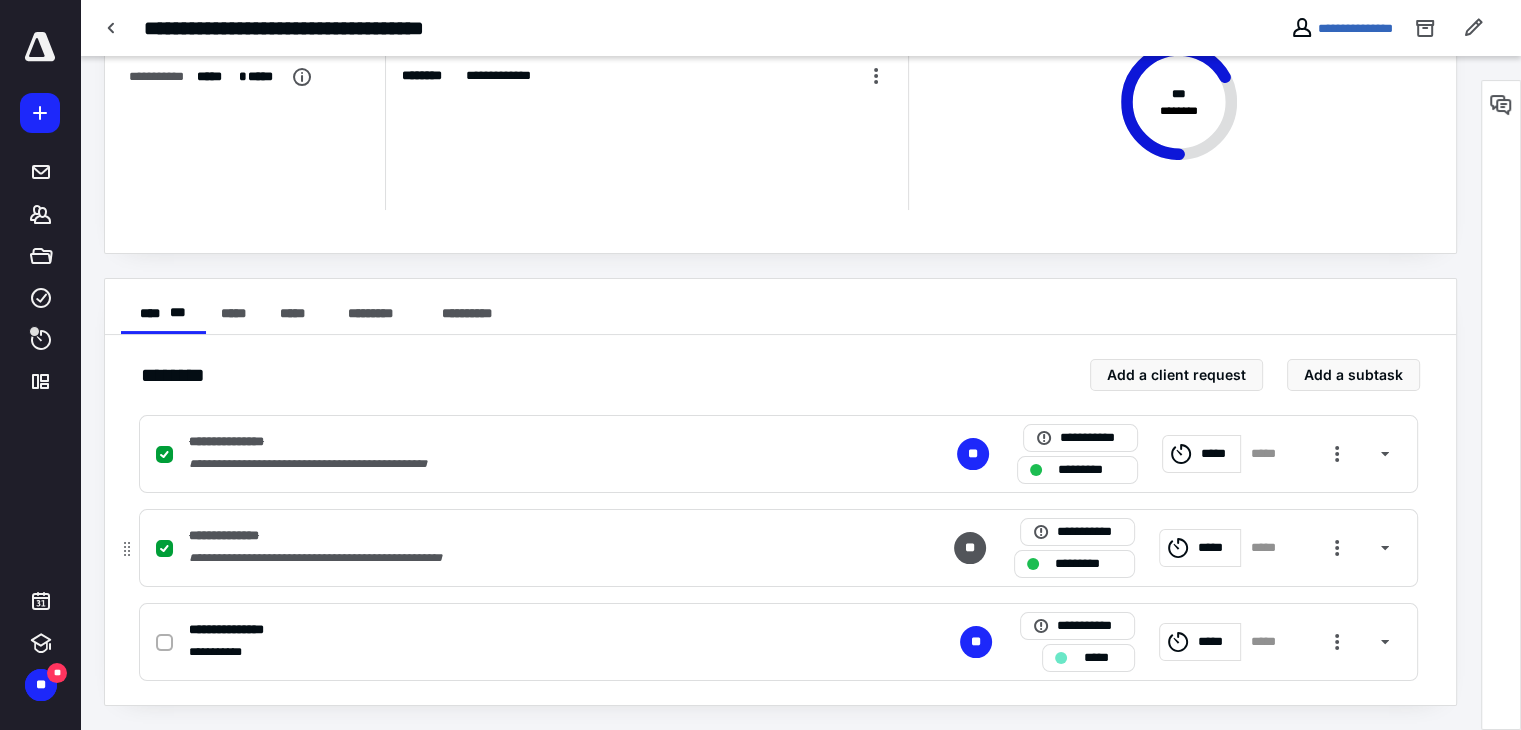 click on "*****" at bounding box center [1216, 548] 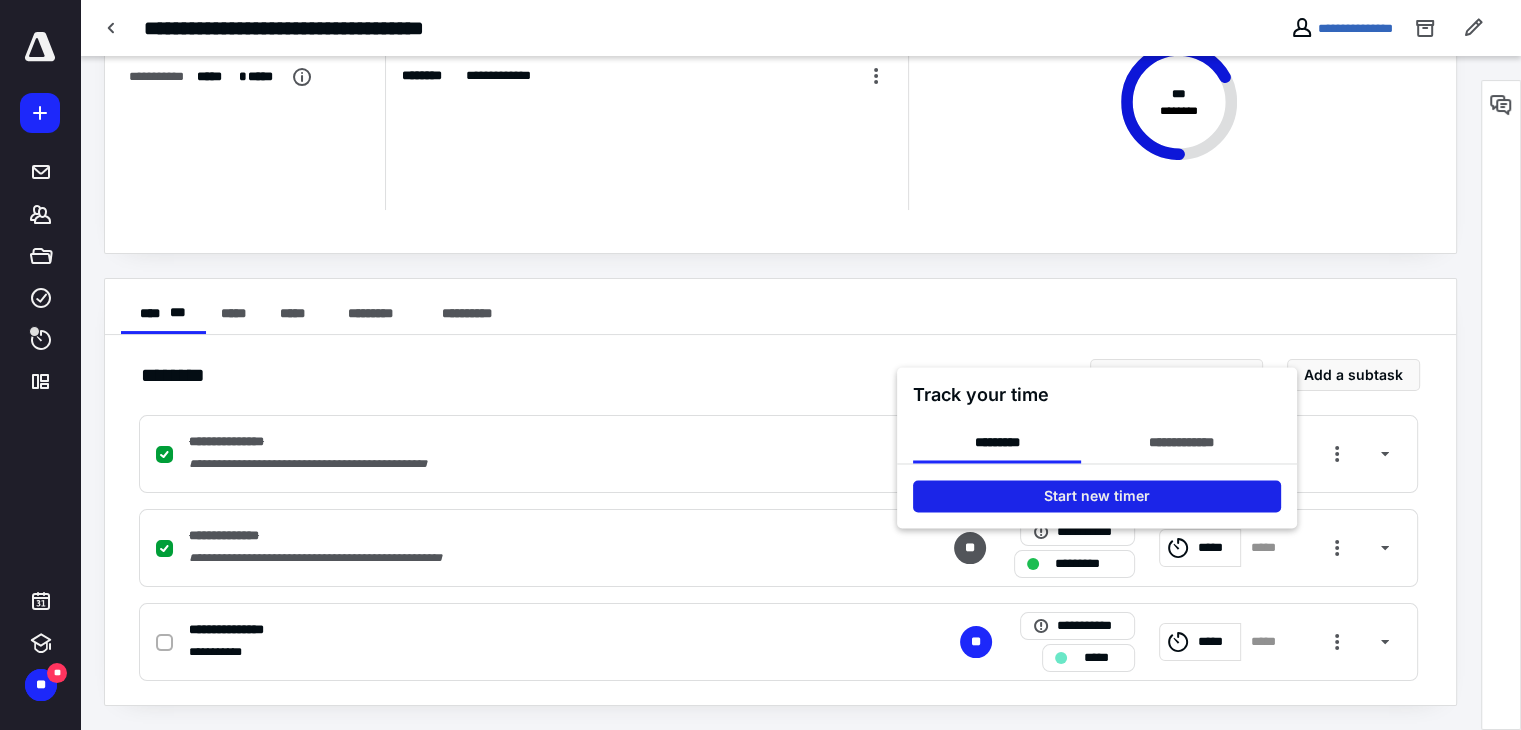 click on "Start new timer" at bounding box center (1097, 496) 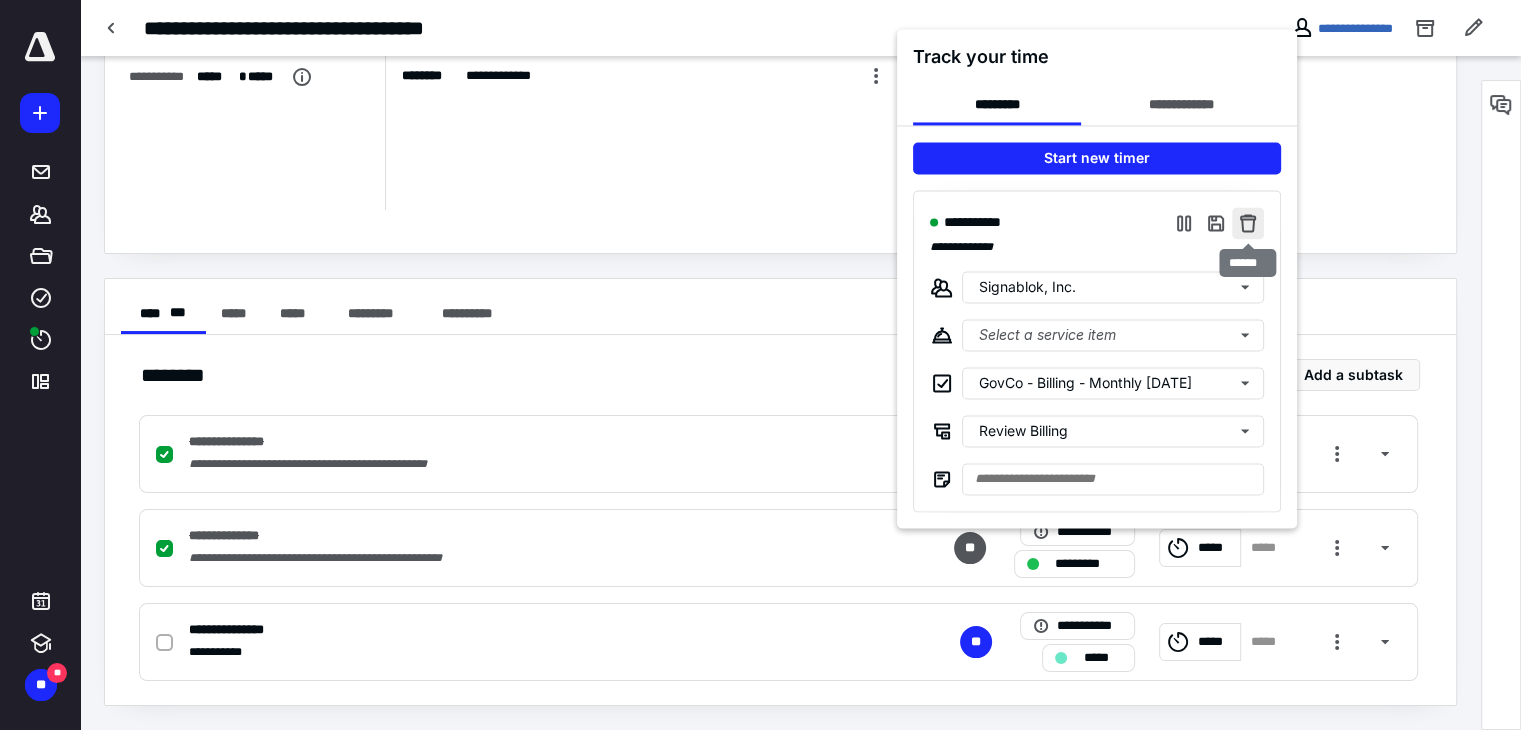 click at bounding box center [1248, 223] 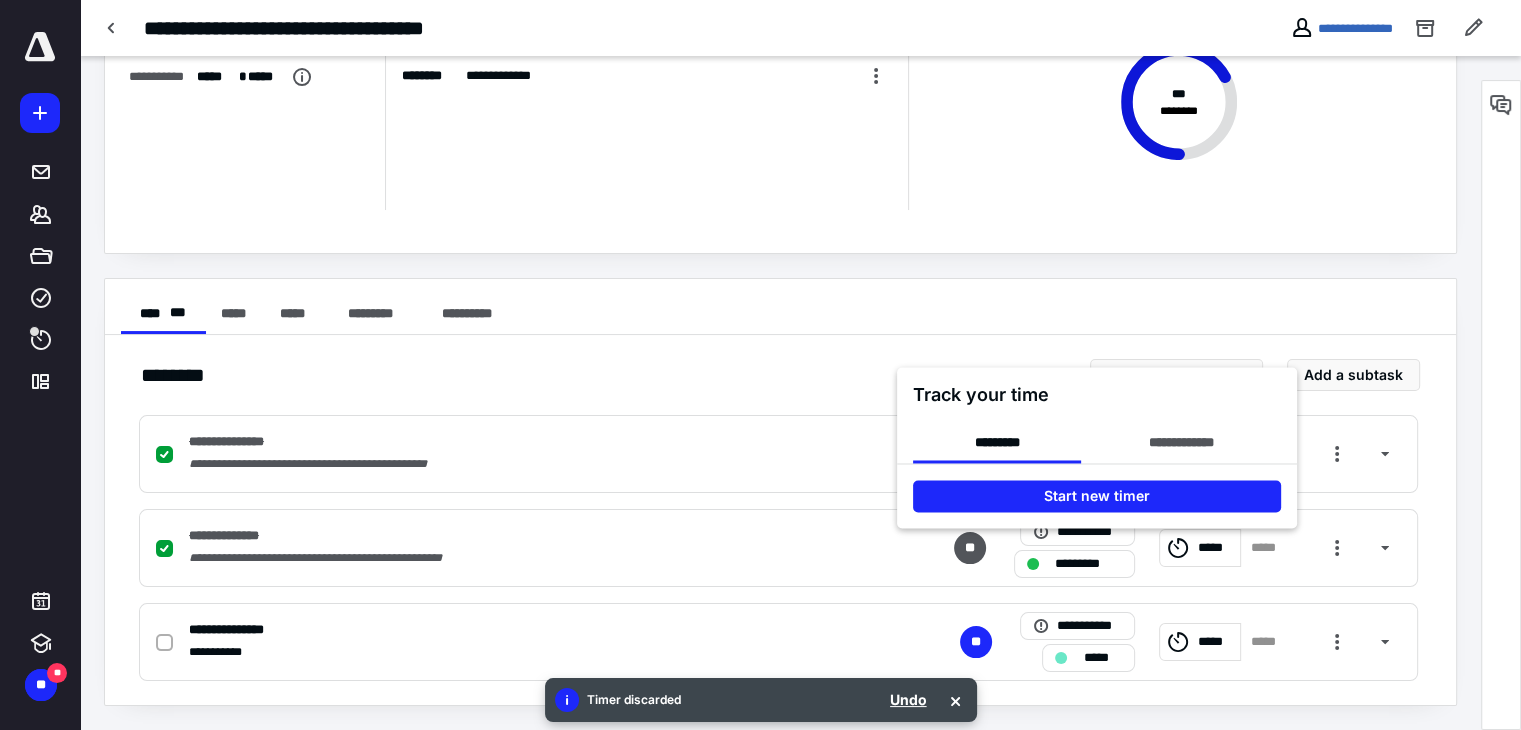 click at bounding box center [760, 365] 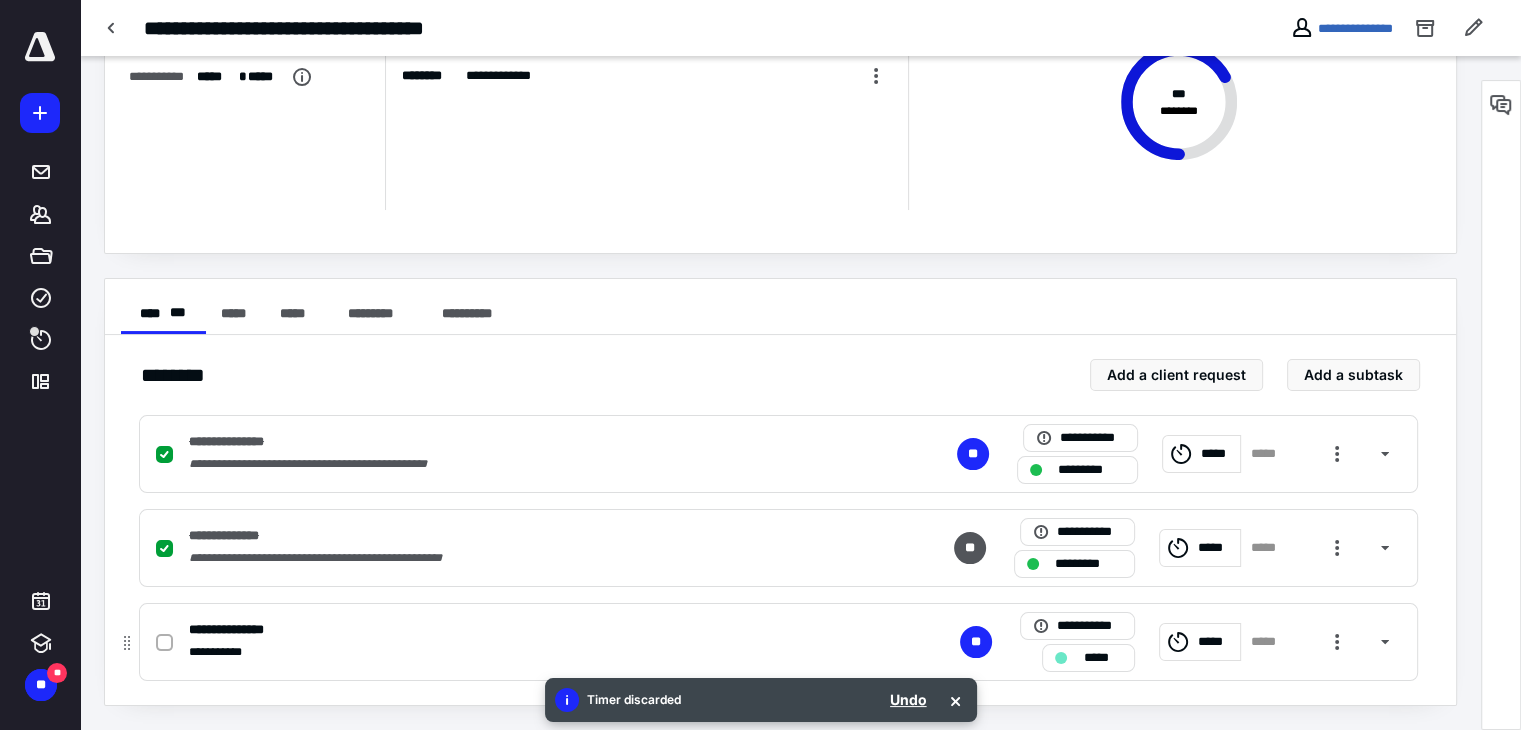 click on "*****" at bounding box center [1216, 642] 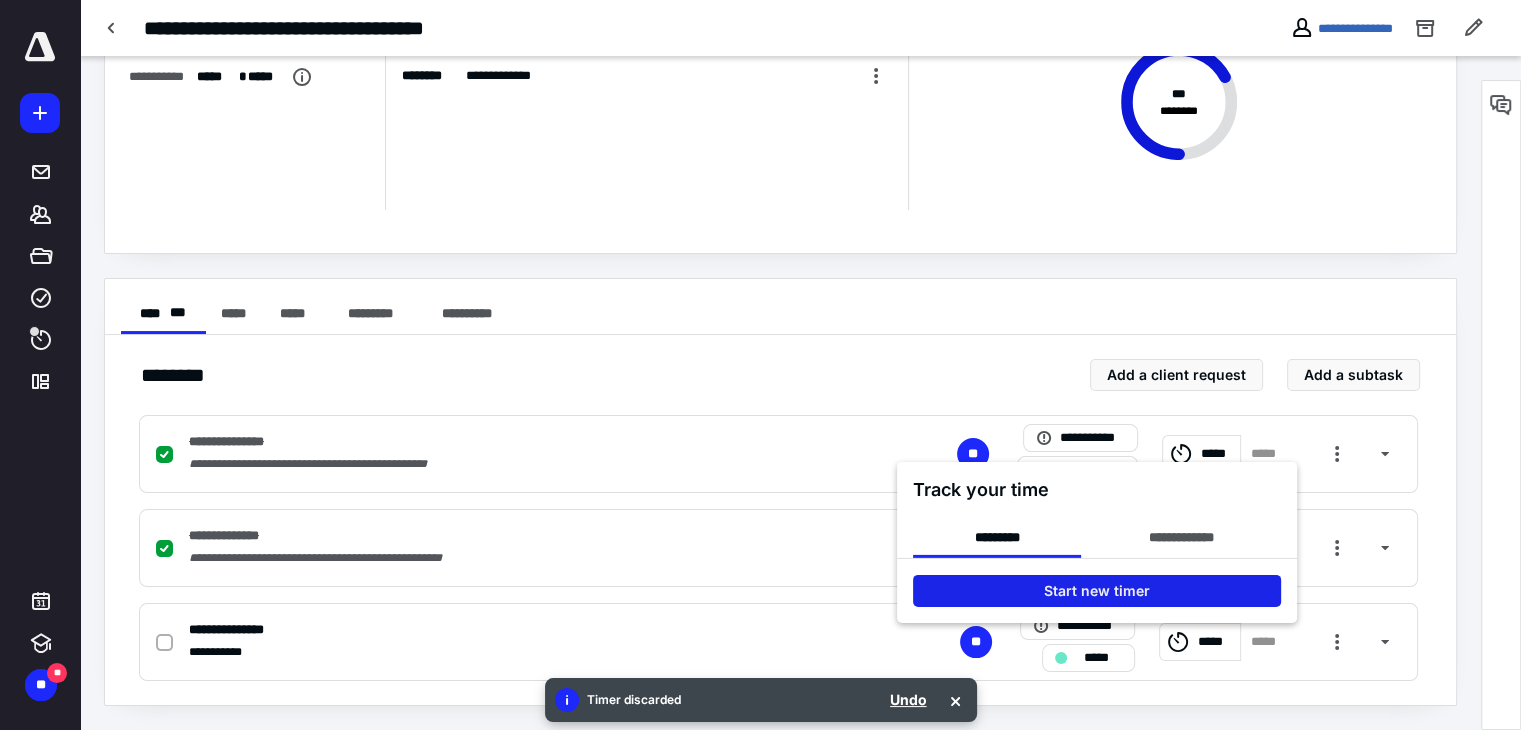 click on "Start new timer" at bounding box center (1097, 590) 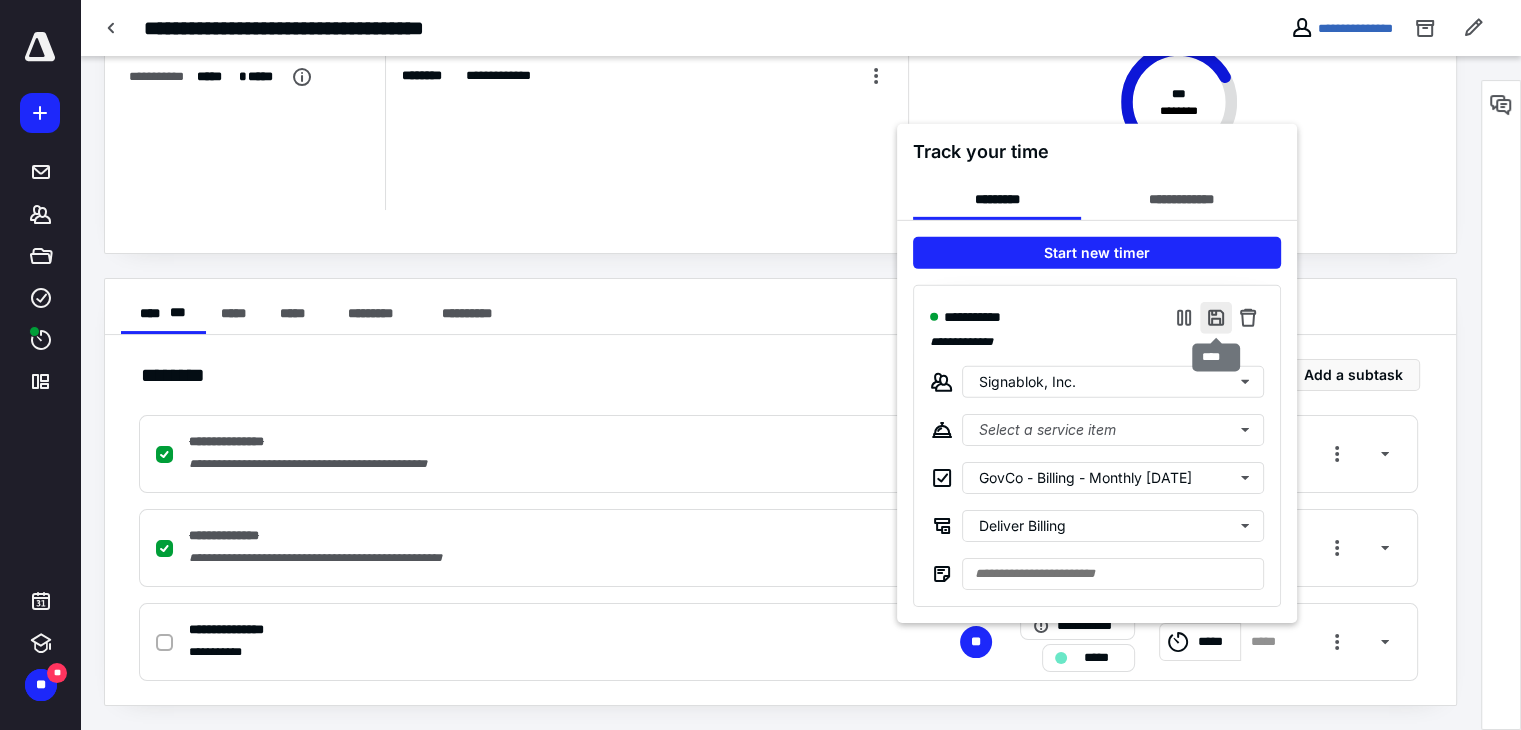 click at bounding box center [1216, 317] 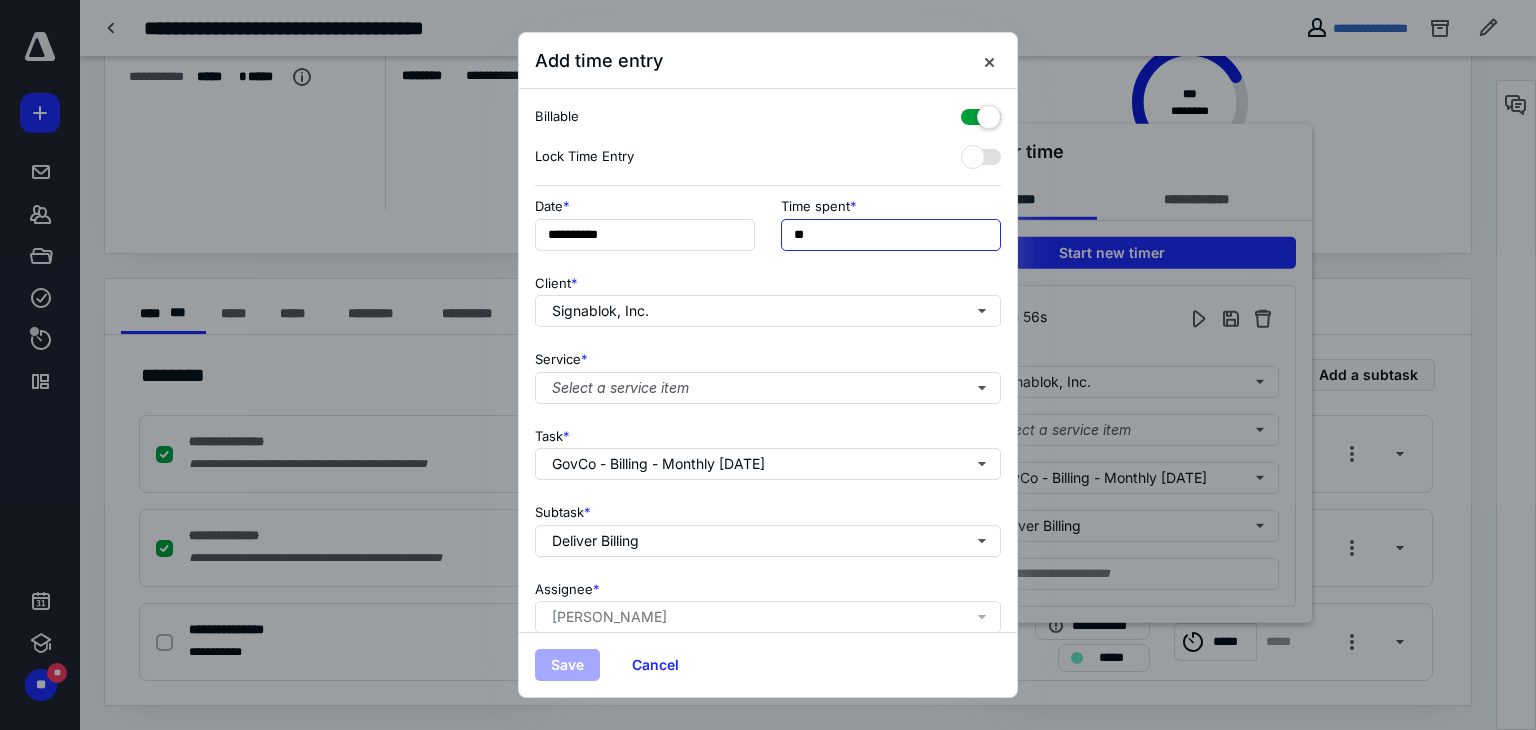 drag, startPoint x: 800, startPoint y: 231, endPoint x: 782, endPoint y: 228, distance: 18.248287 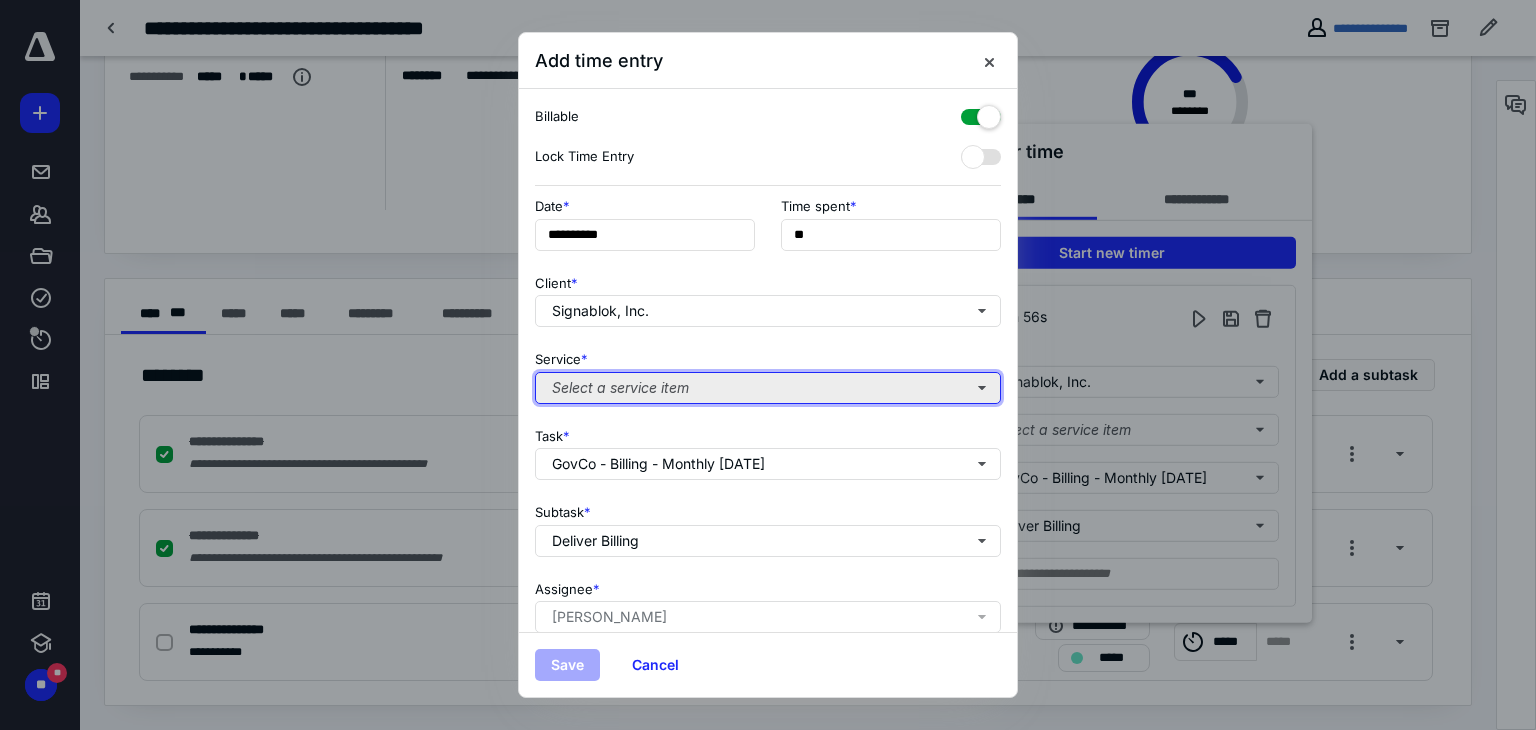click on "Select a service item" at bounding box center [768, 388] 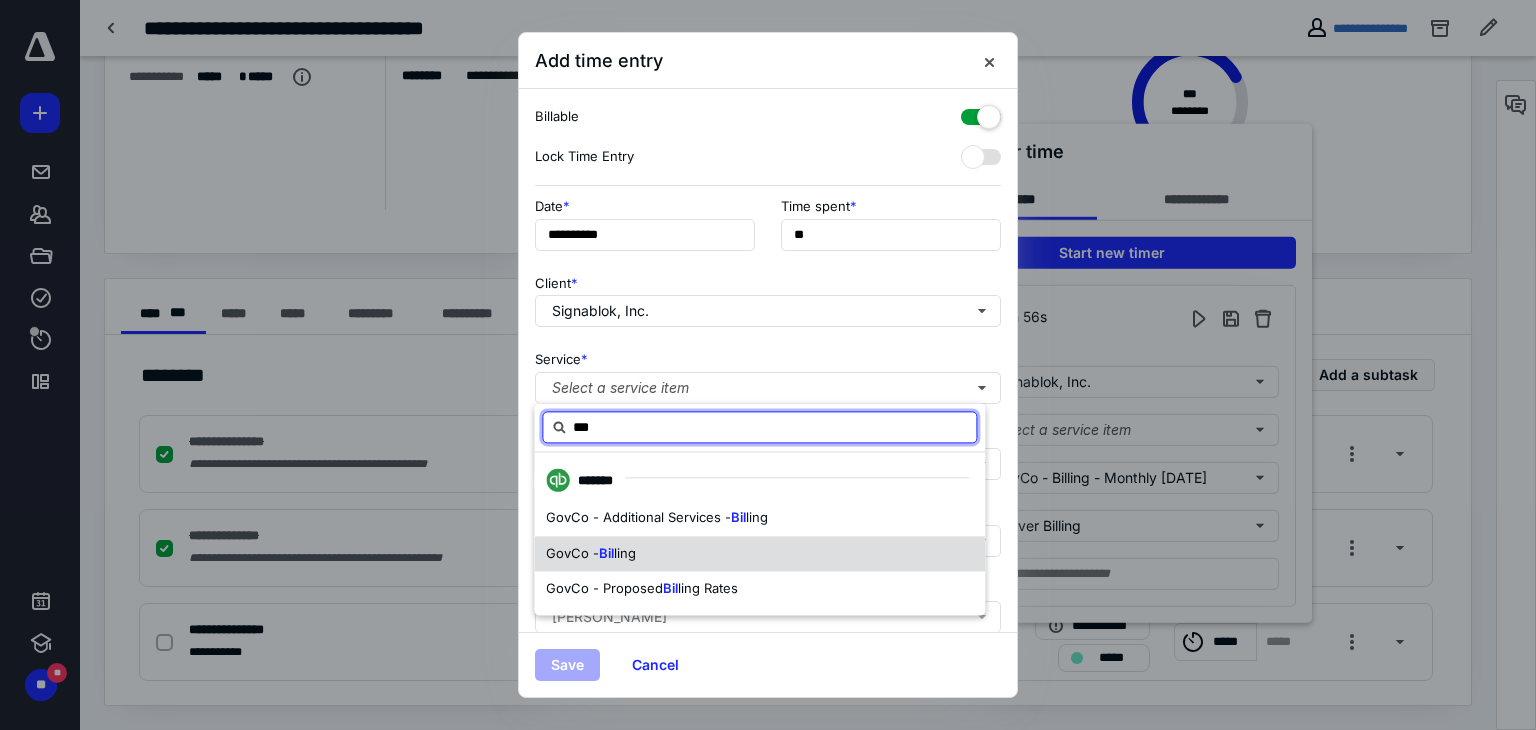 click on "Bil" at bounding box center (606, 553) 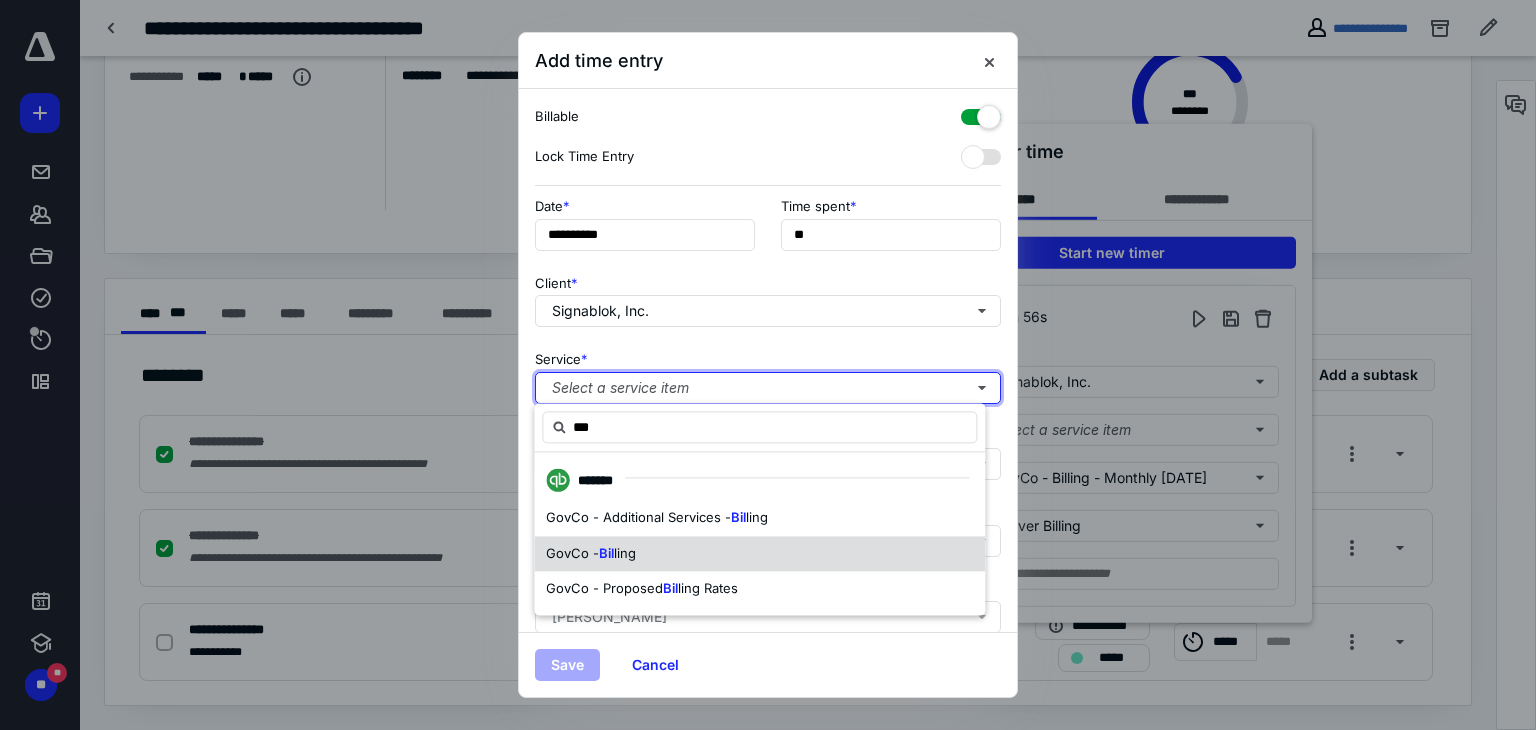 type 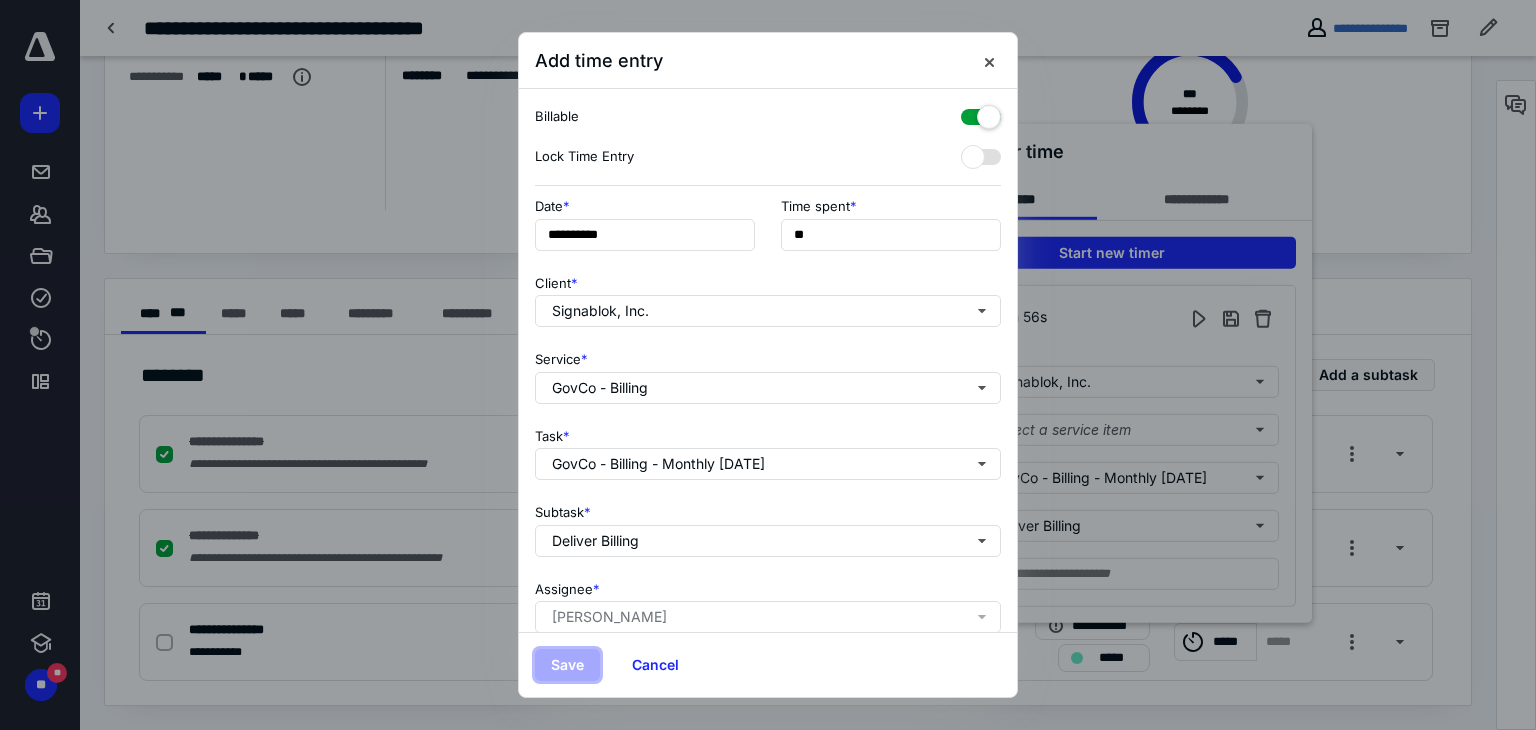 click on "Save" at bounding box center (567, 665) 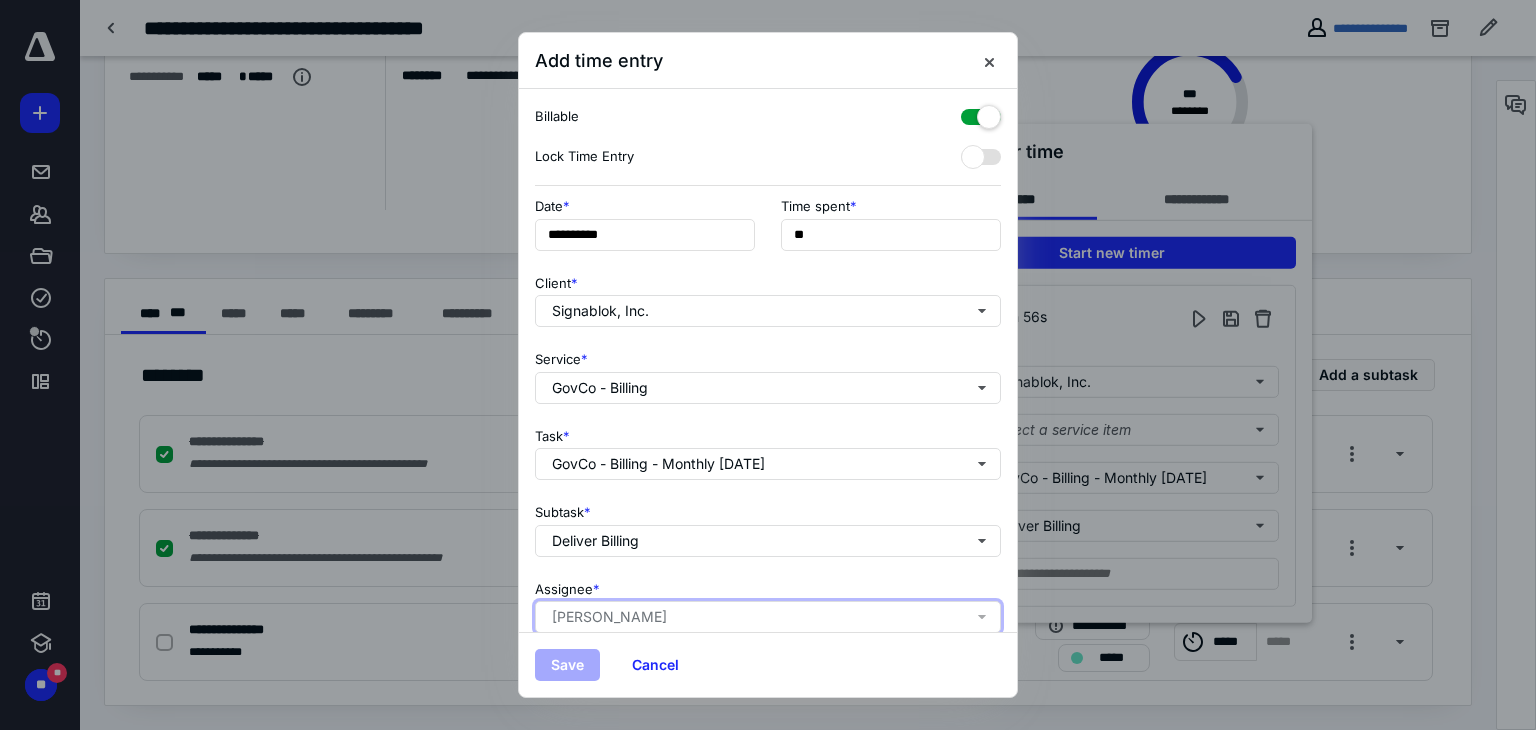 click on "Laura Moker" at bounding box center (609, 617) 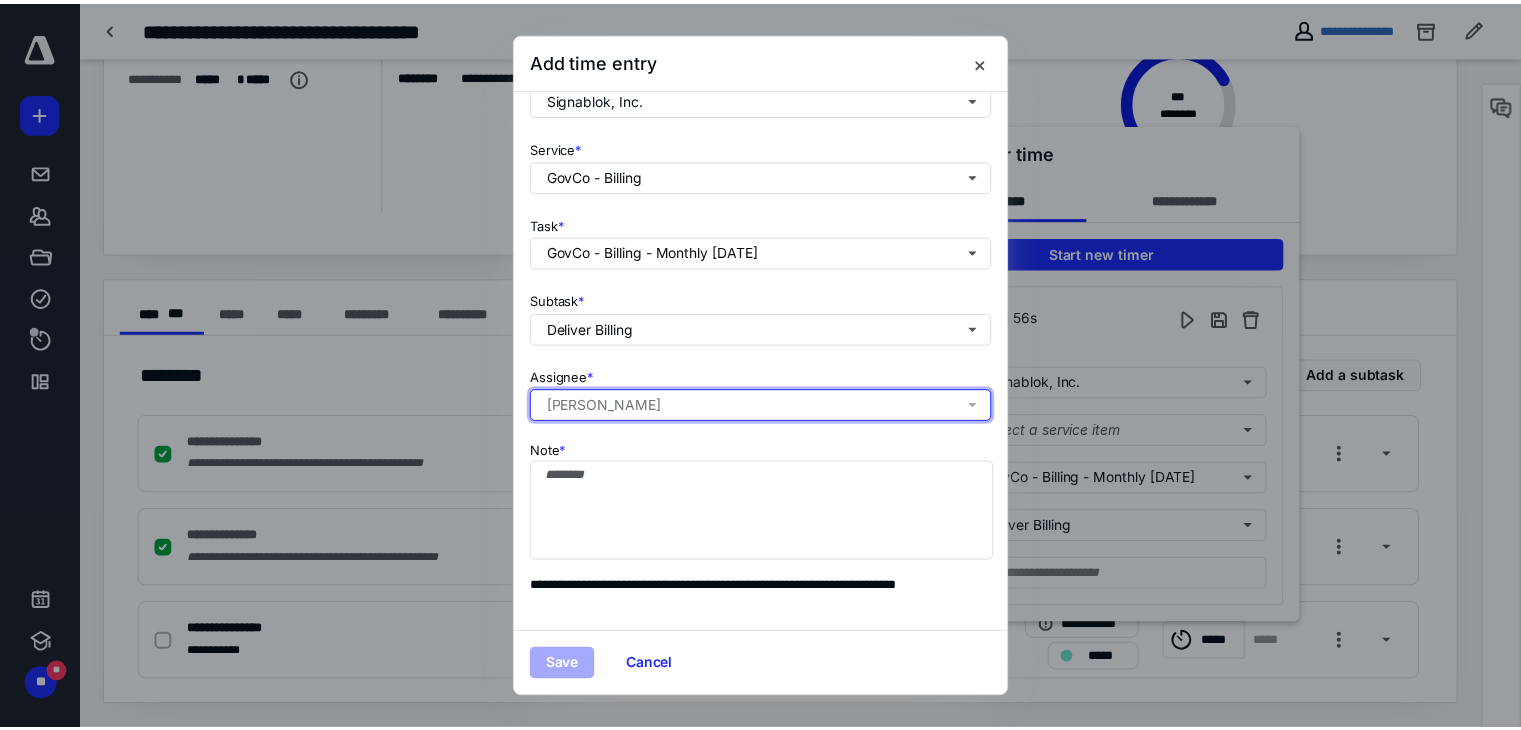 scroll, scrollTop: 226, scrollLeft: 0, axis: vertical 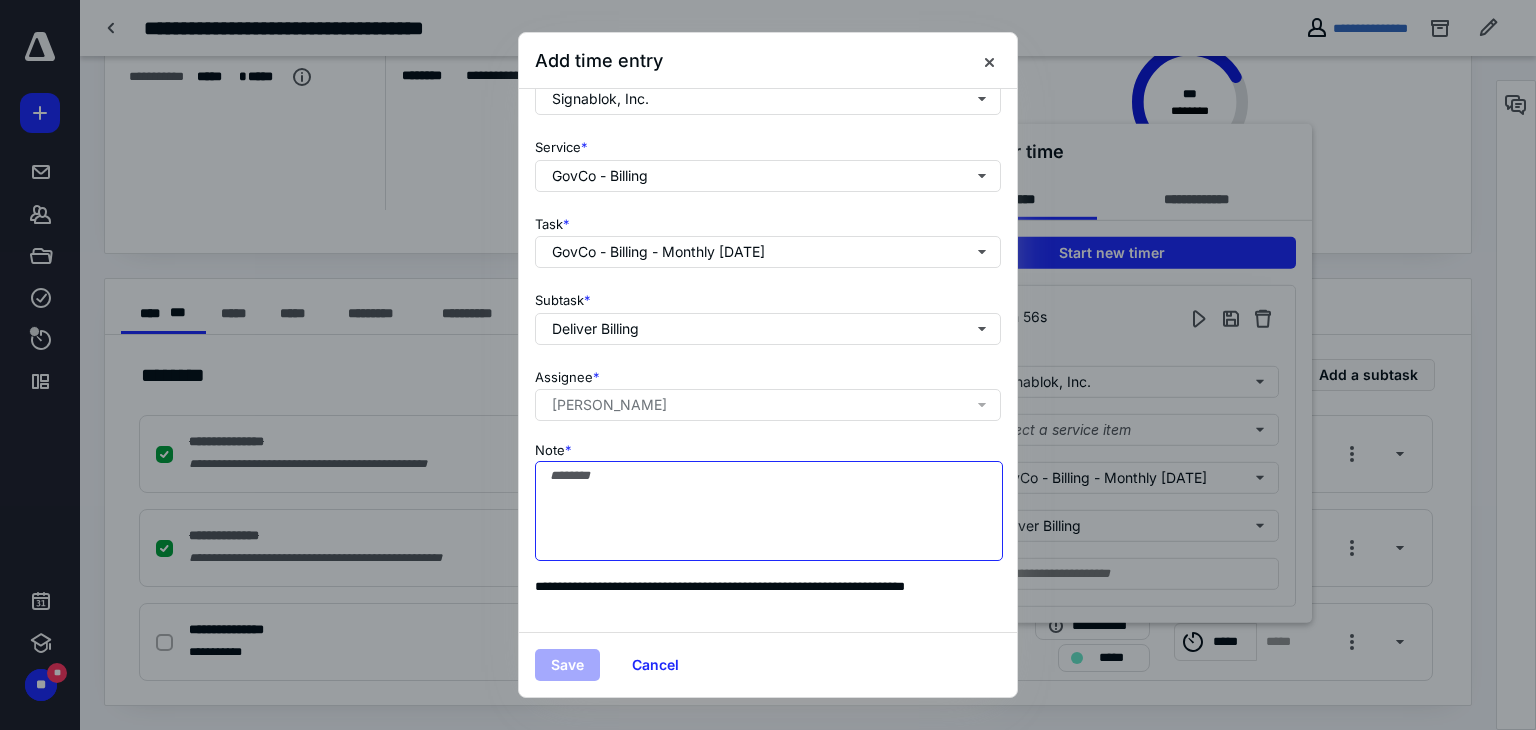 click on "Note *" at bounding box center [769, 511] 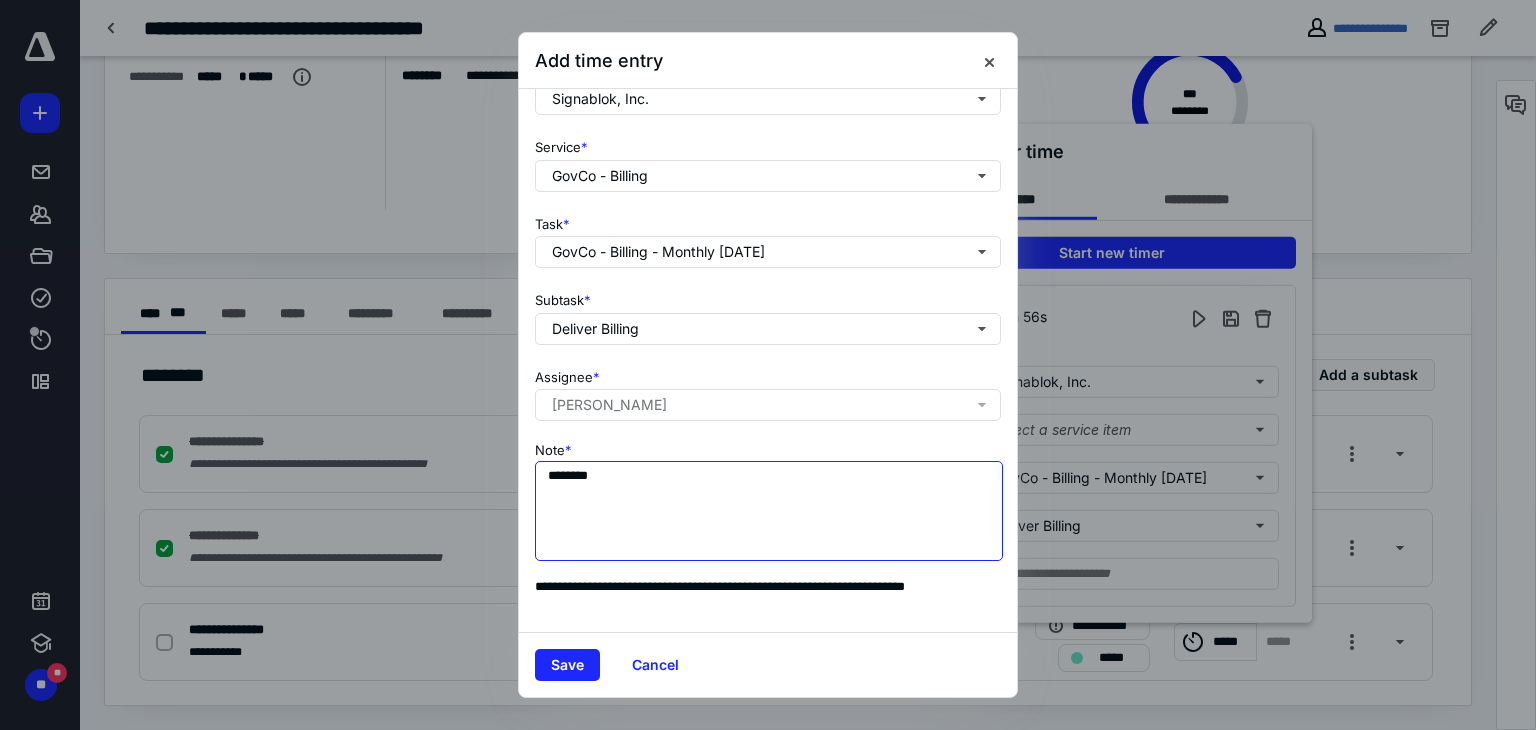 drag, startPoint x: 608, startPoint y: 470, endPoint x: 516, endPoint y: 453, distance: 93.55747 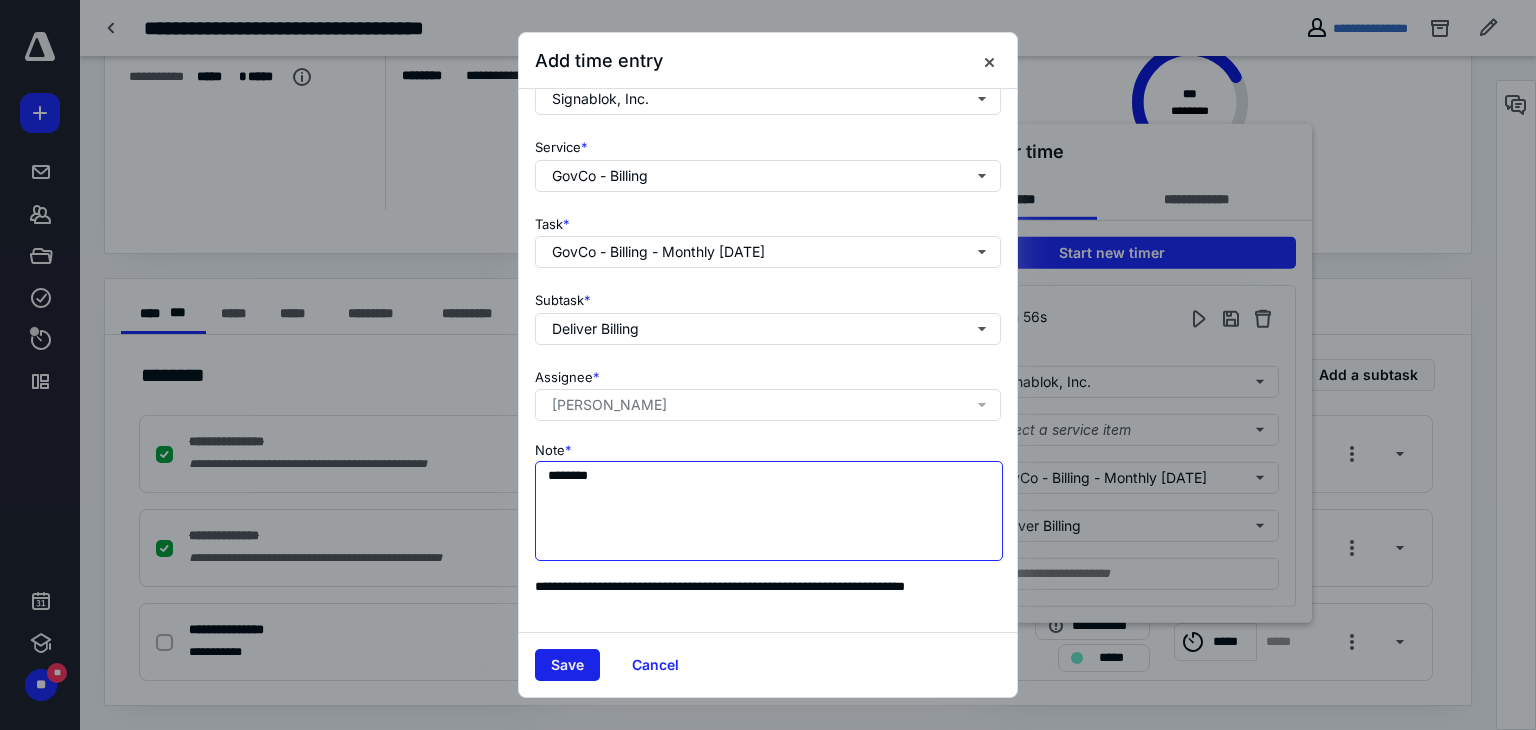 type on "********" 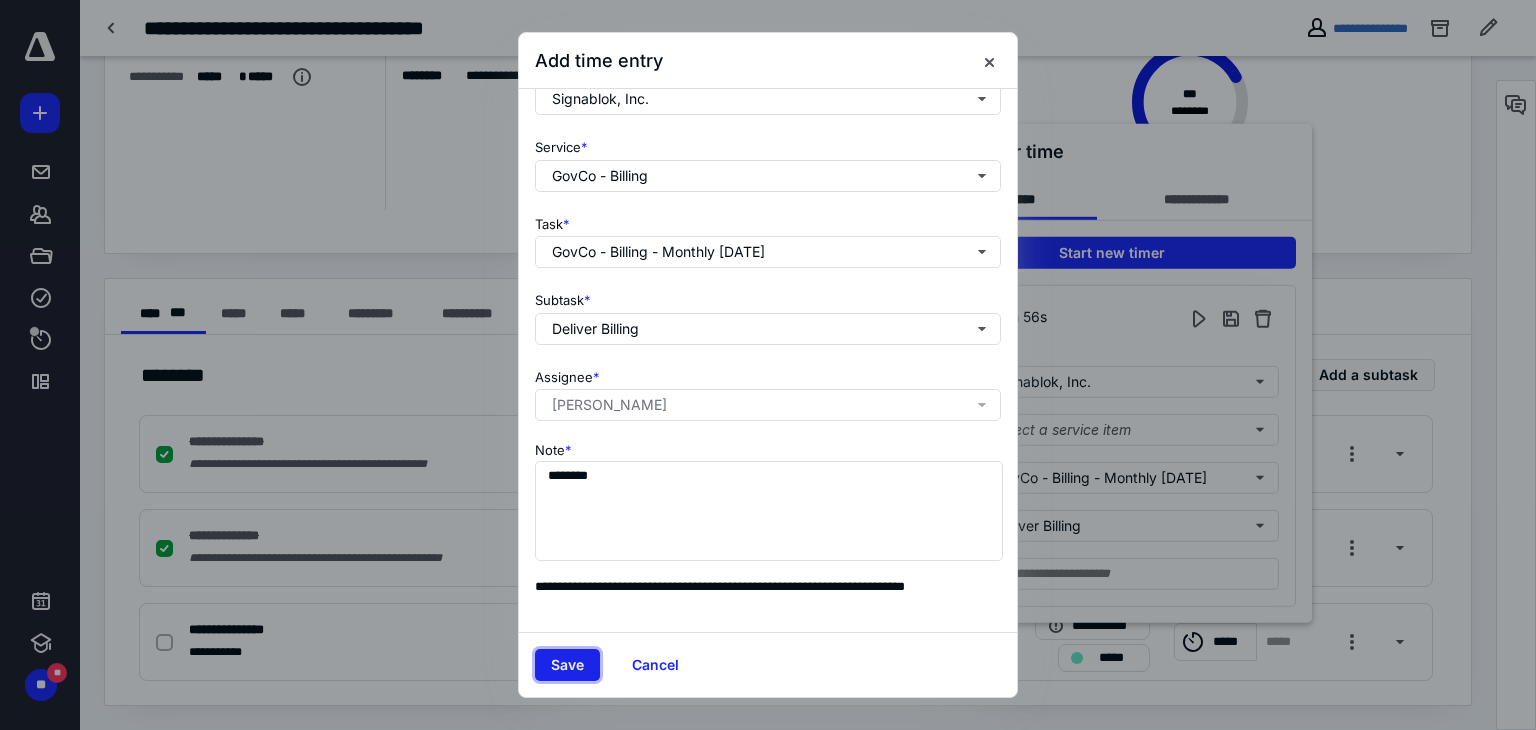 click on "Save" at bounding box center (567, 665) 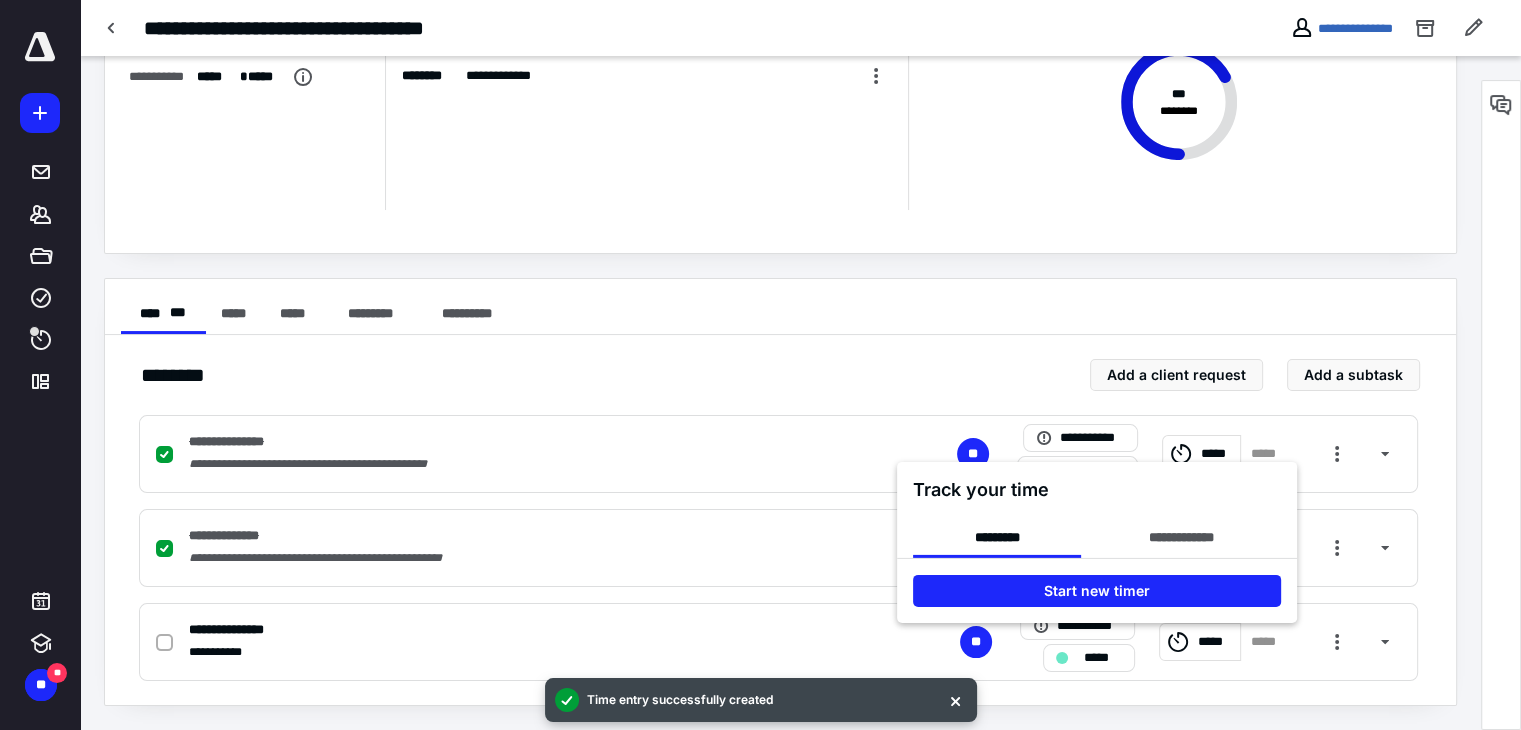 click at bounding box center [760, 365] 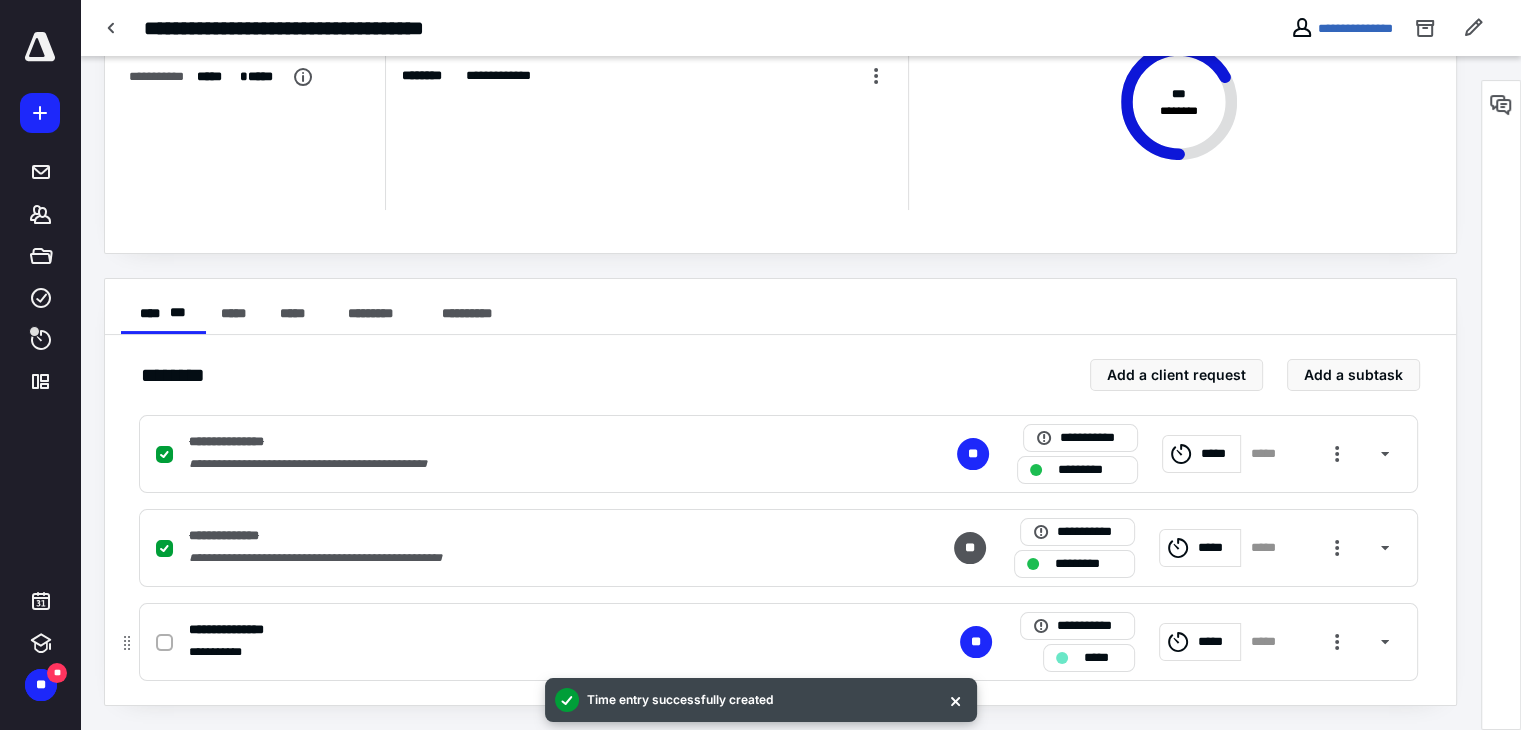 click 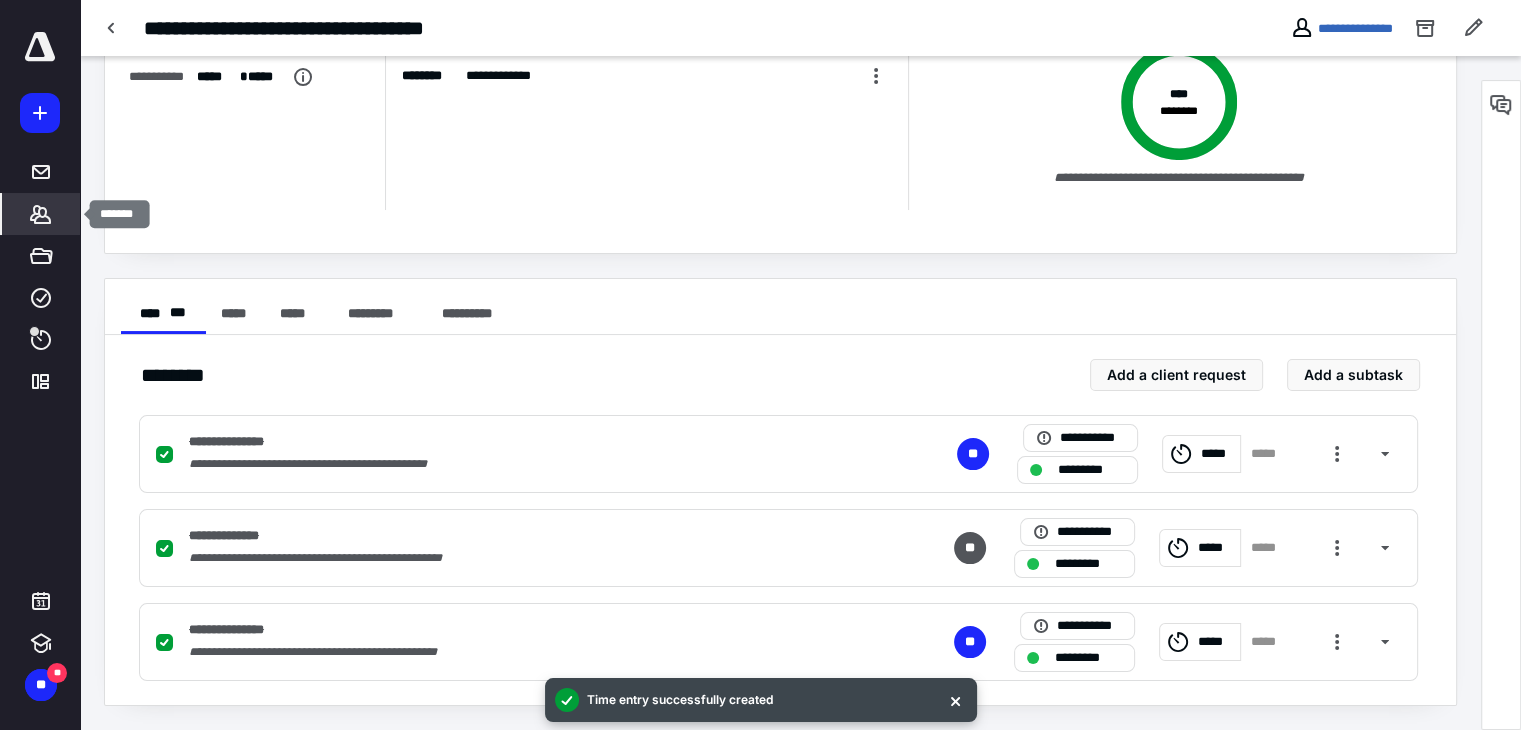 click 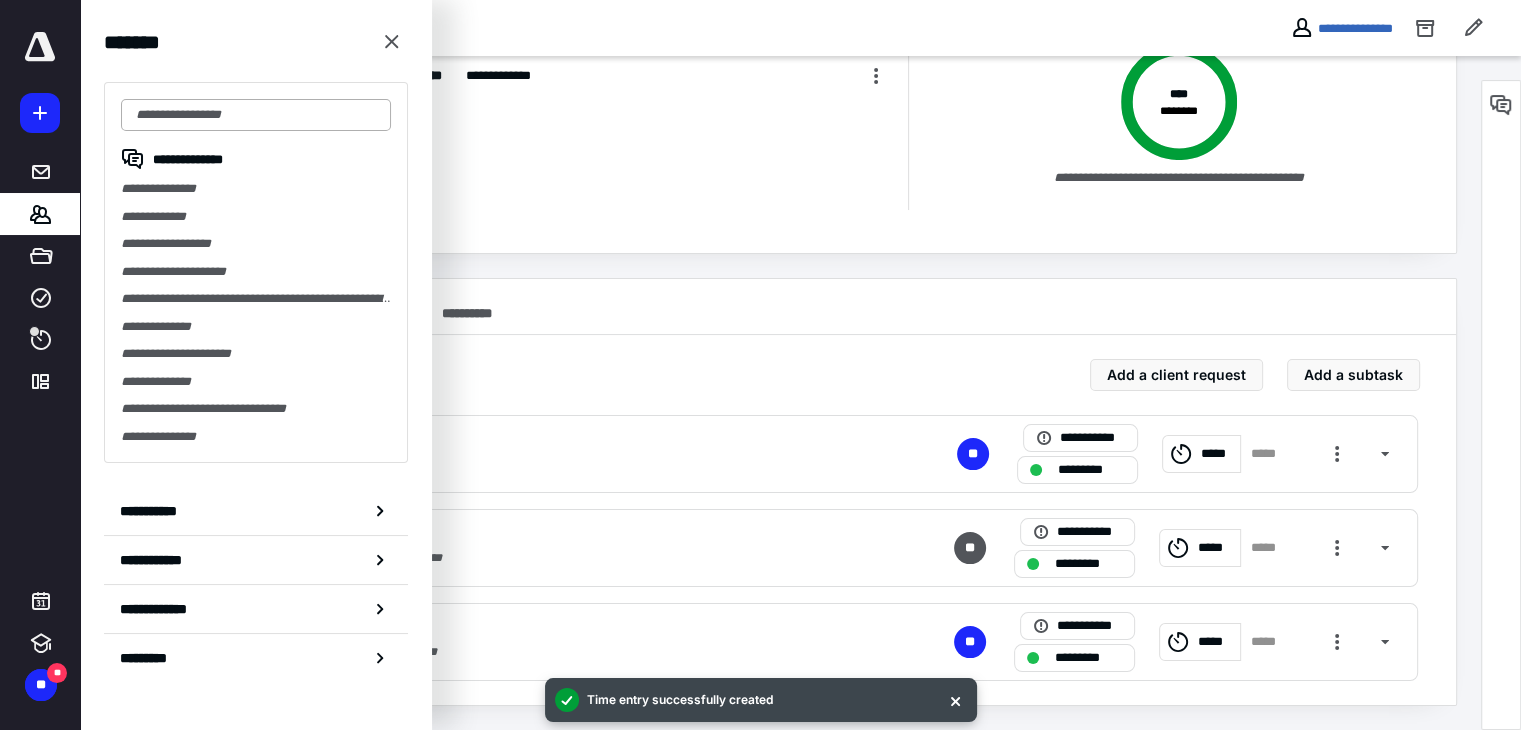 click at bounding box center (256, 115) 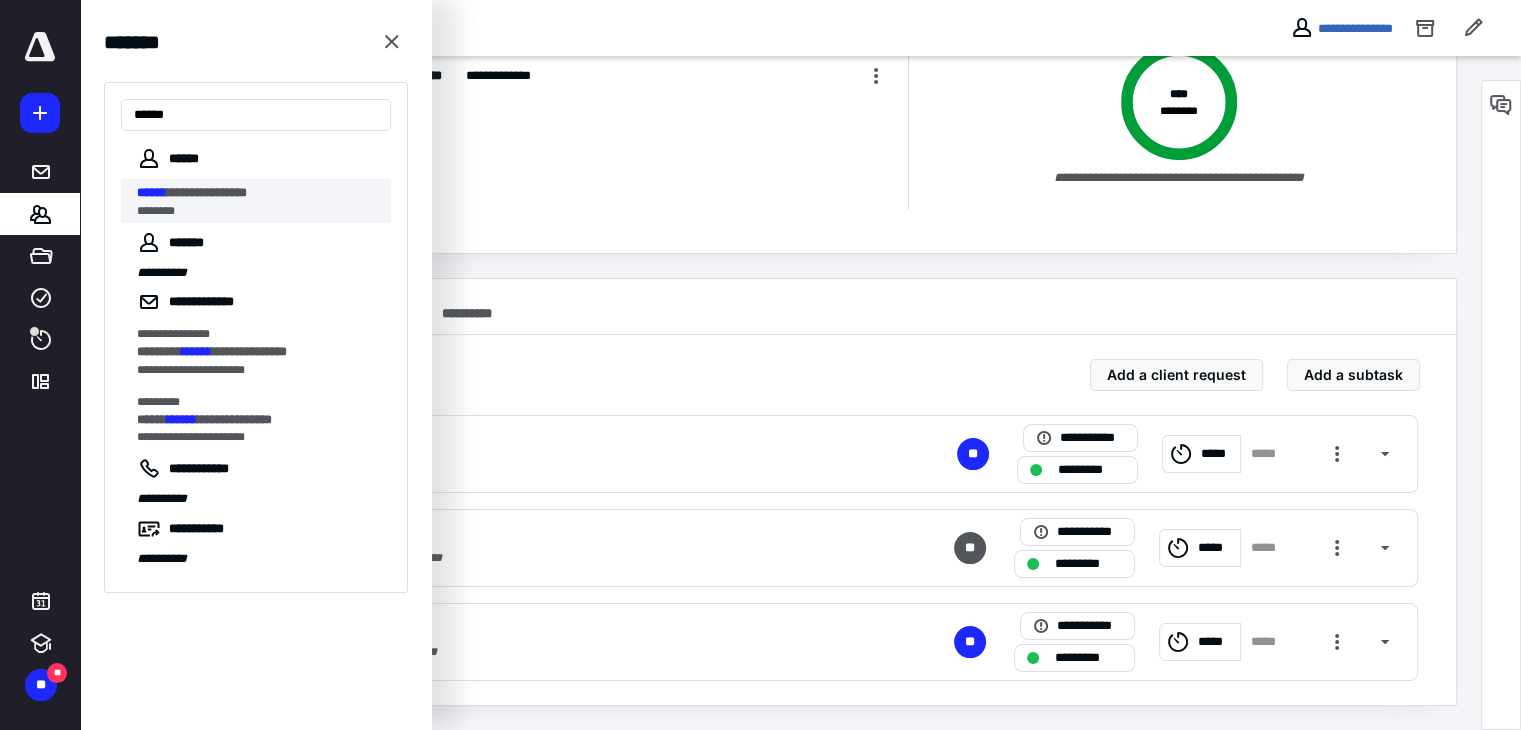 type on "******" 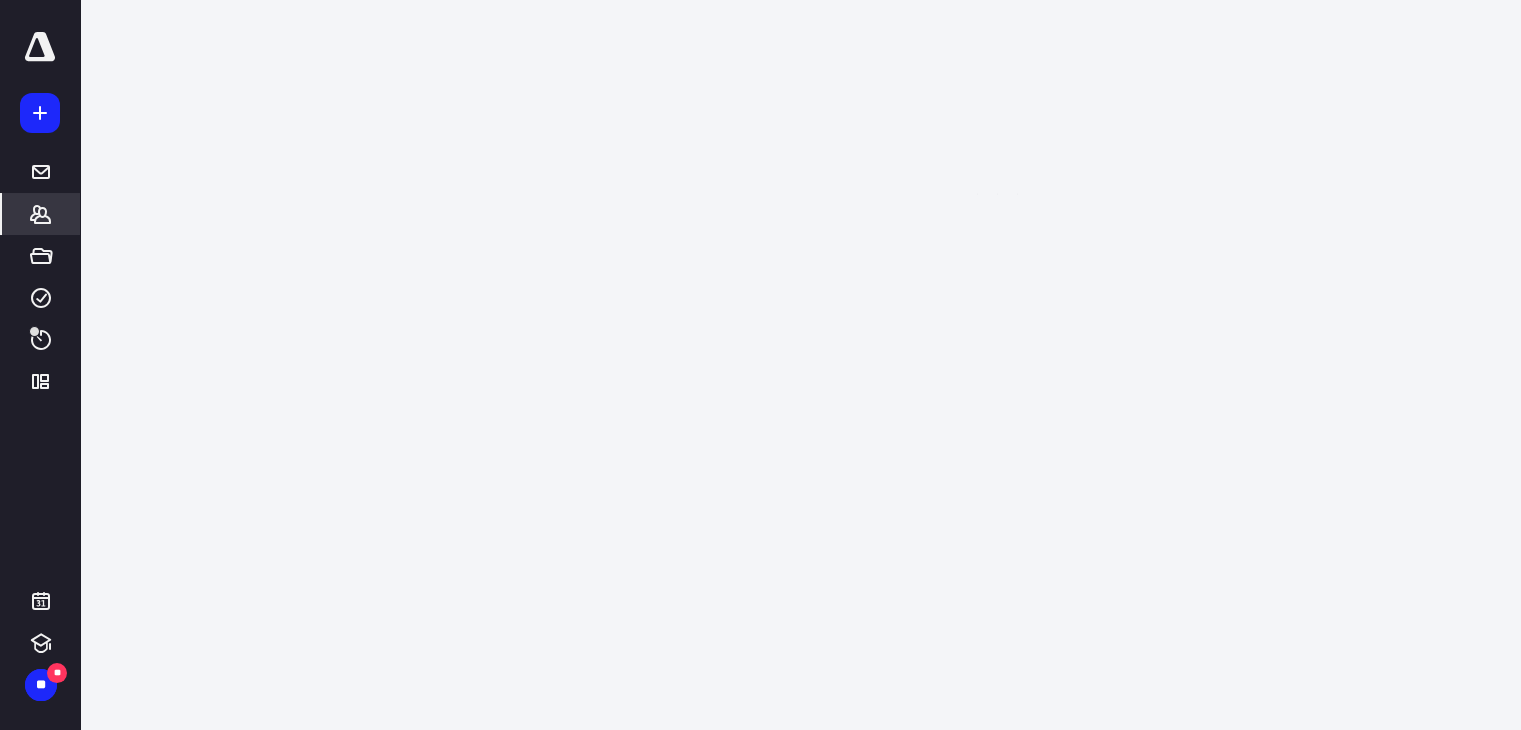 scroll, scrollTop: 0, scrollLeft: 0, axis: both 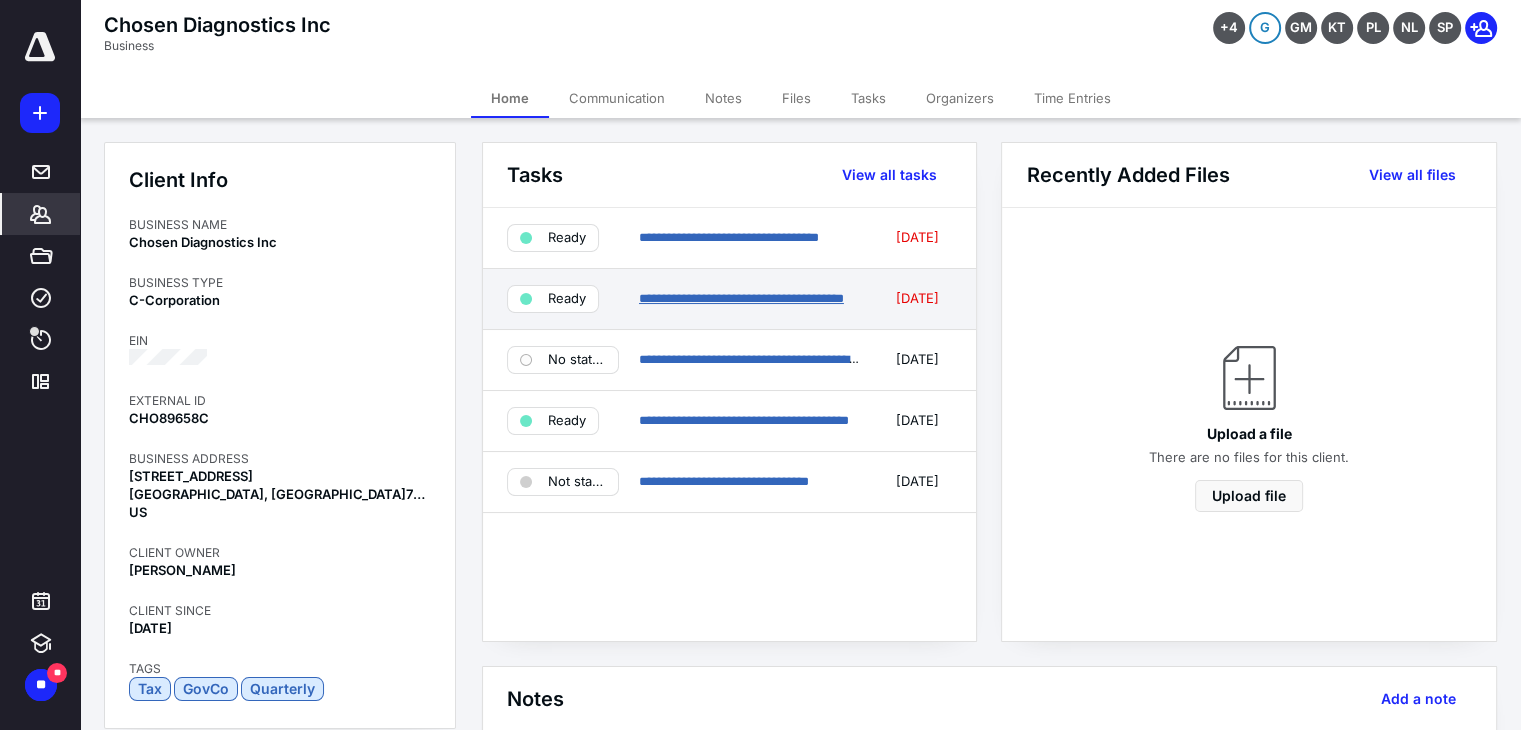 click on "**********" at bounding box center [741, 298] 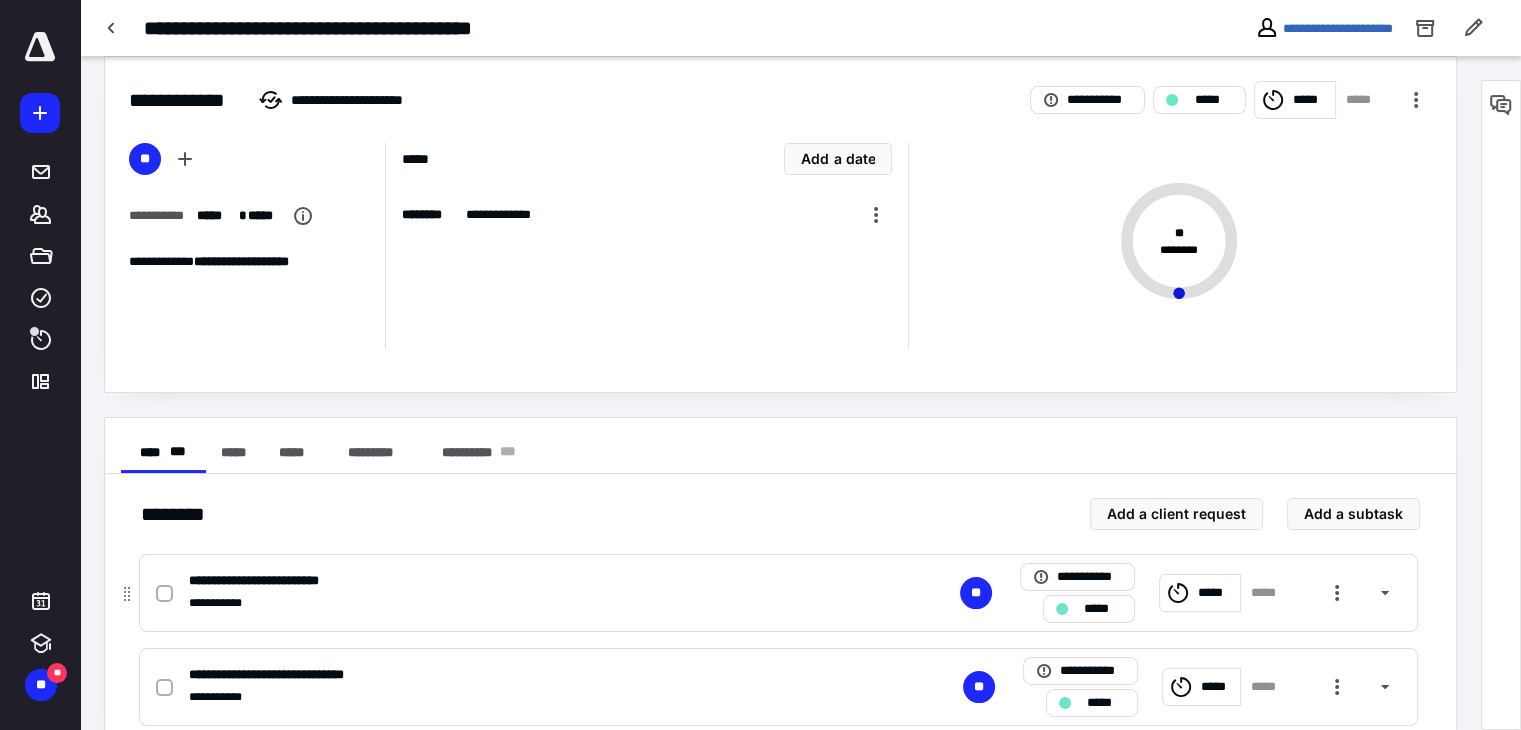 scroll, scrollTop: 0, scrollLeft: 0, axis: both 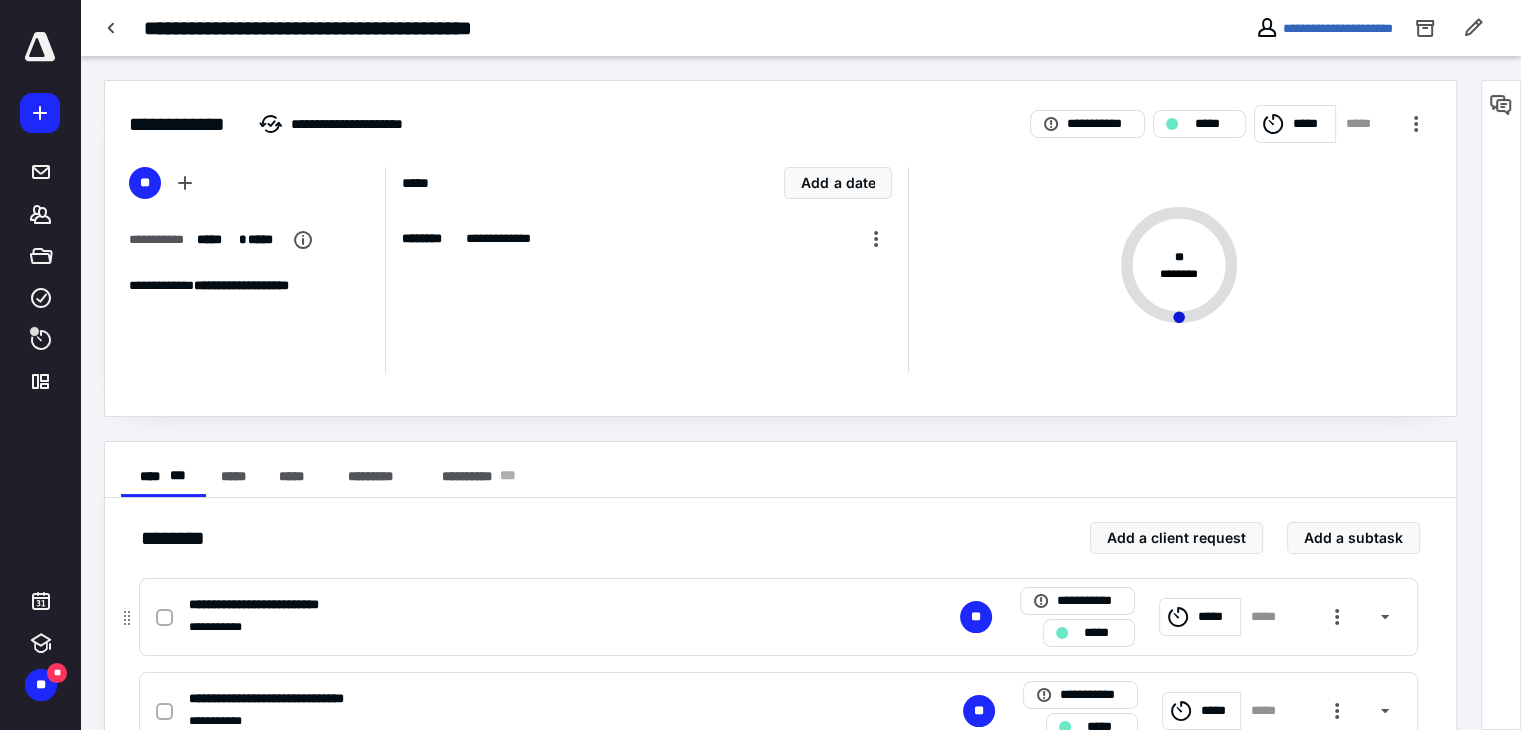 click 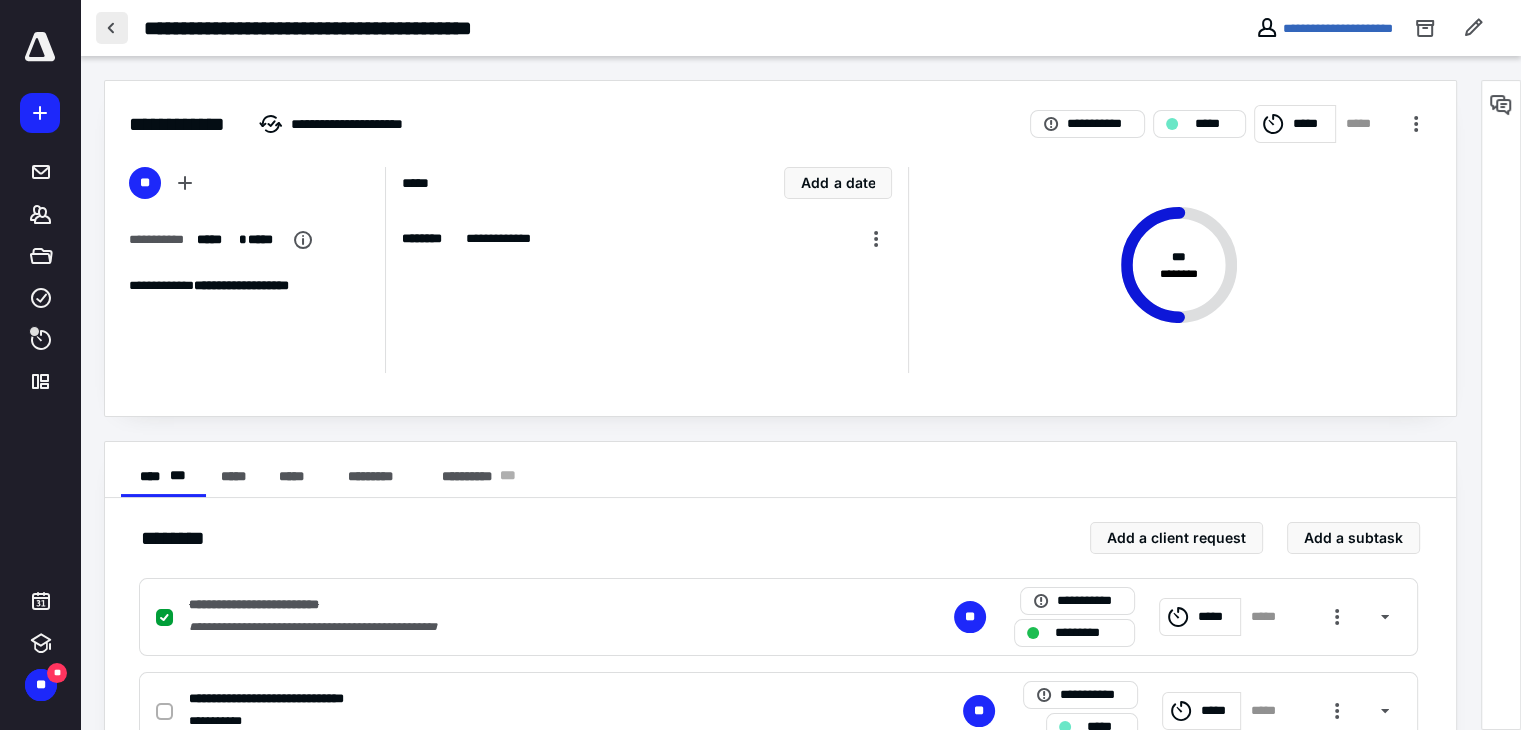 click at bounding box center (112, 28) 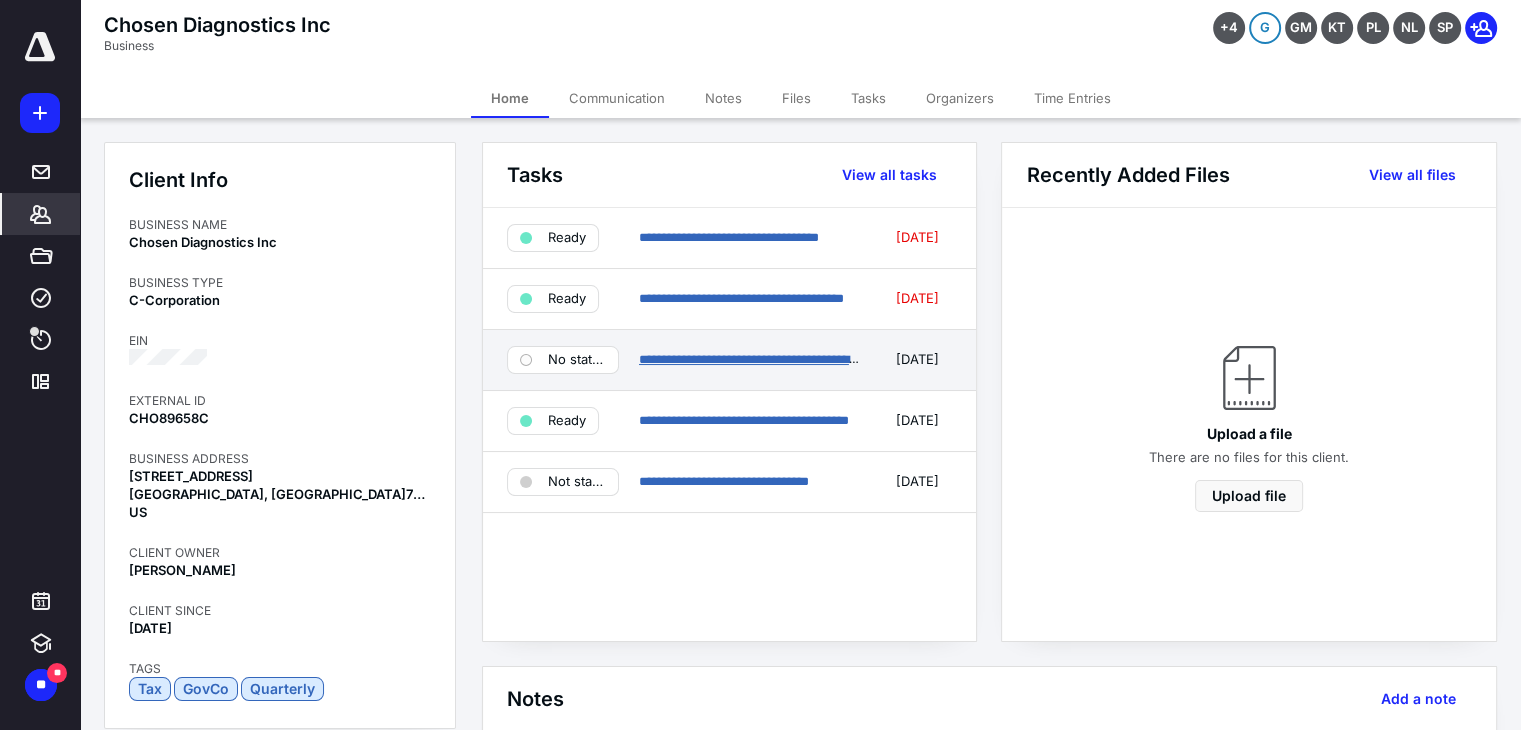 click on "**********" at bounding box center (754, 359) 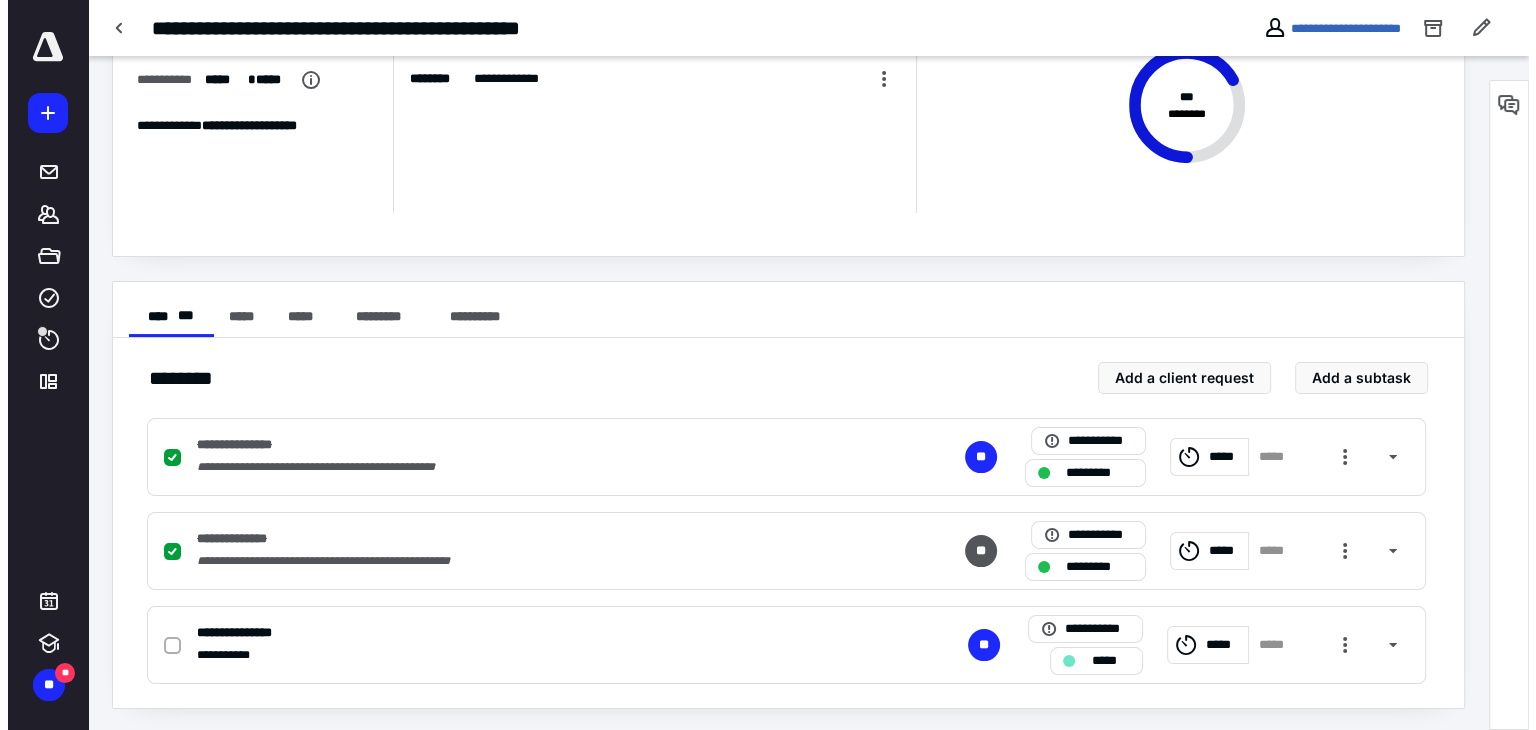 scroll, scrollTop: 163, scrollLeft: 0, axis: vertical 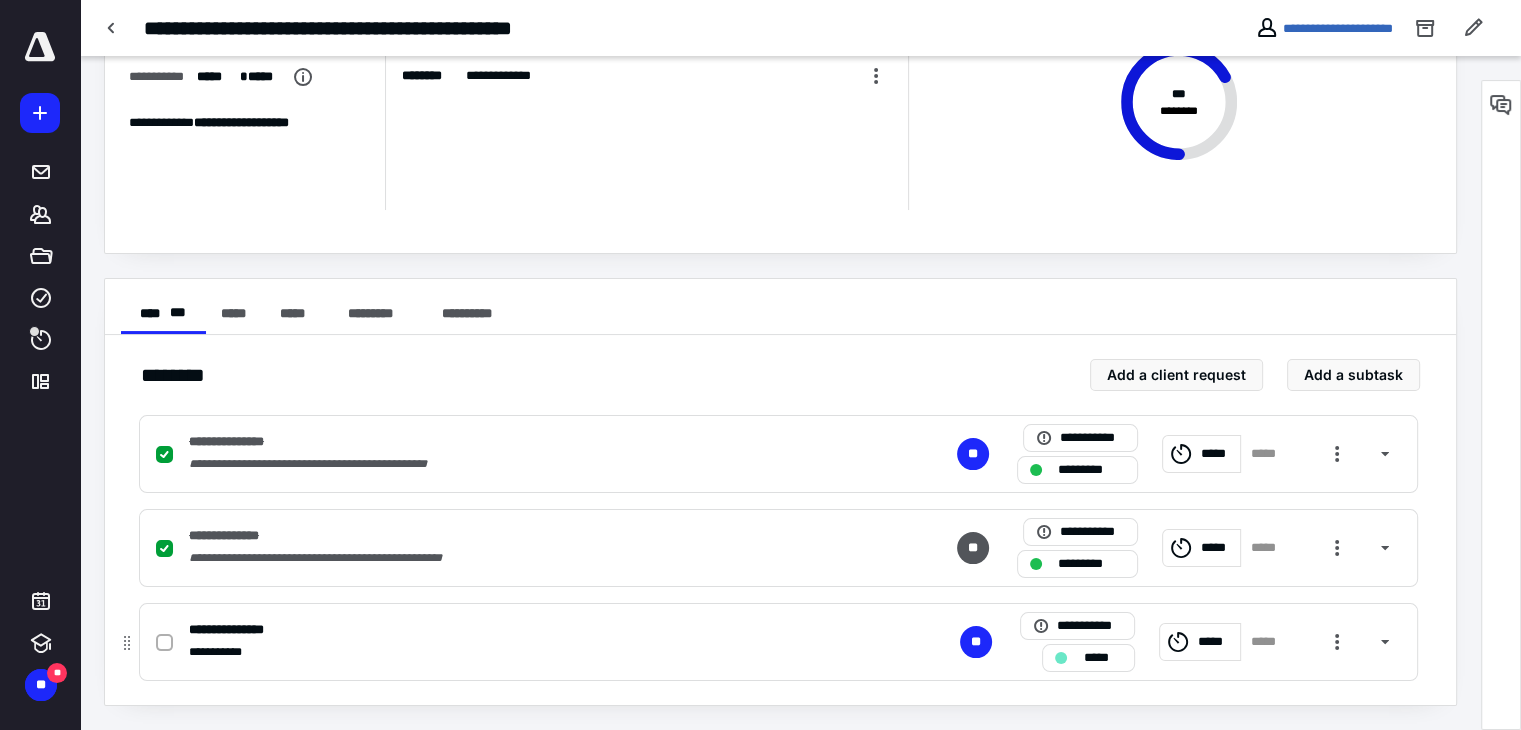click on "*****" at bounding box center (1268, 642) 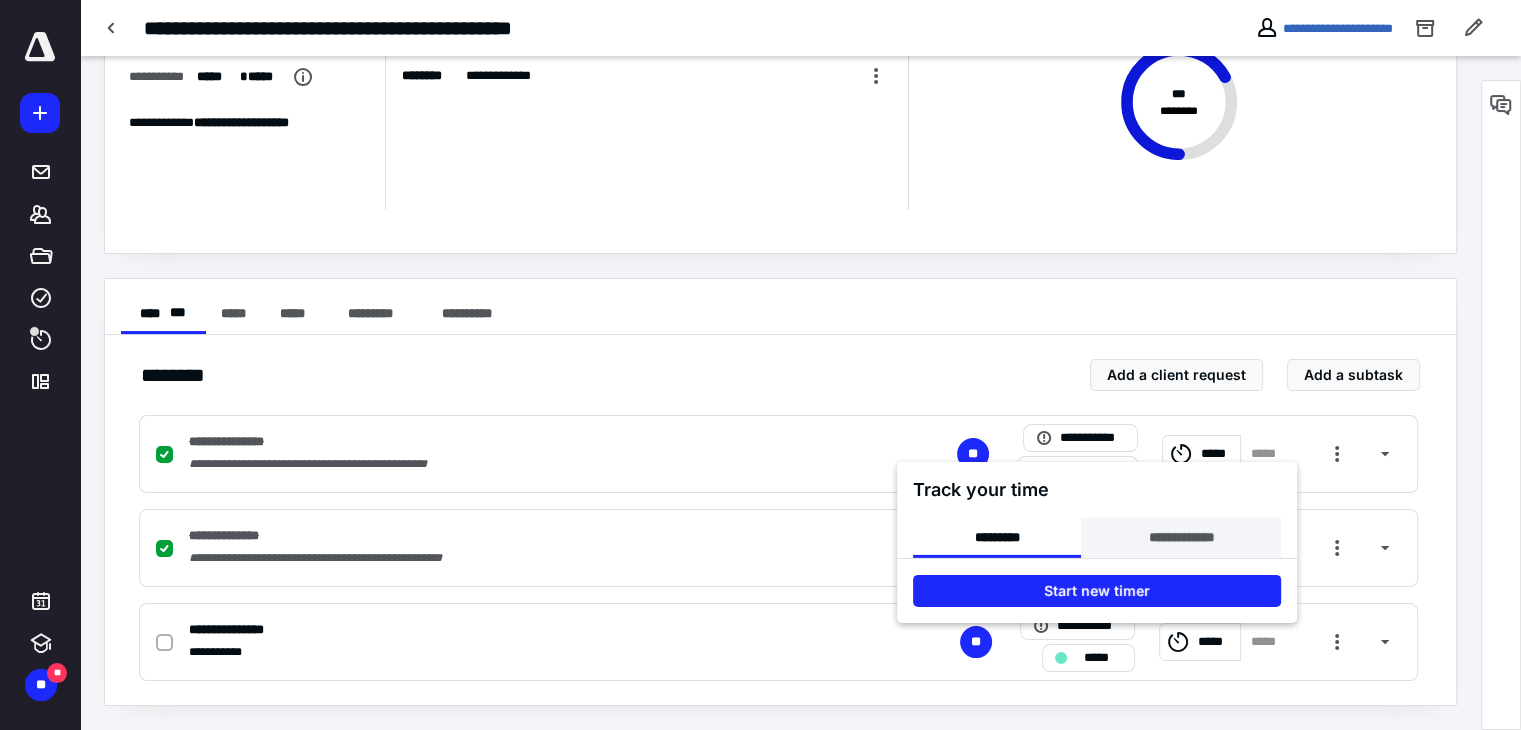click on "**********" at bounding box center (1180, 537) 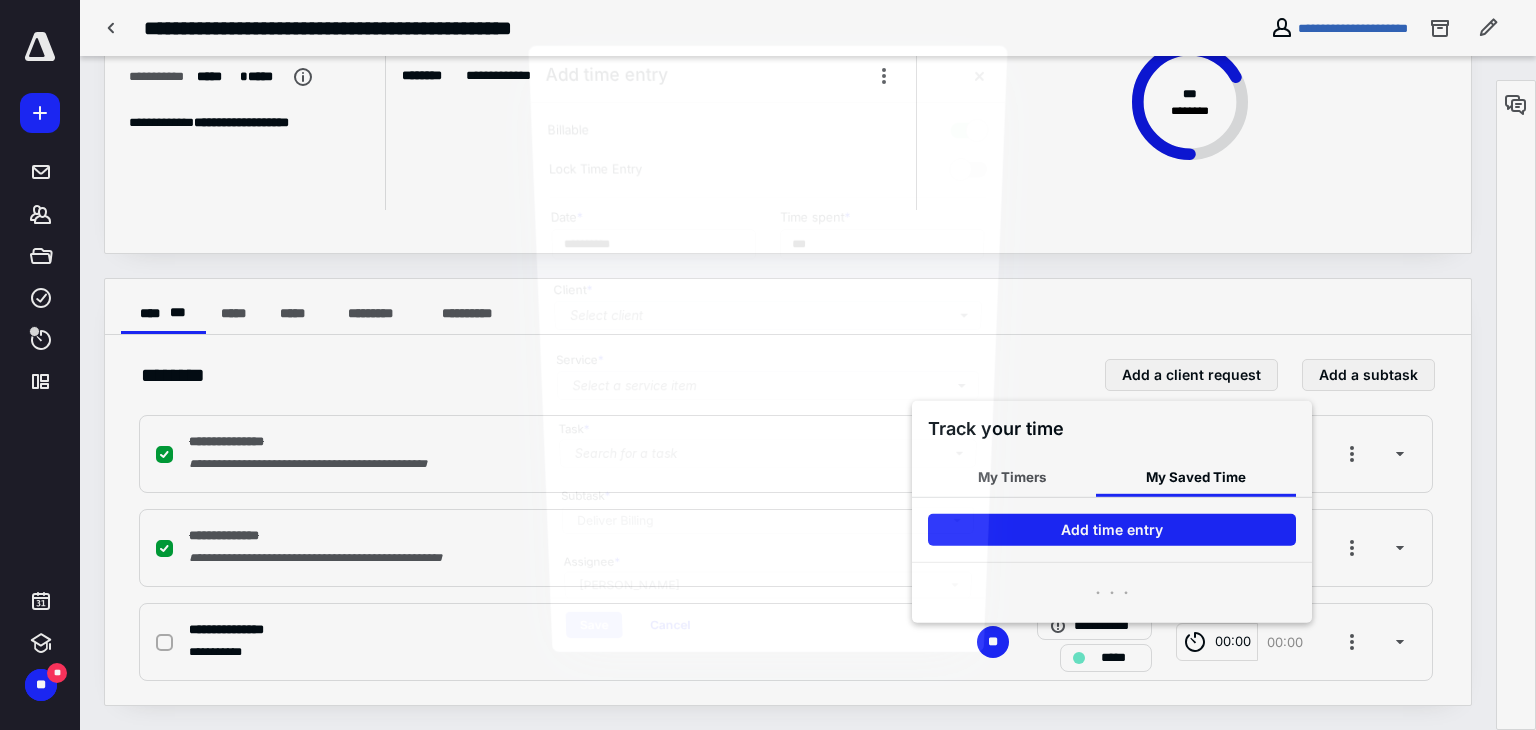 click at bounding box center [768, 365] 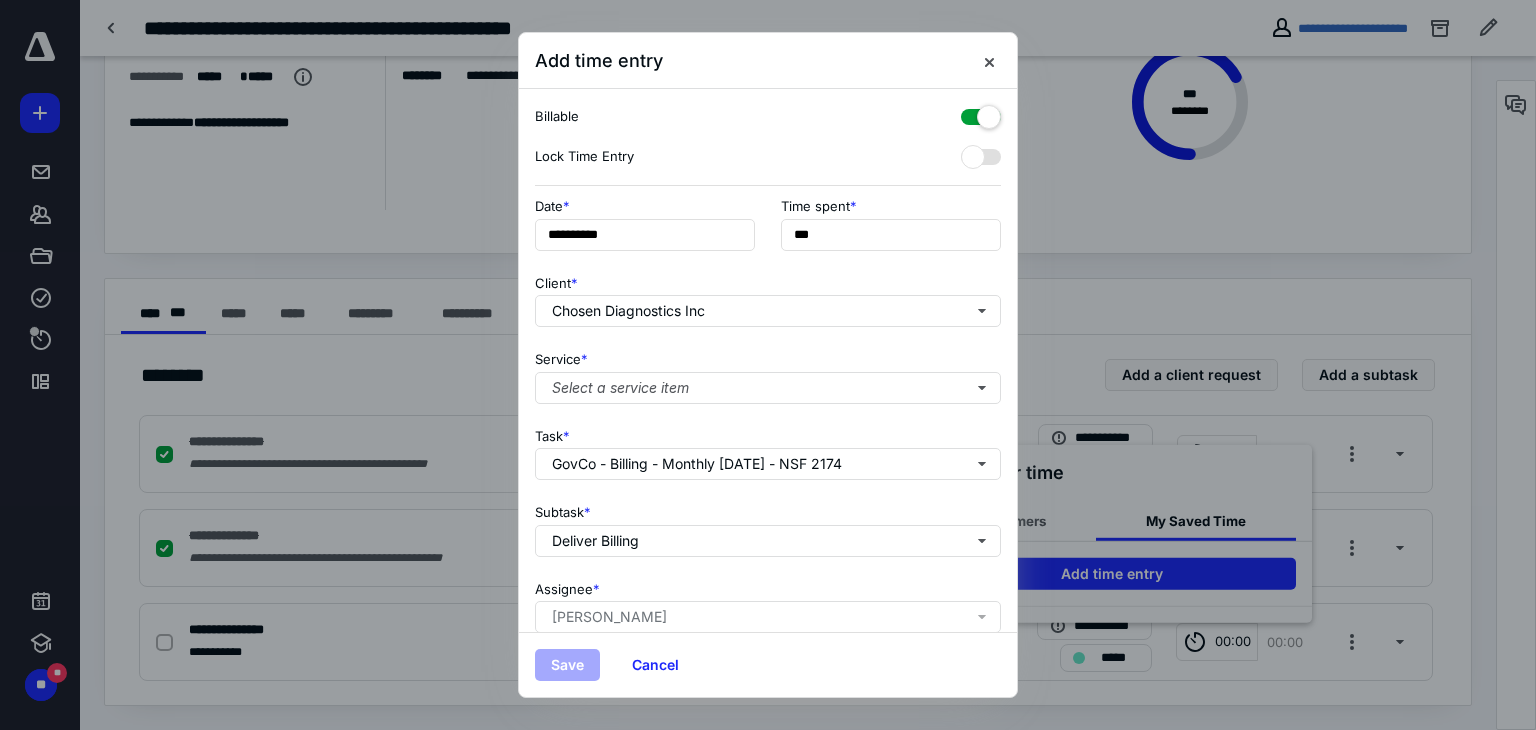 click at bounding box center [768, 365] 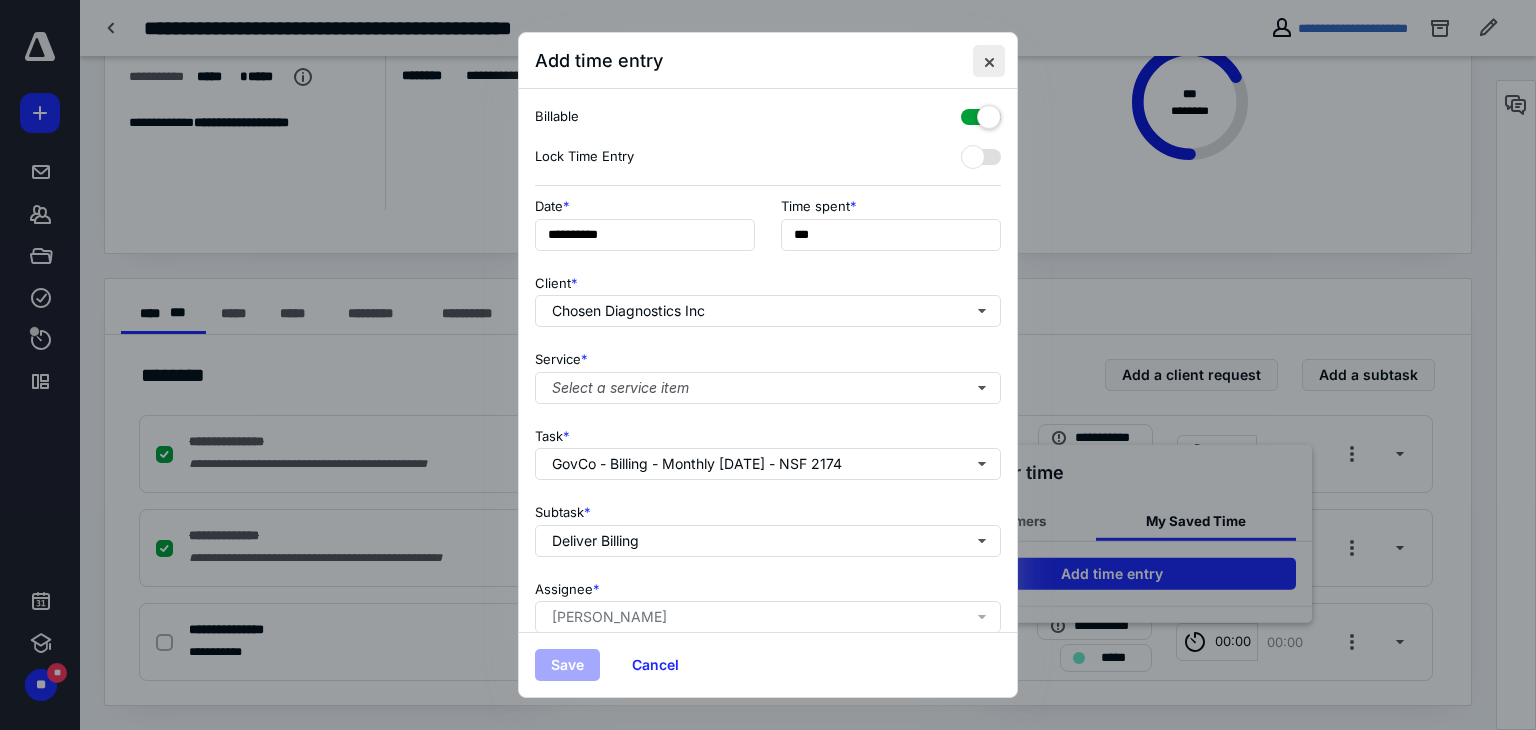 click at bounding box center (989, 61) 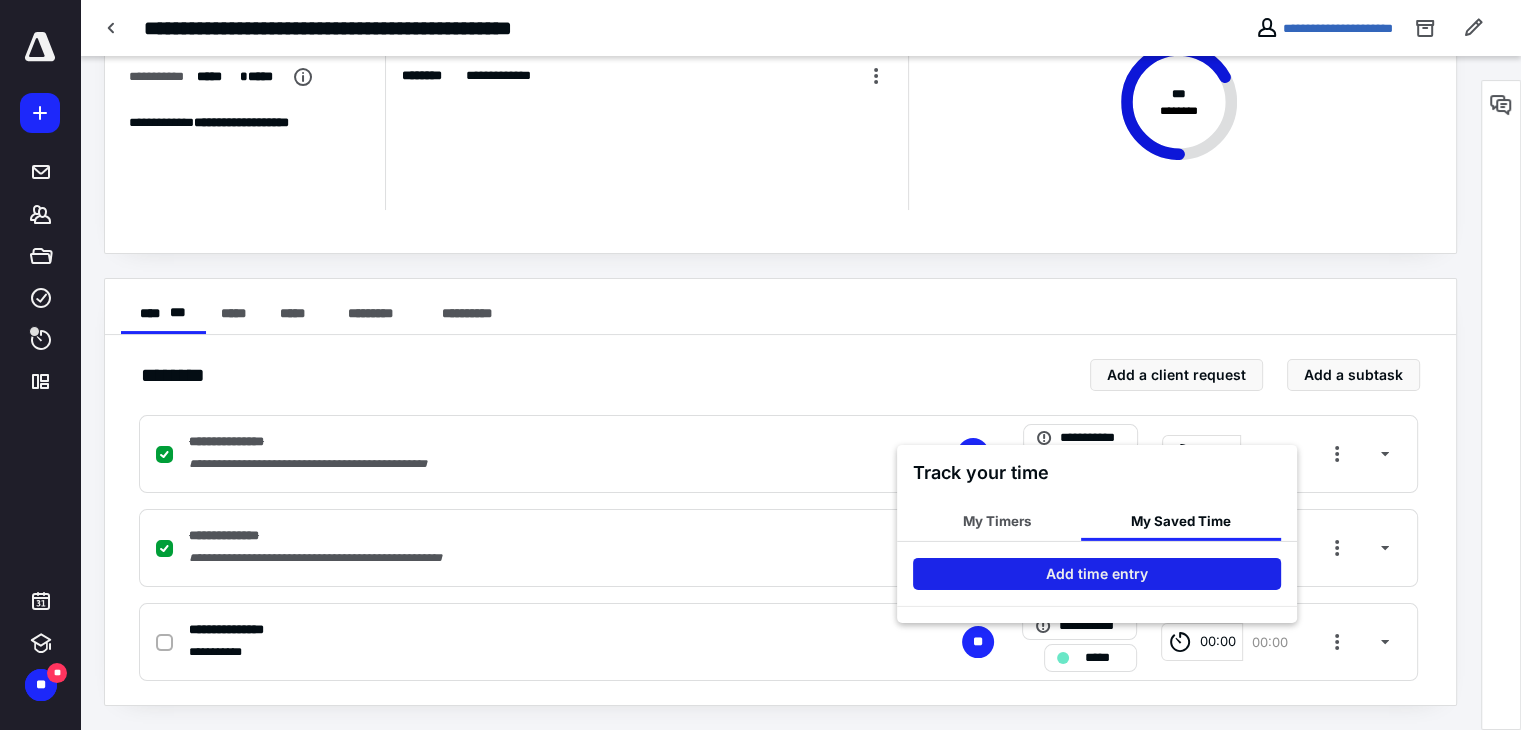 click on "Add time entry" at bounding box center (1097, 573) 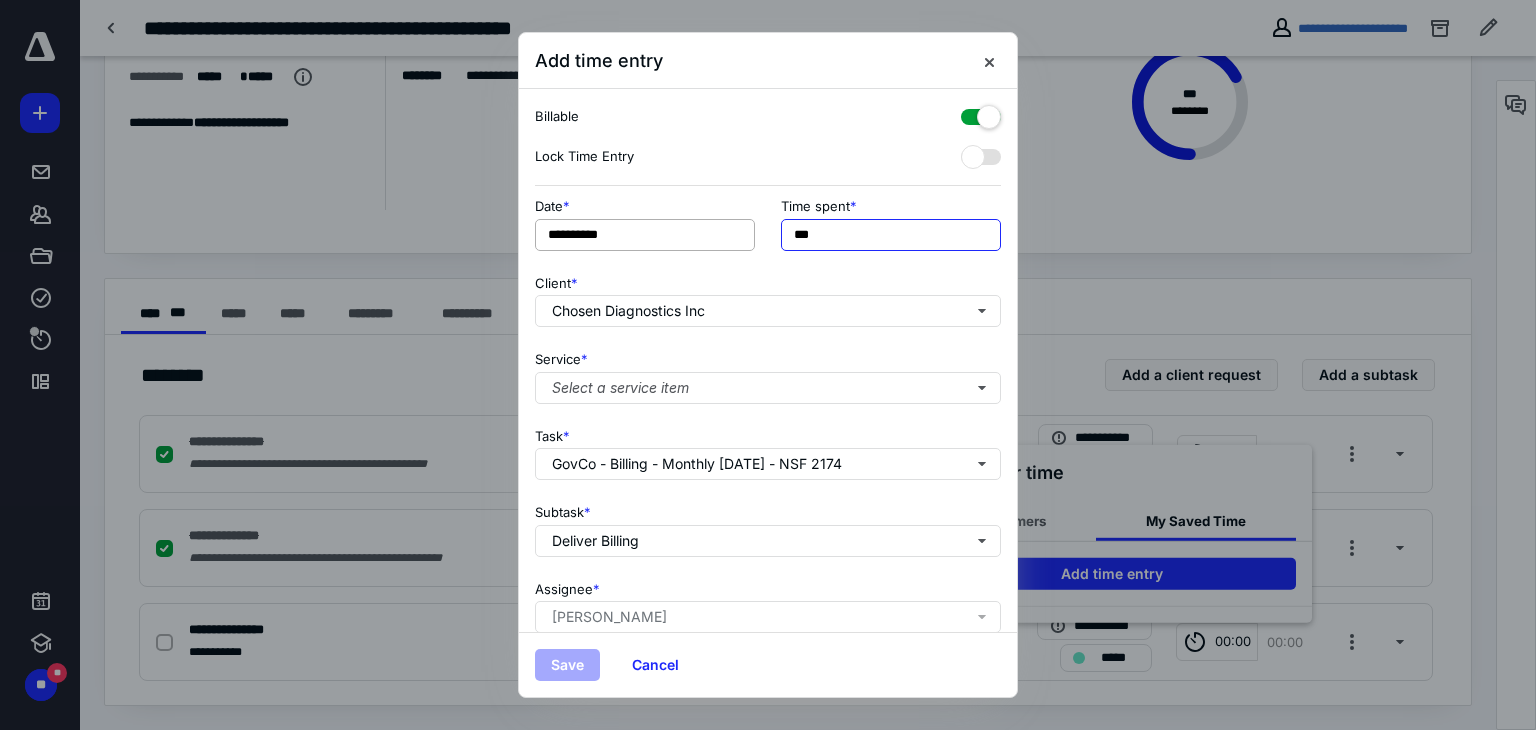 drag, startPoint x: 825, startPoint y: 235, endPoint x: 749, endPoint y: 243, distance: 76.41989 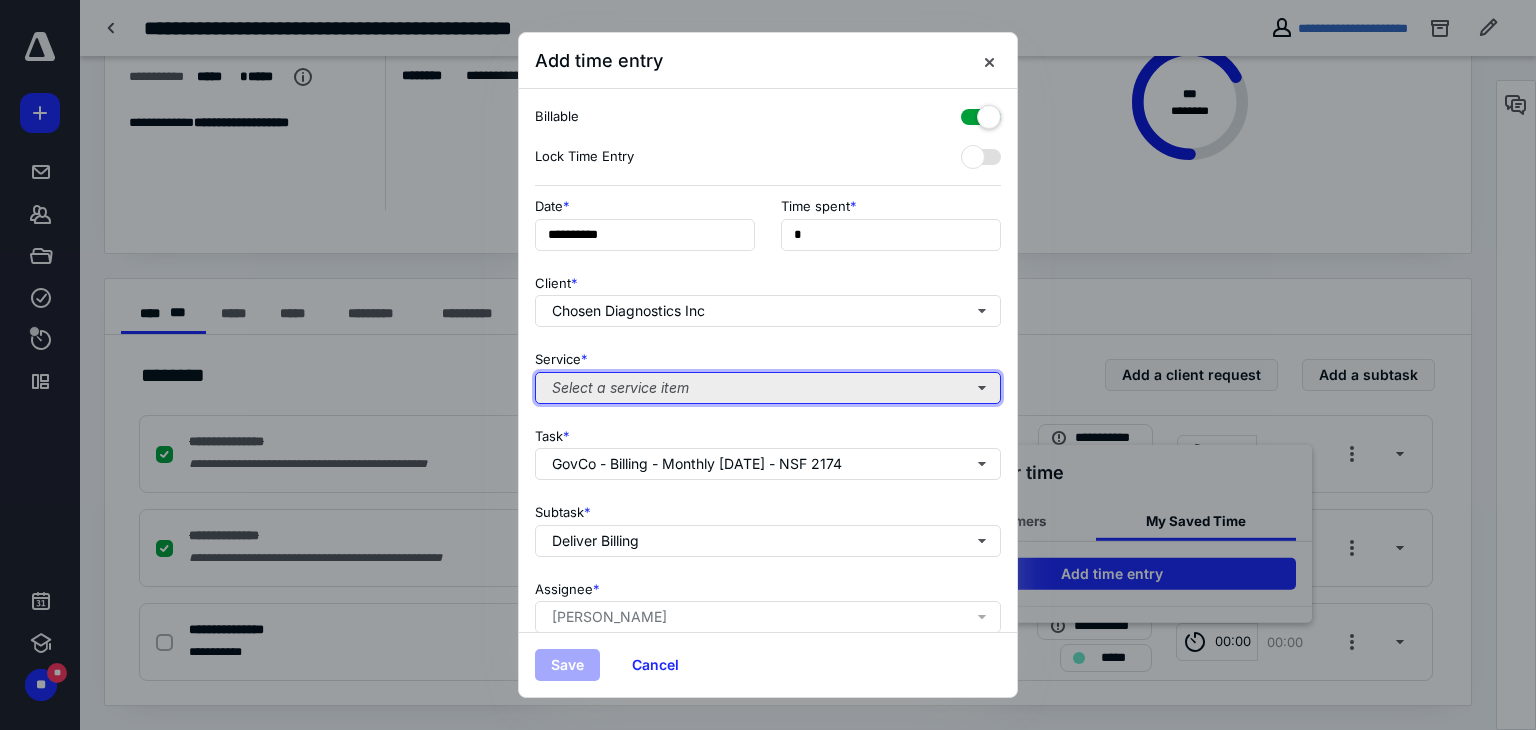 type on "**" 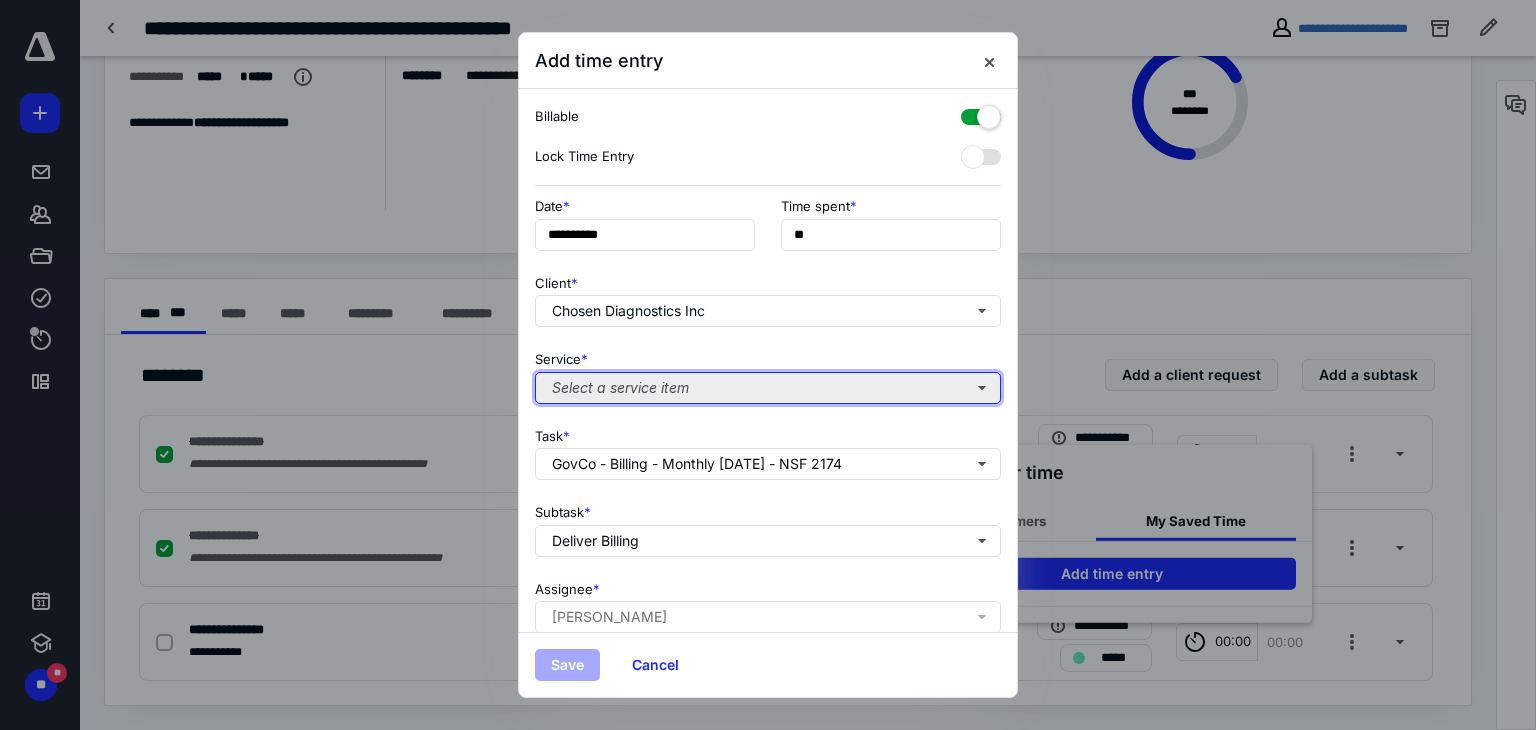 click on "Select a service item" at bounding box center [768, 388] 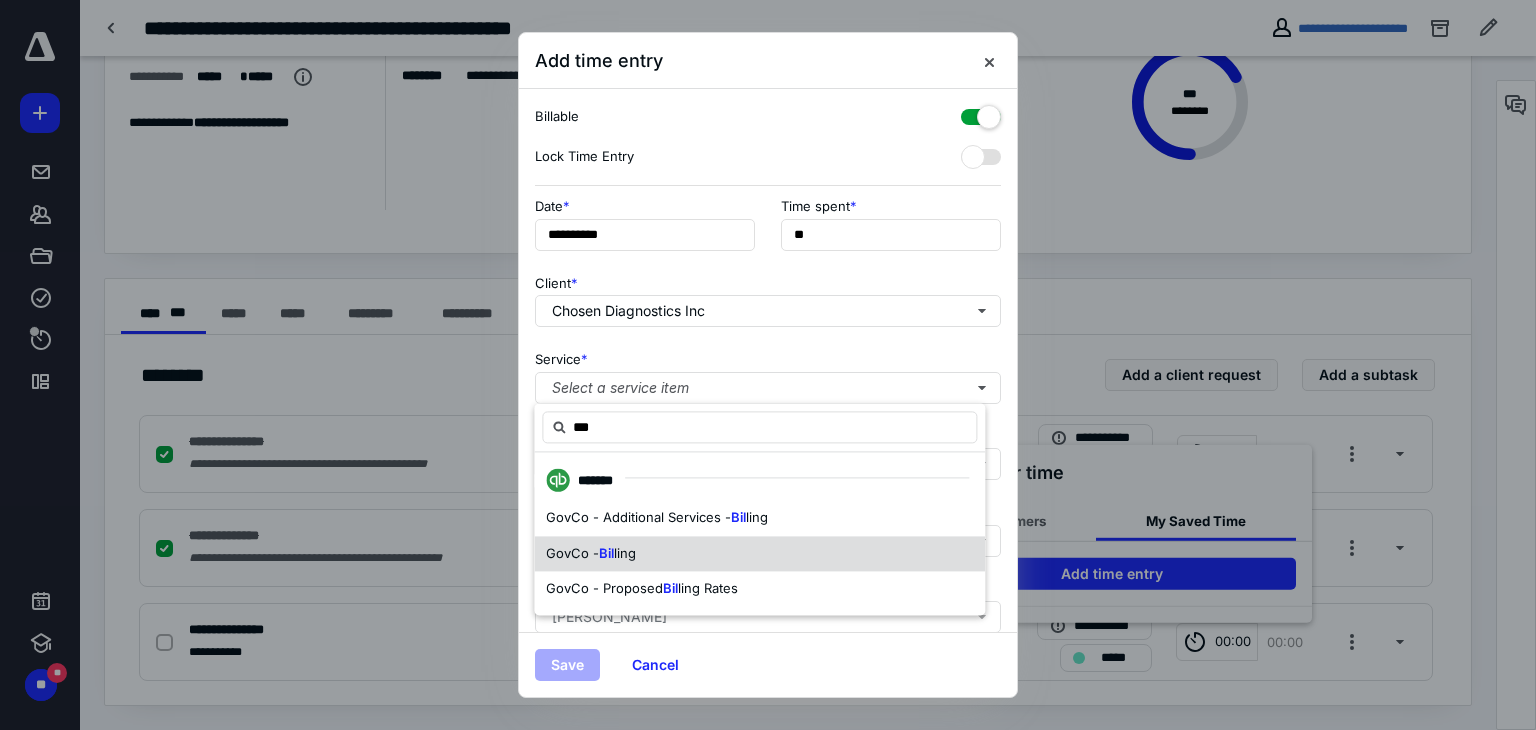 click on "GovCo -" at bounding box center [572, 553] 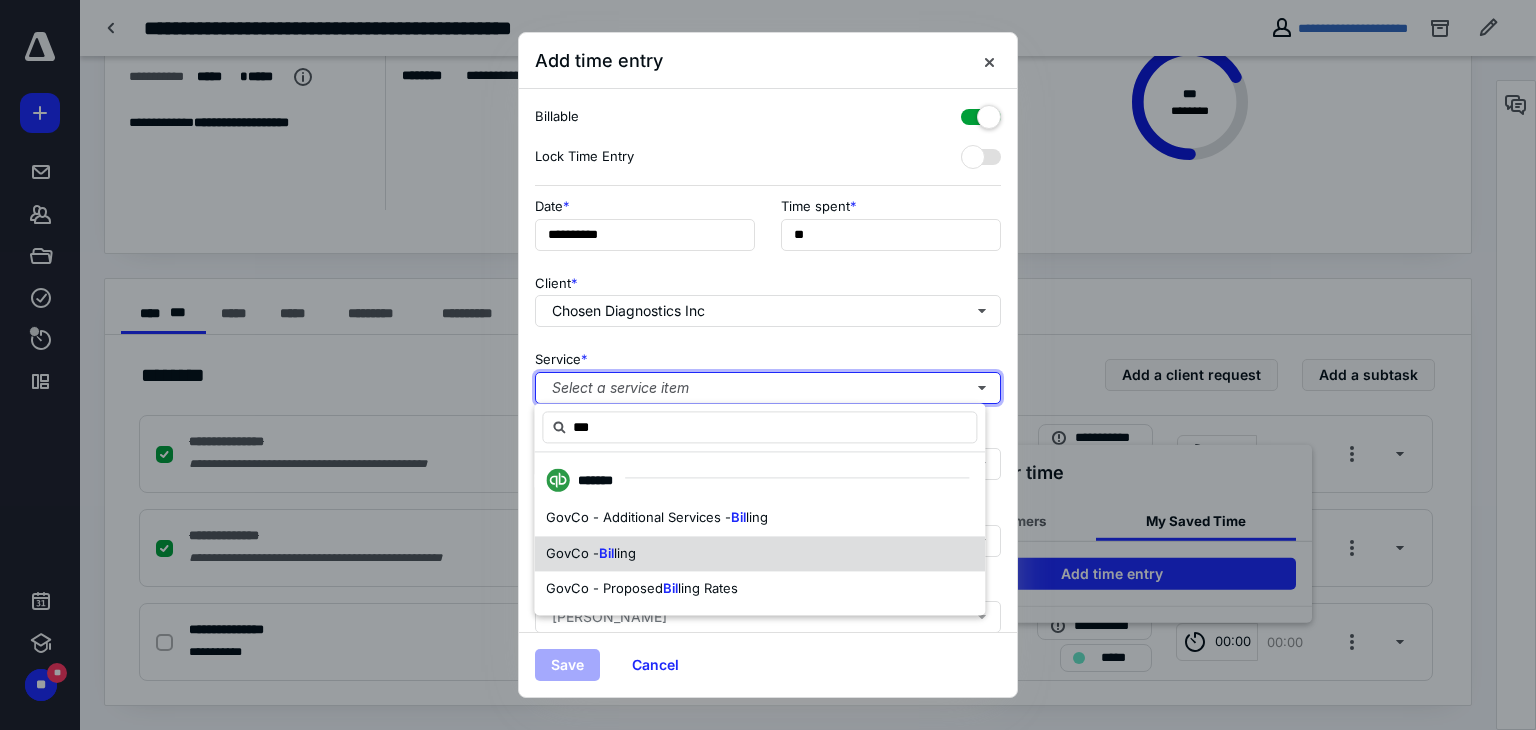 type 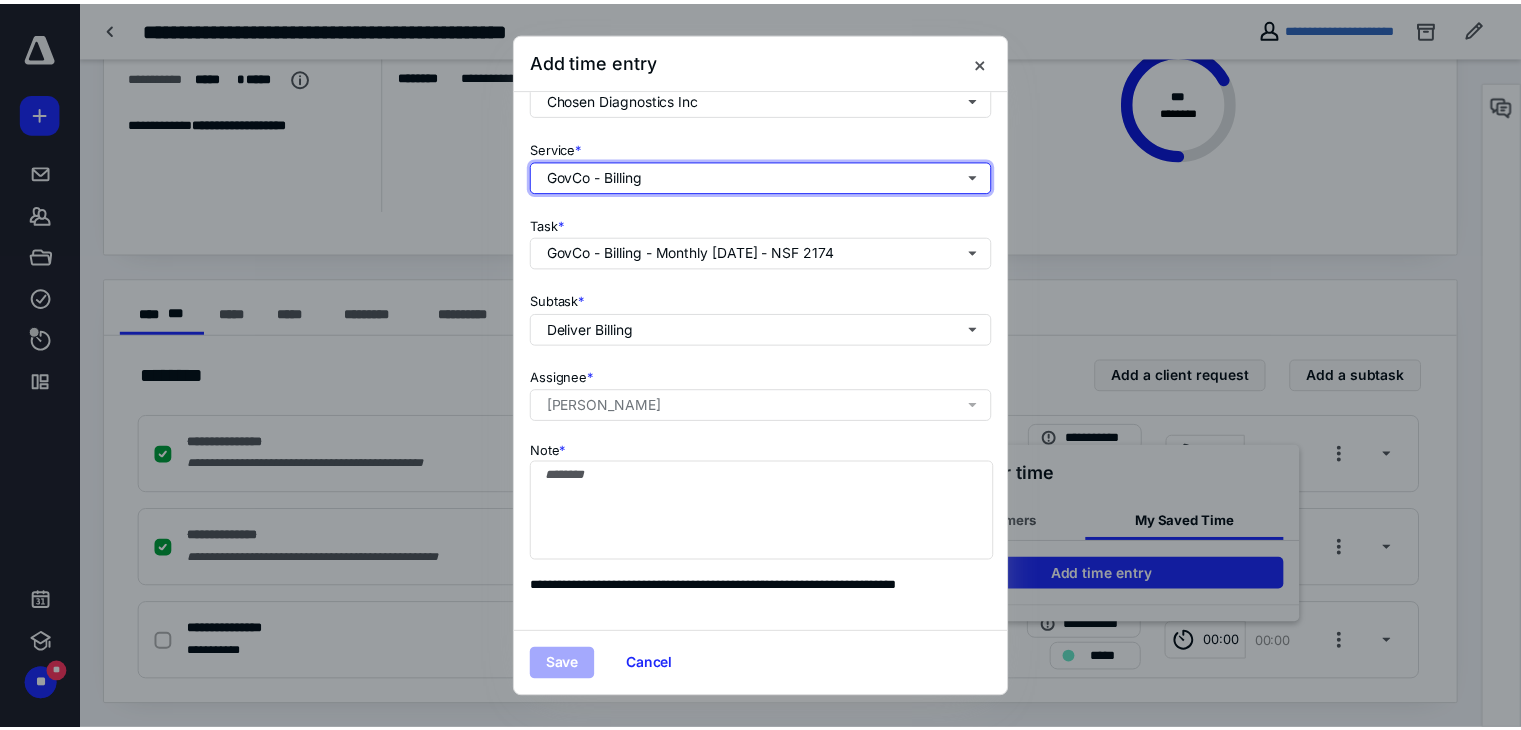 scroll, scrollTop: 226, scrollLeft: 0, axis: vertical 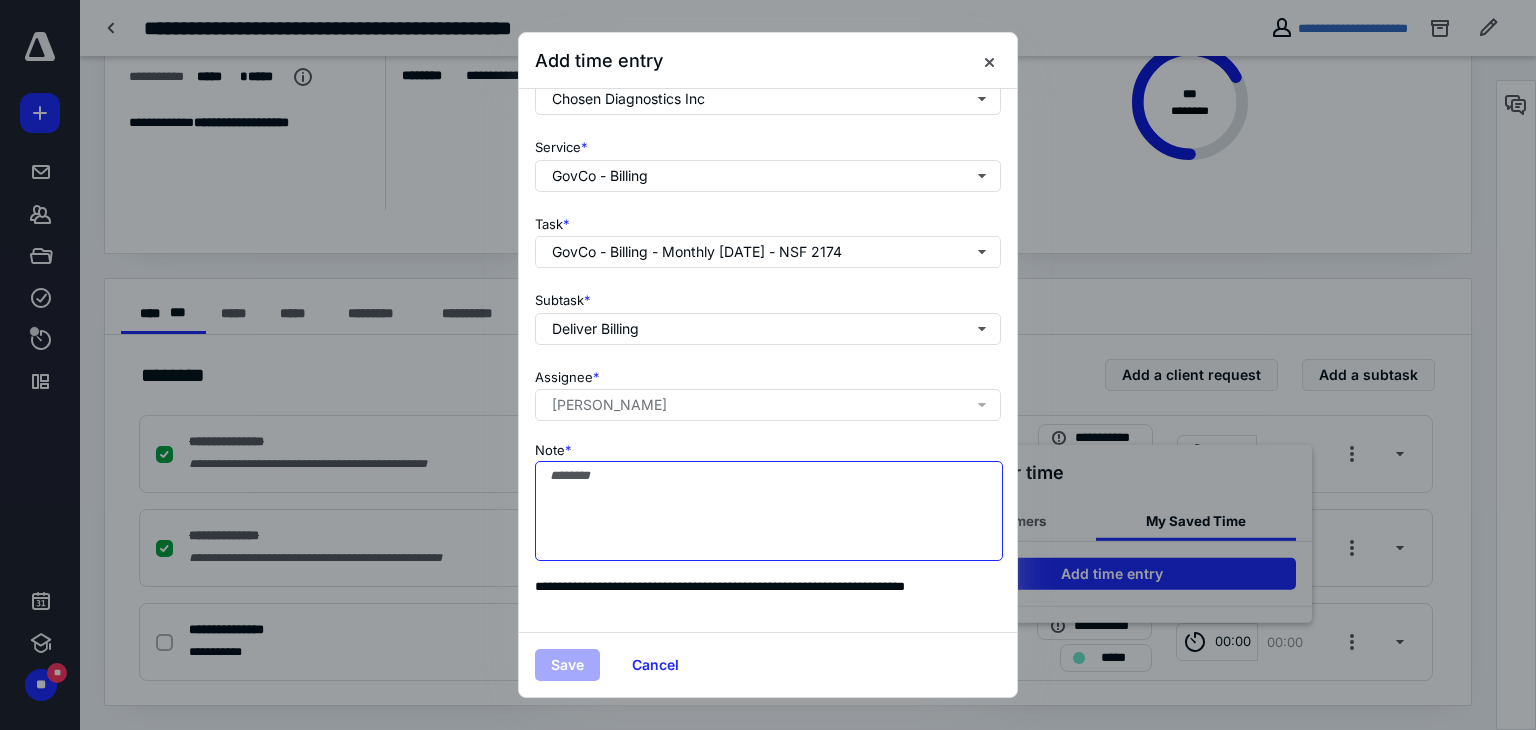 click on "Note *" at bounding box center (769, 511) 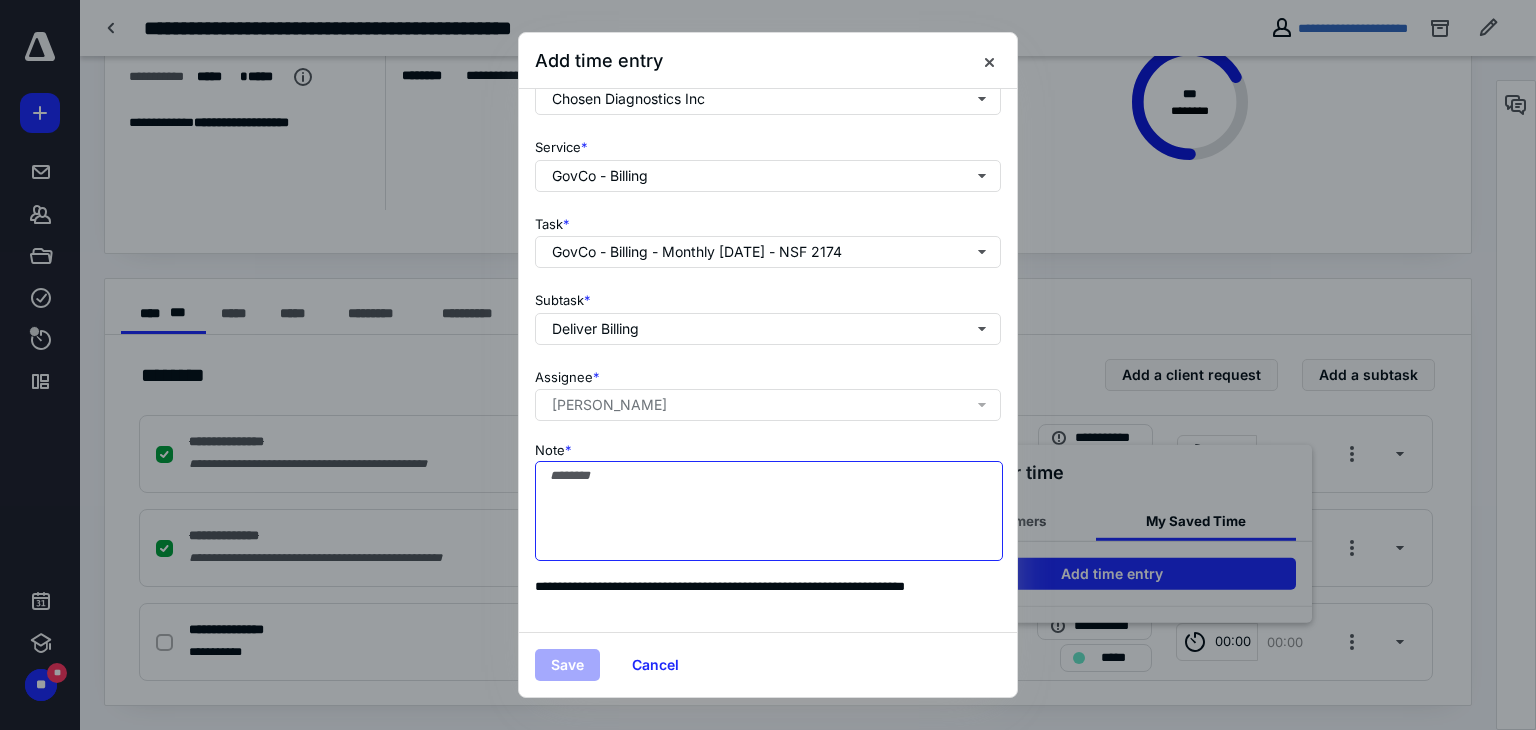 paste on "********" 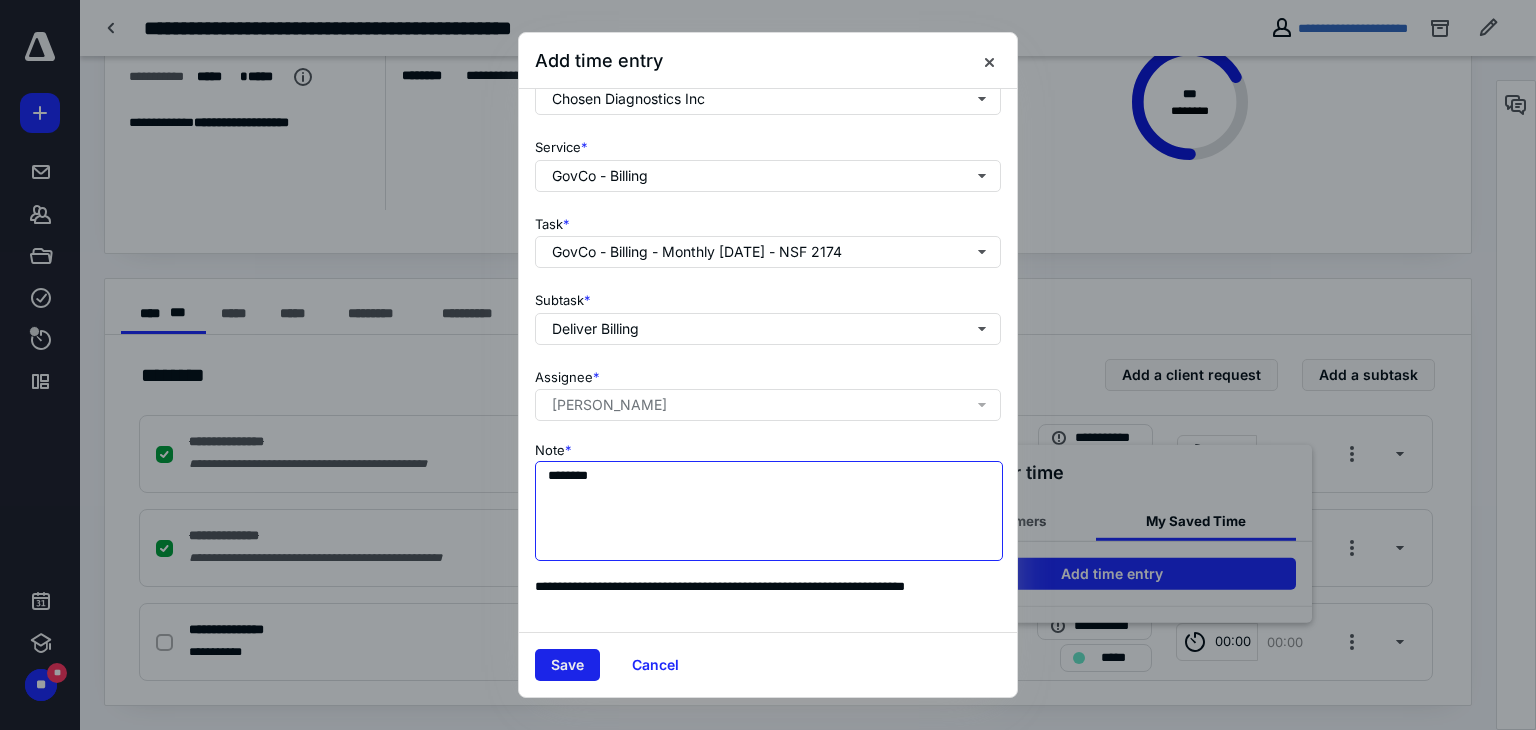 type on "********" 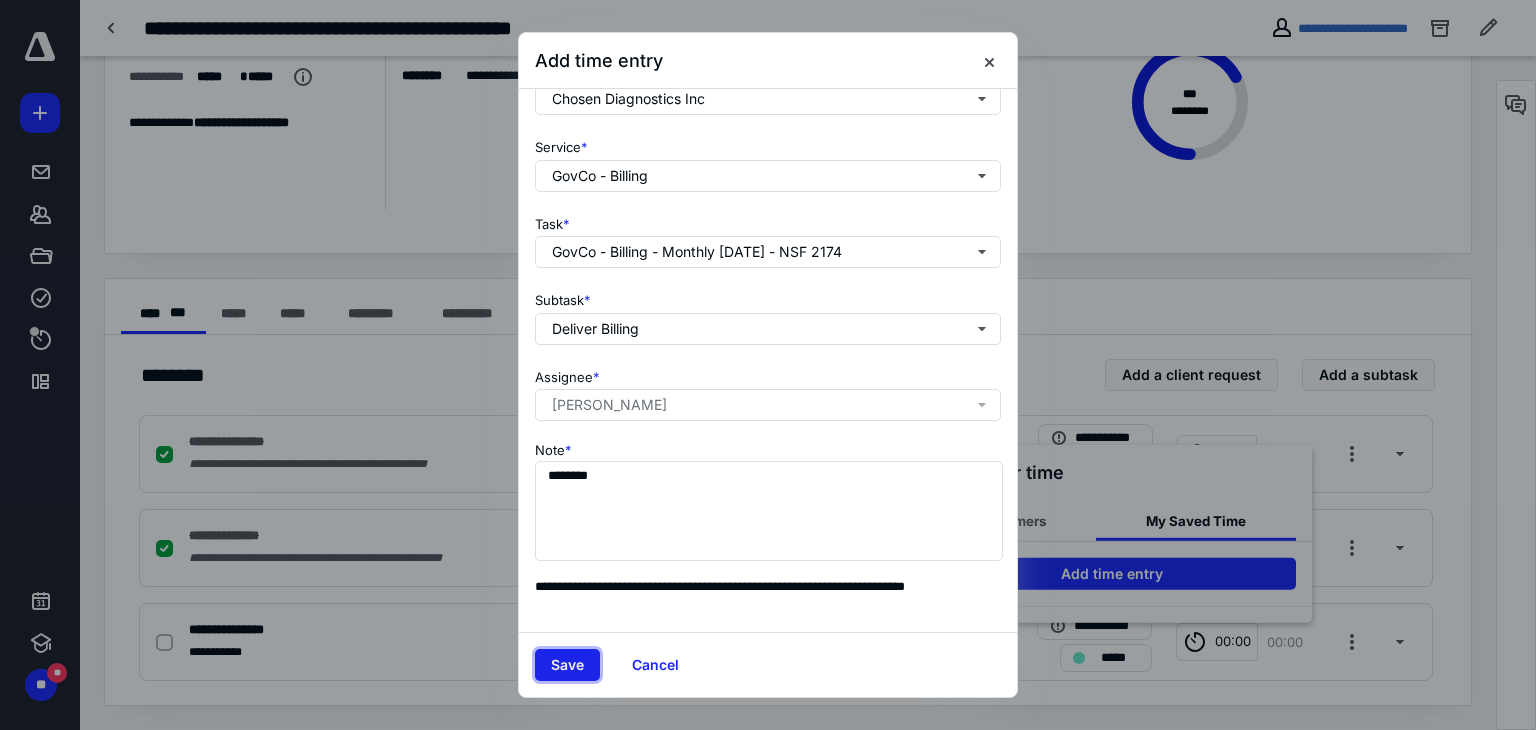 click on "Save" at bounding box center (567, 665) 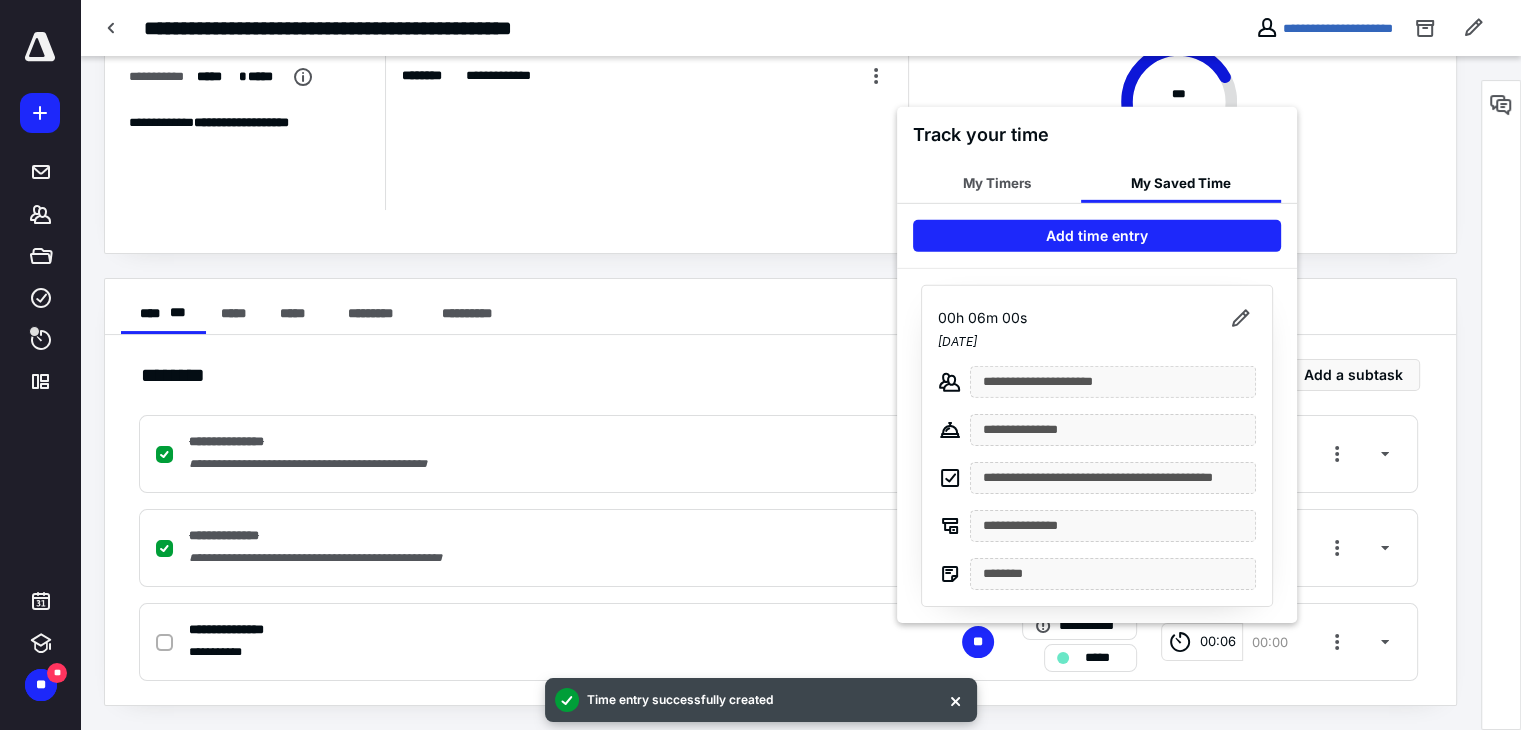click at bounding box center [760, 365] 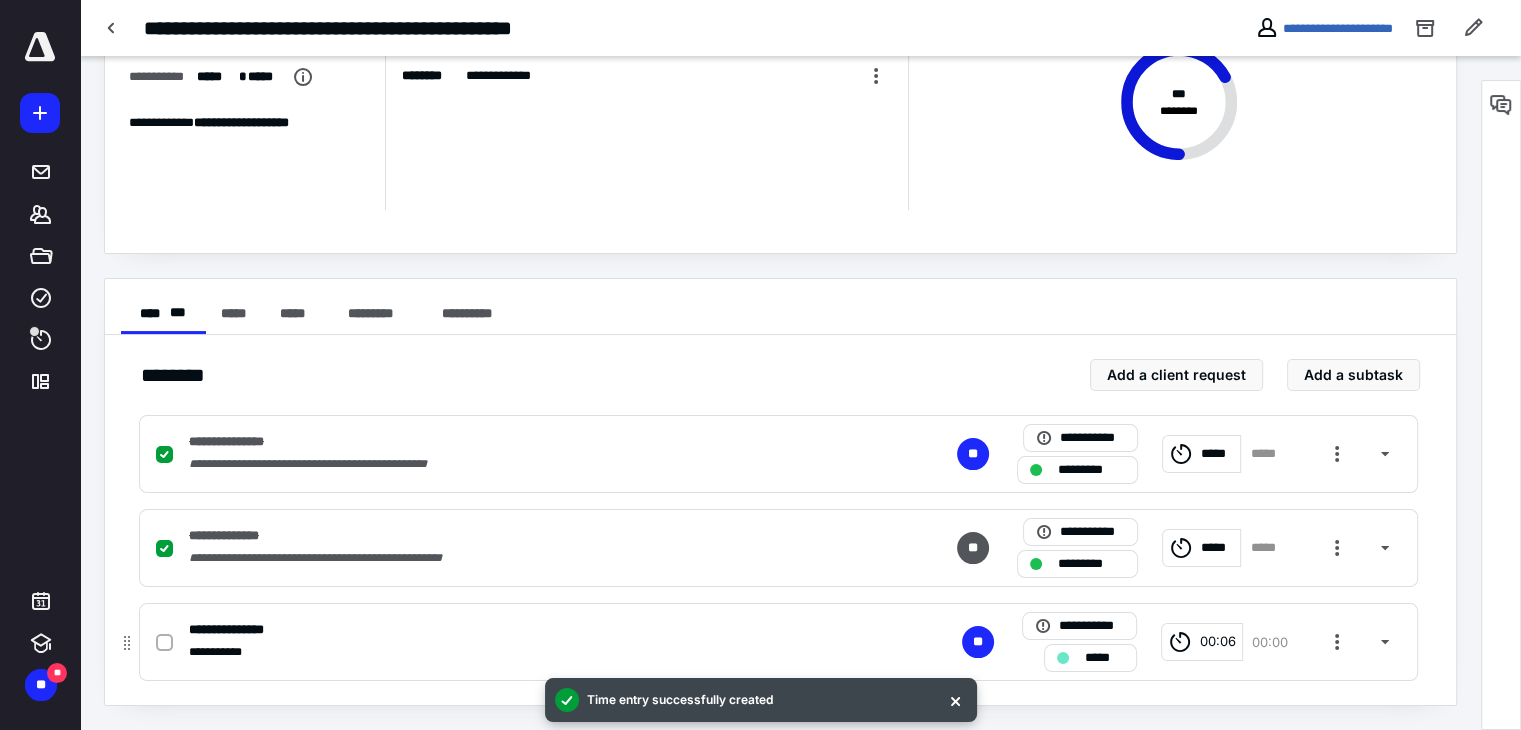 click at bounding box center (164, 642) 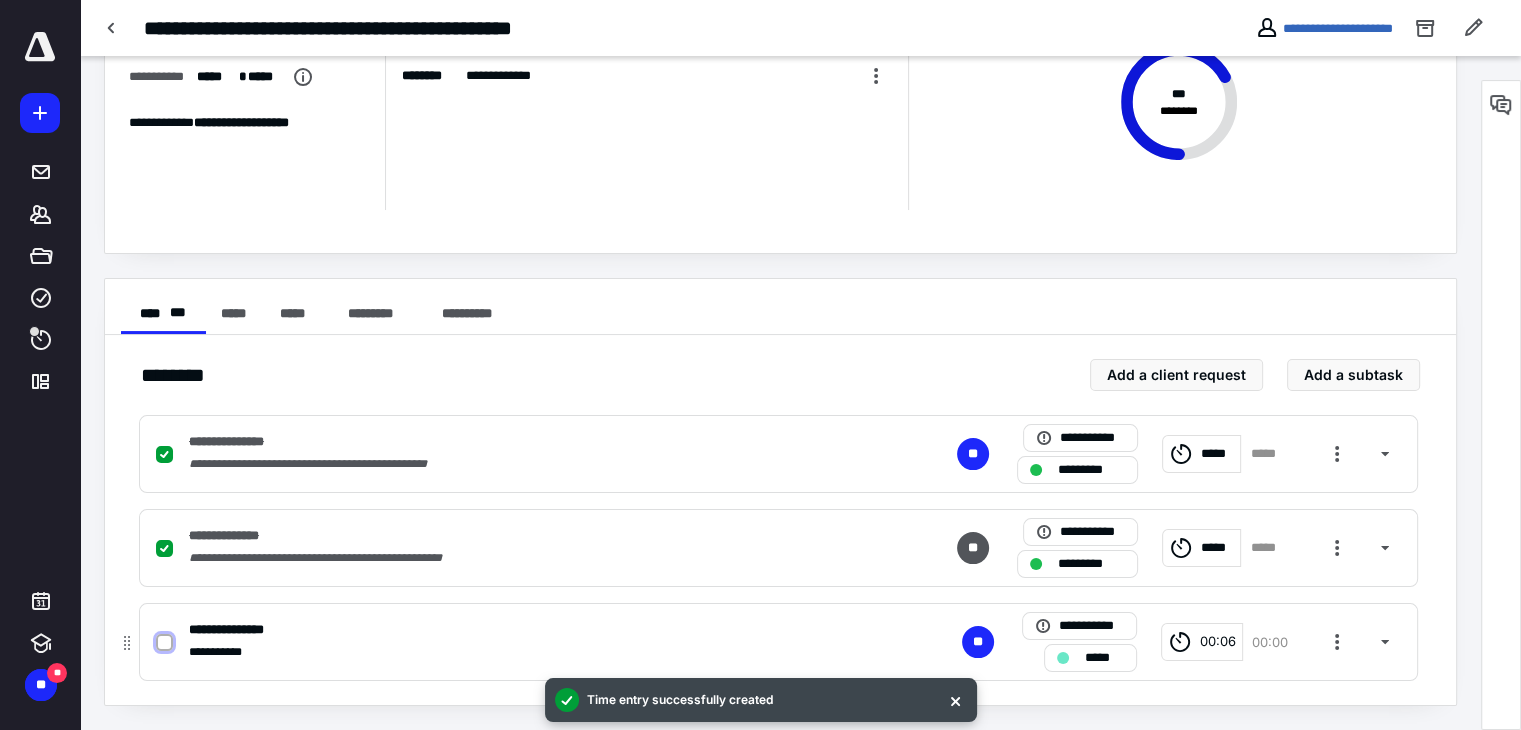 click at bounding box center (164, 643) 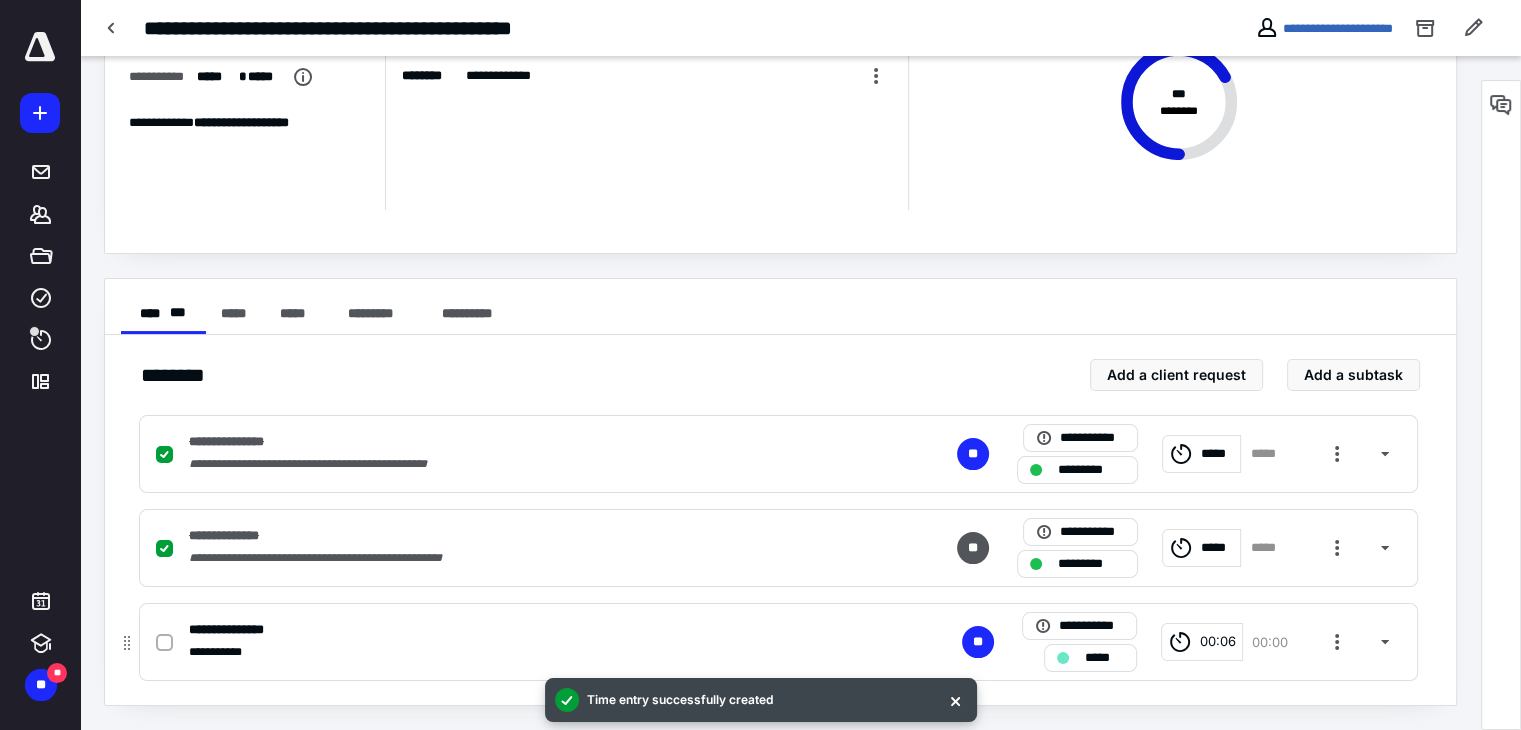 checkbox on "true" 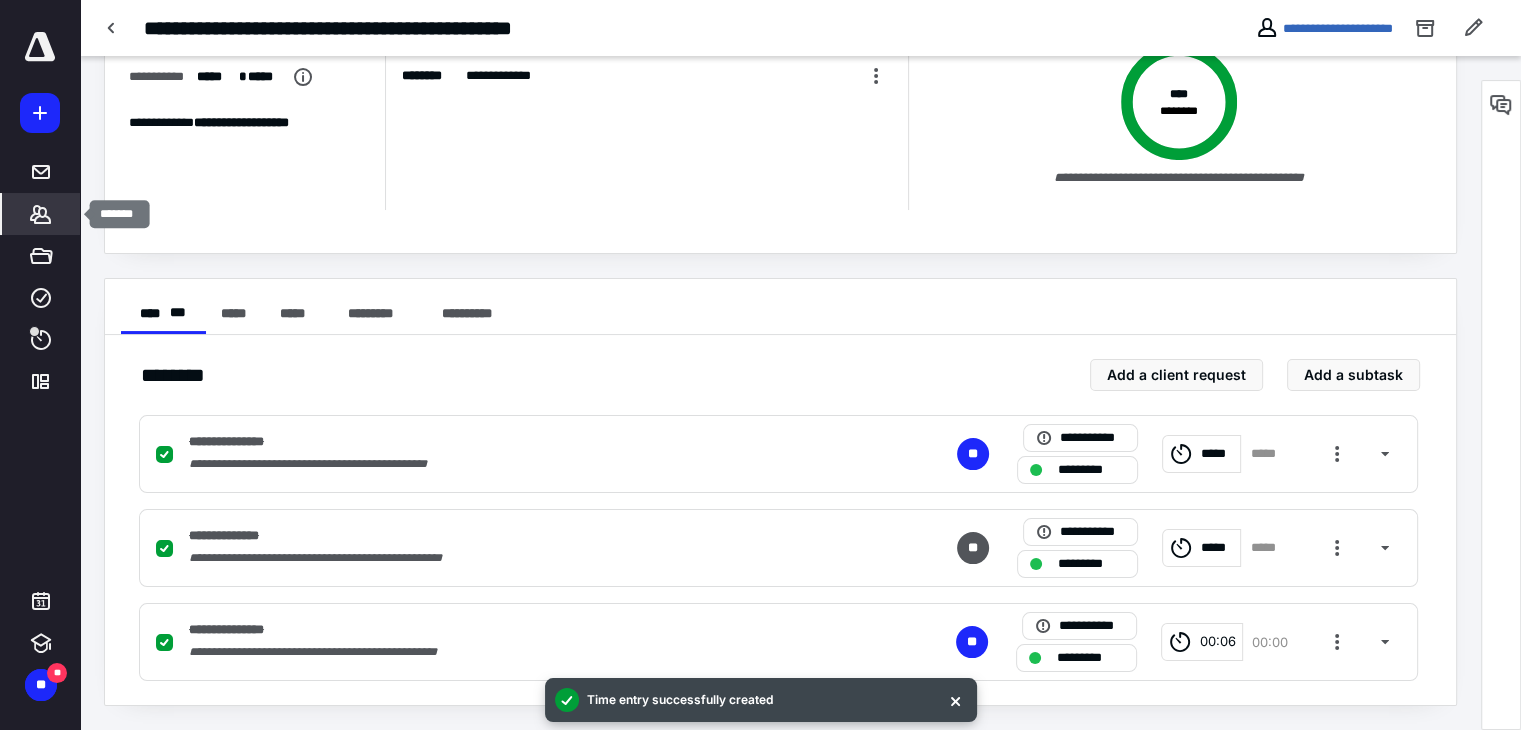 click 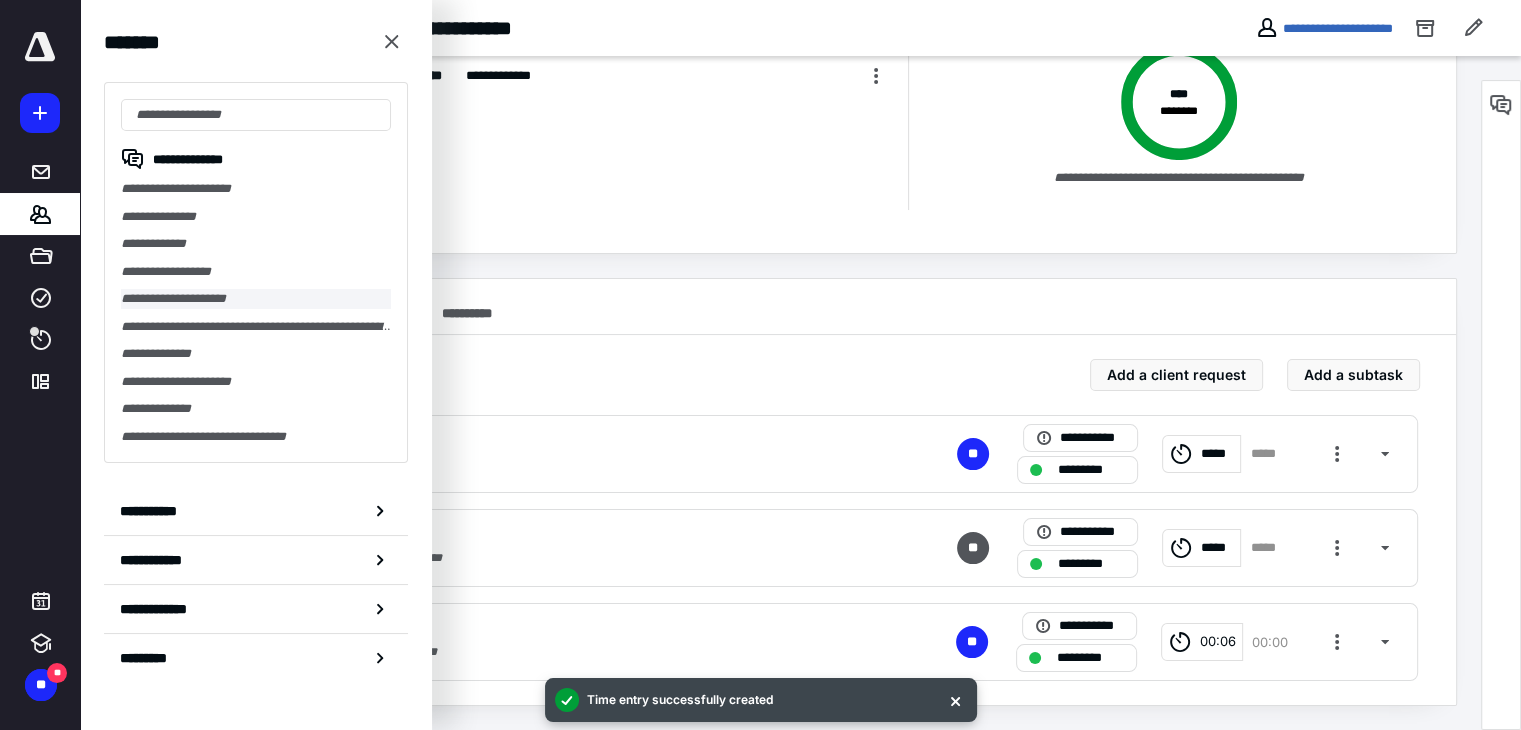click on "**********" at bounding box center (256, 299) 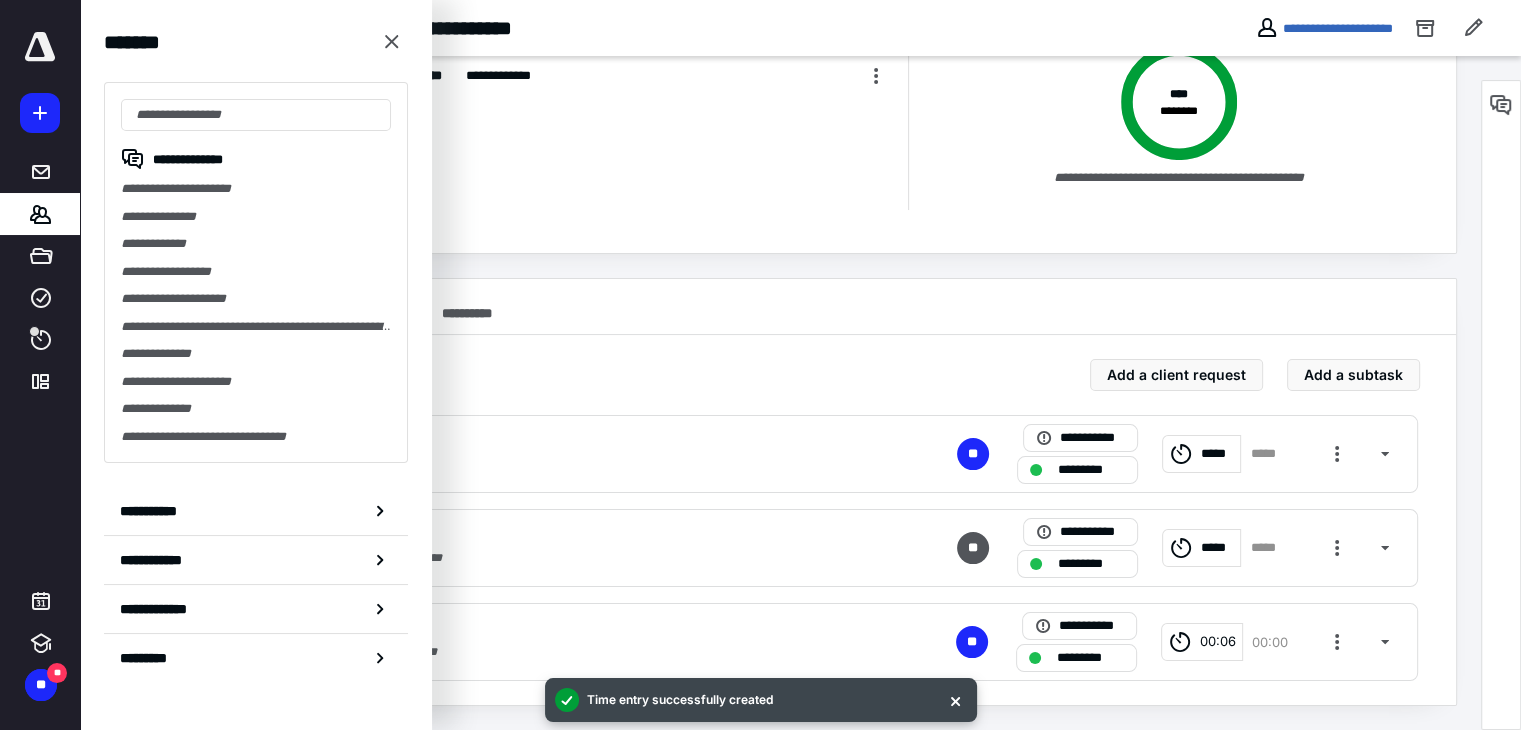 scroll, scrollTop: 0, scrollLeft: 0, axis: both 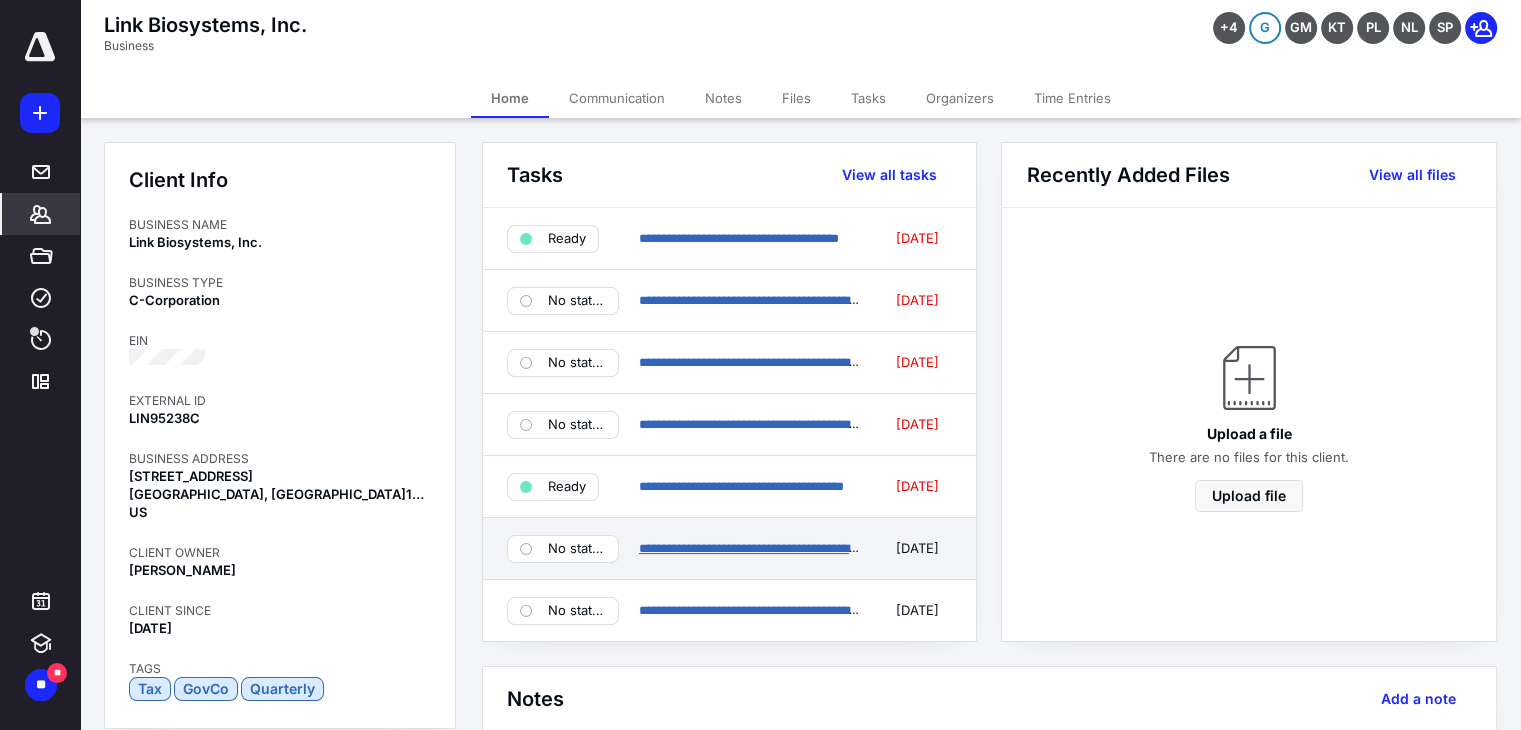 click on "**********" at bounding box center [754, 548] 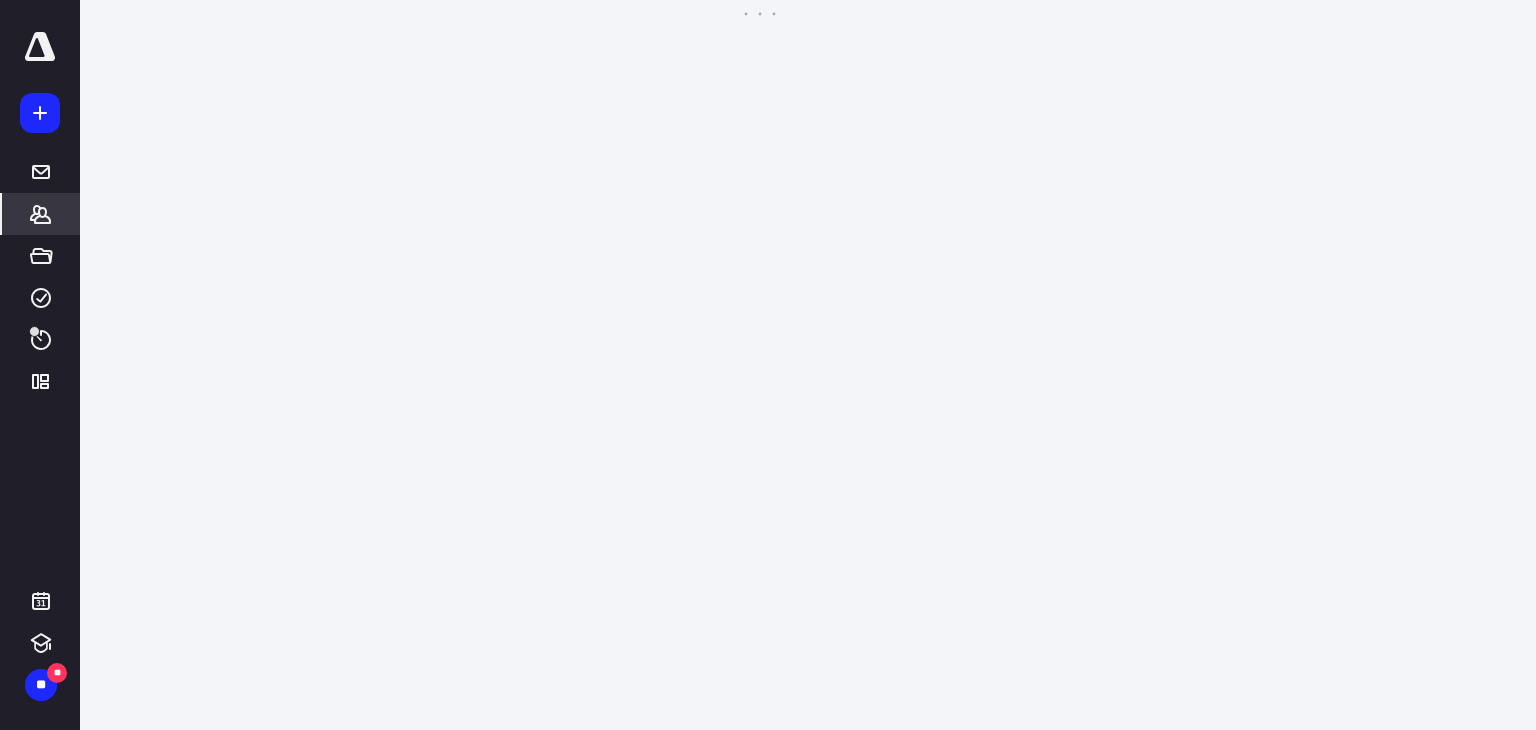 click on "**********" at bounding box center [760, 365] 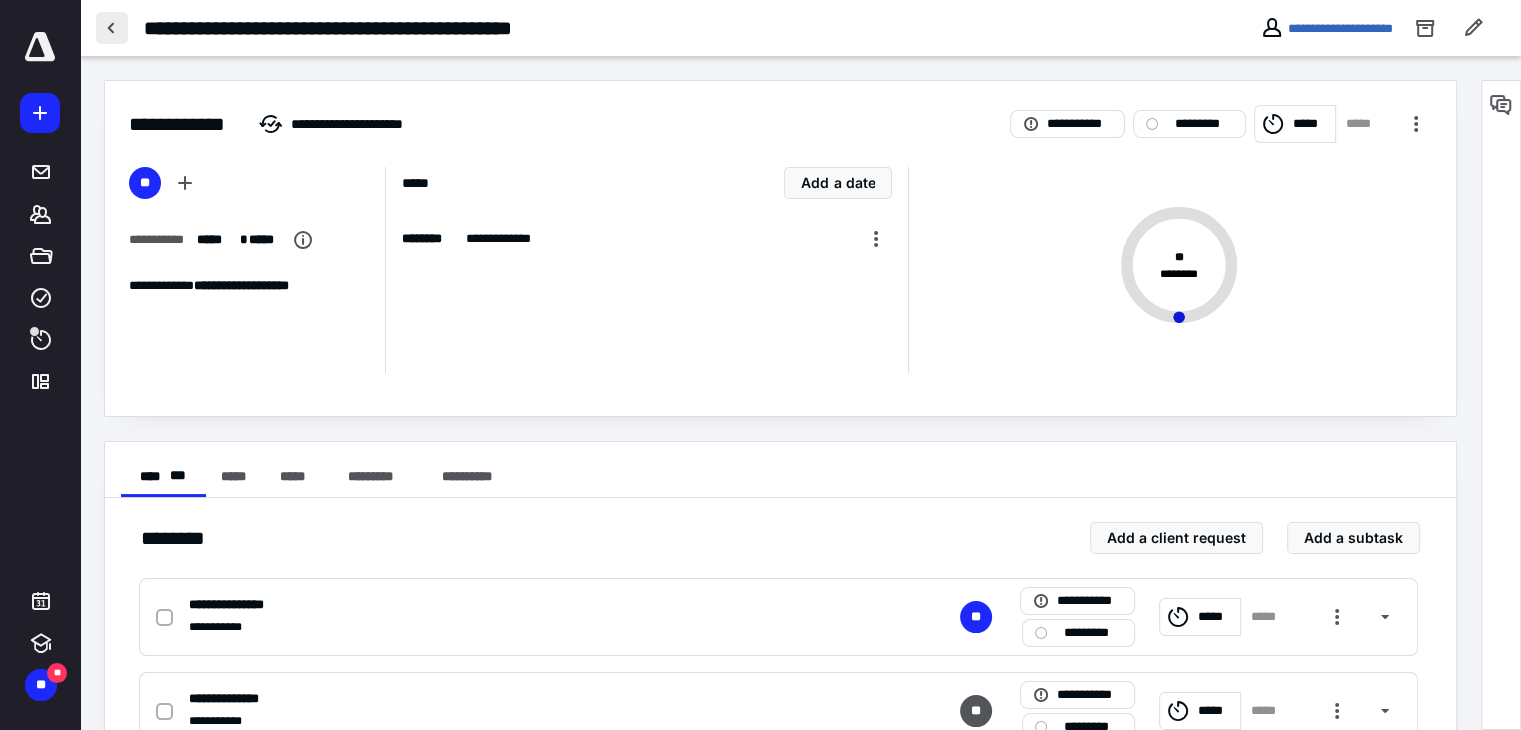 click at bounding box center [112, 28] 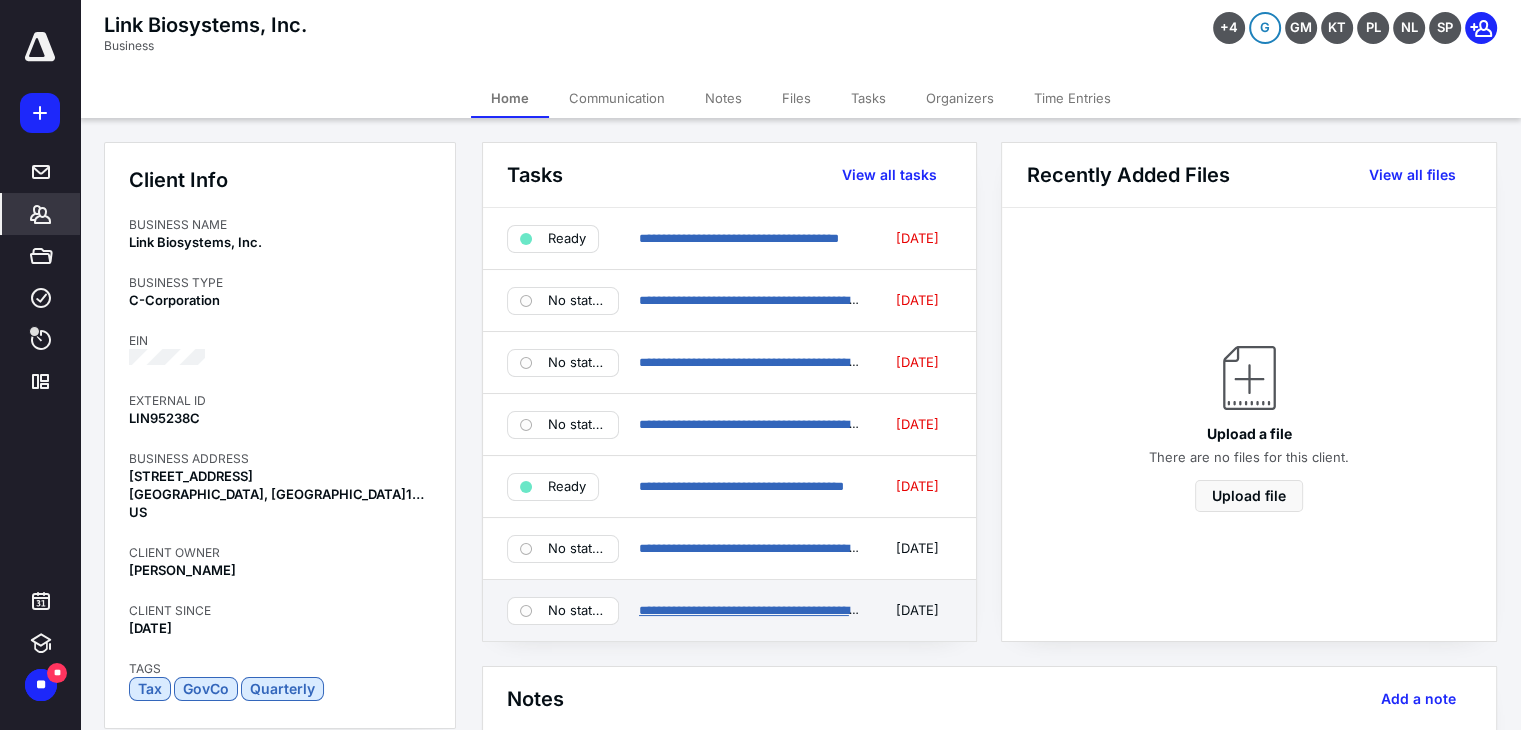 click on "**********" at bounding box center [754, 610] 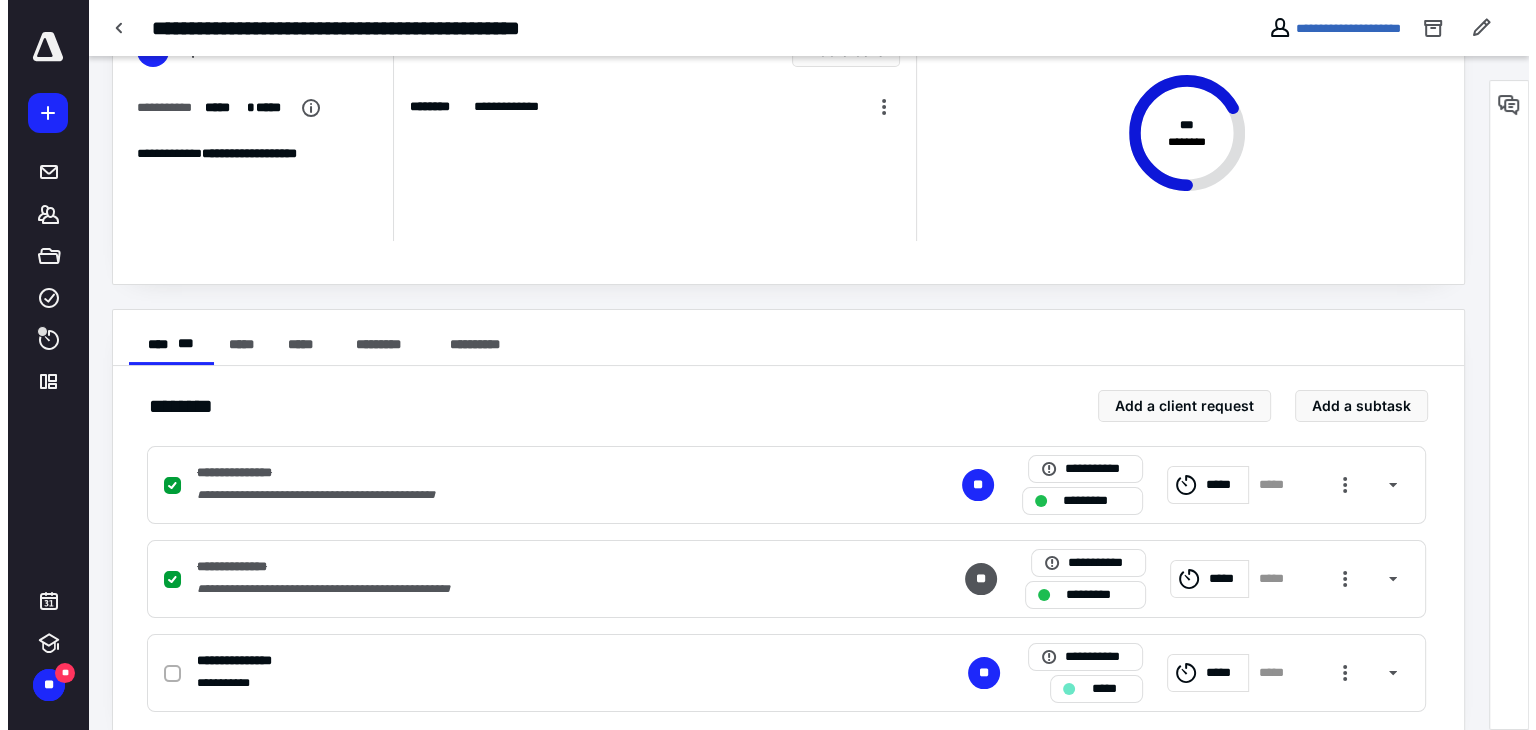 scroll, scrollTop: 163, scrollLeft: 0, axis: vertical 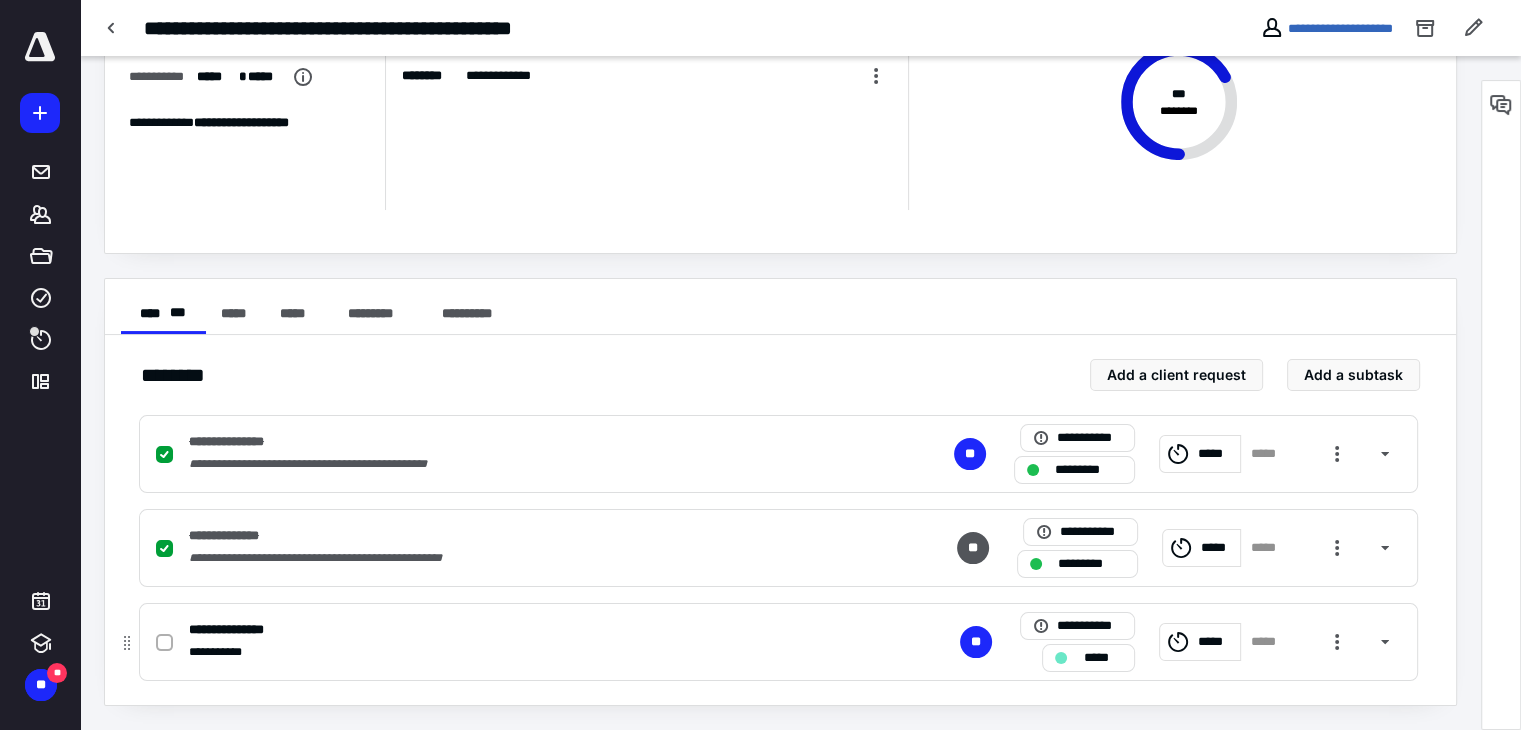 click on "*****" at bounding box center (1216, 642) 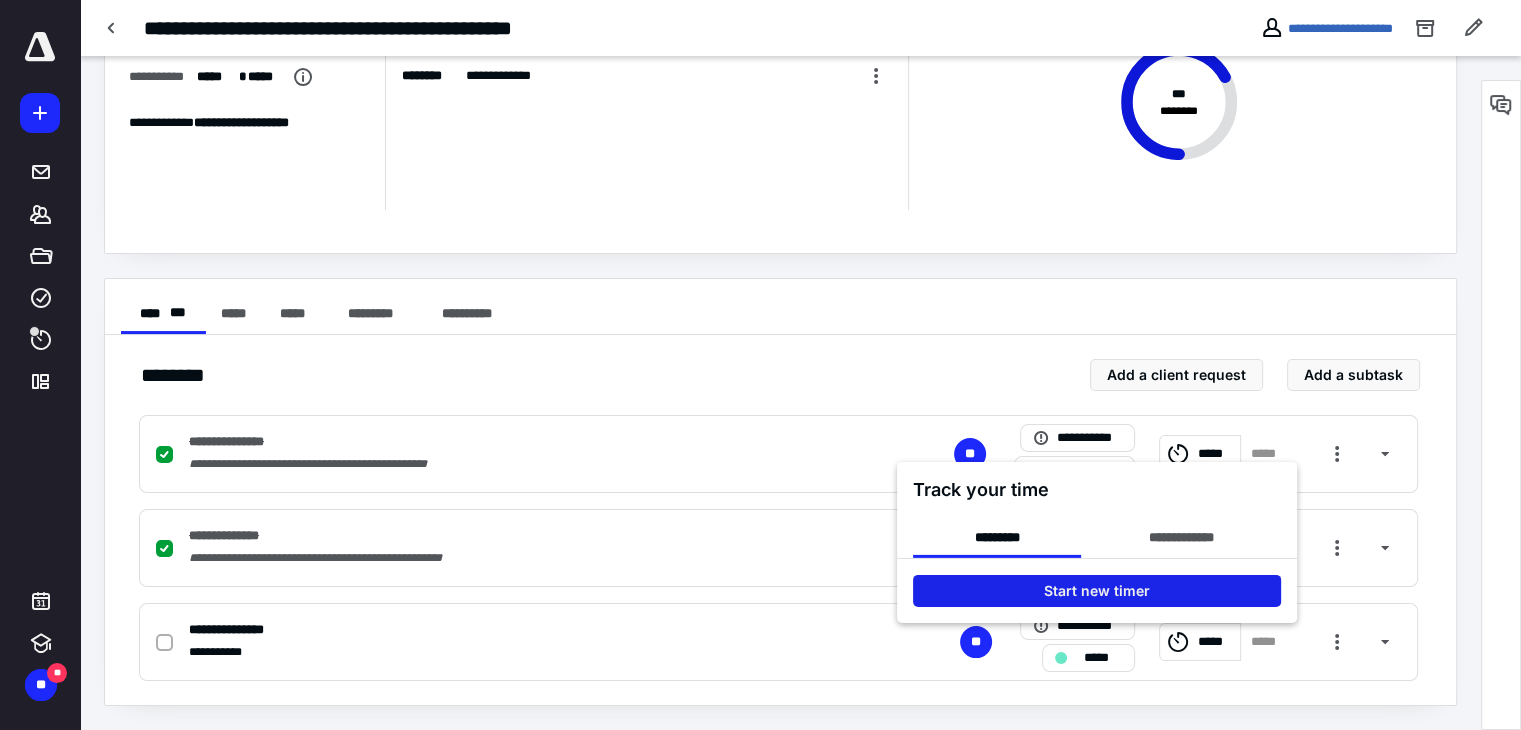 click on "Start new timer" at bounding box center (1097, 590) 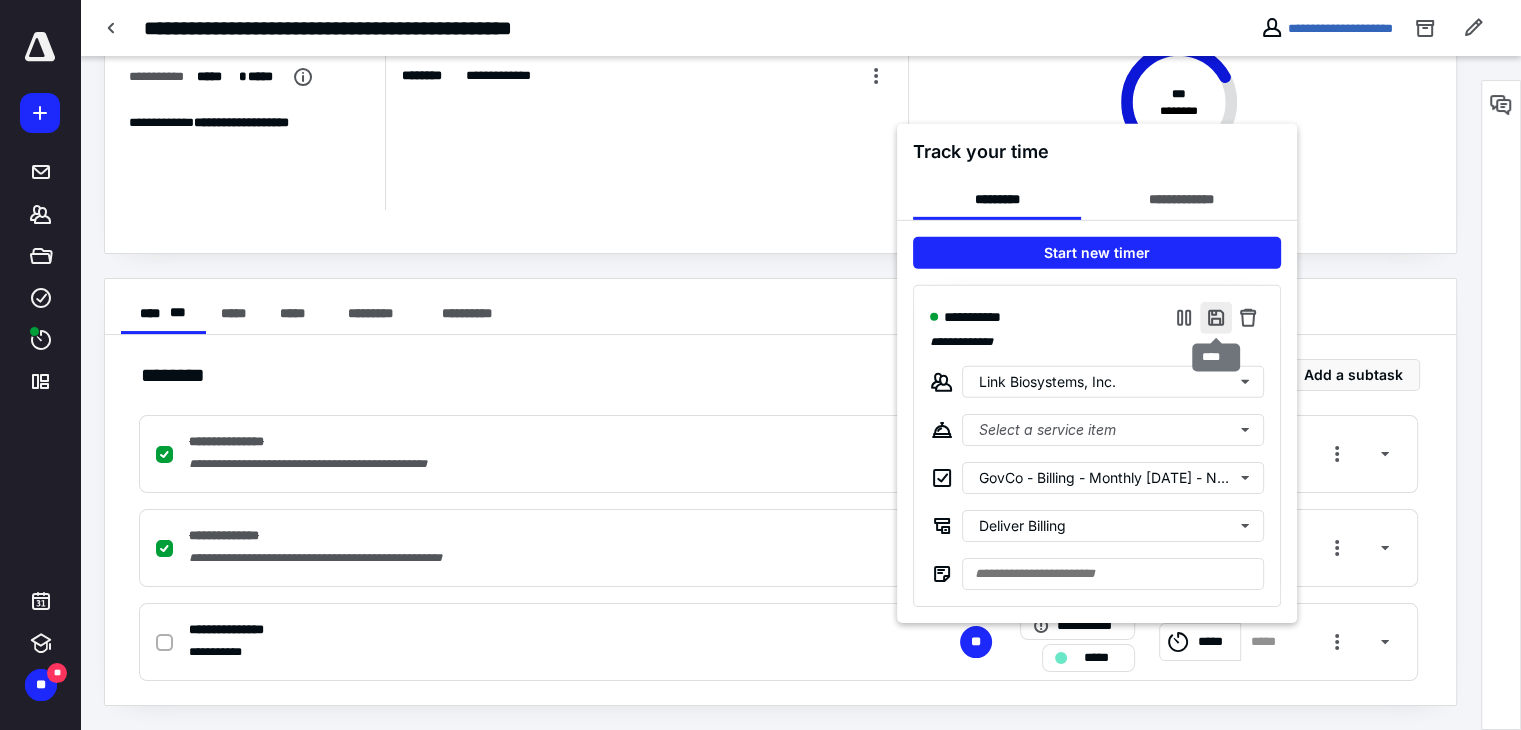 click at bounding box center [1216, 317] 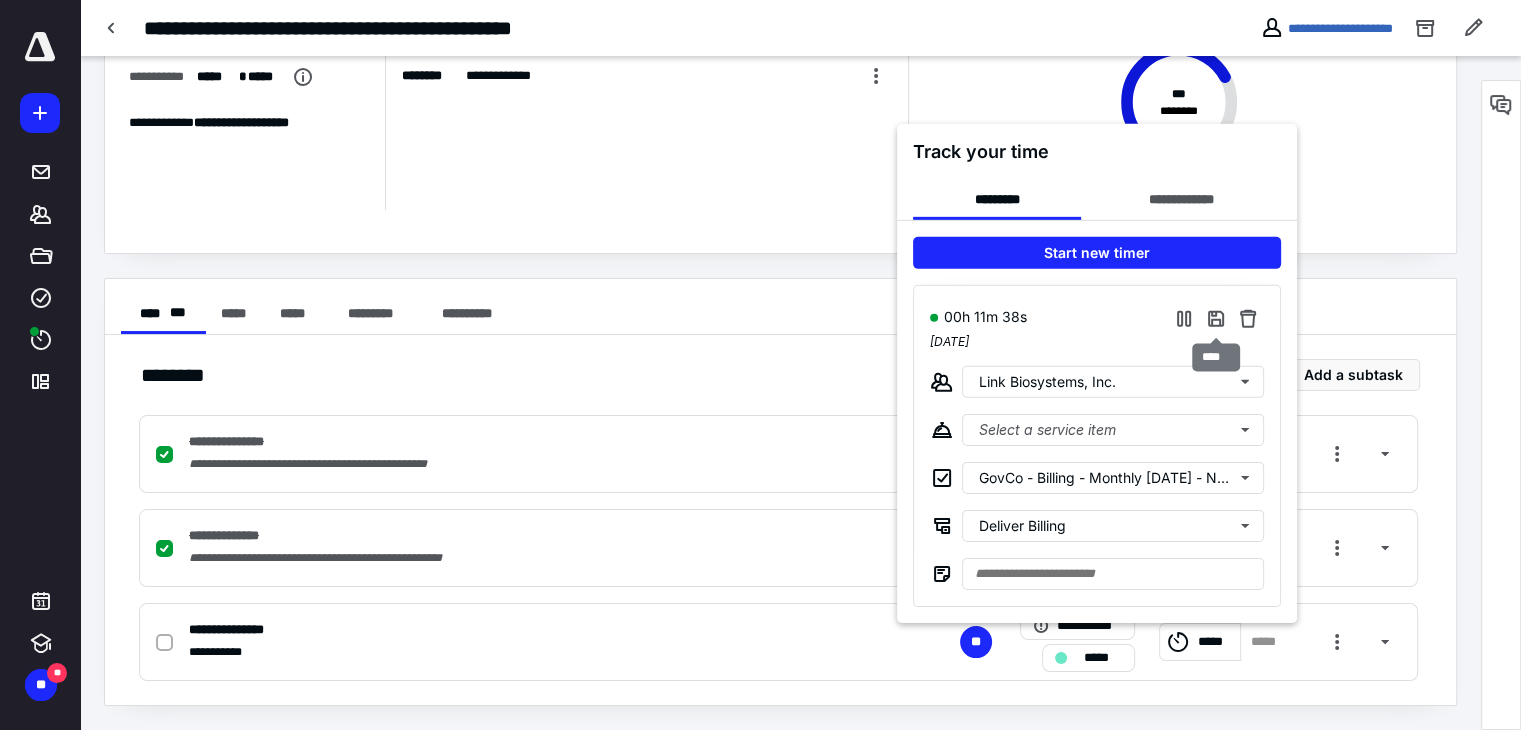 type on "***" 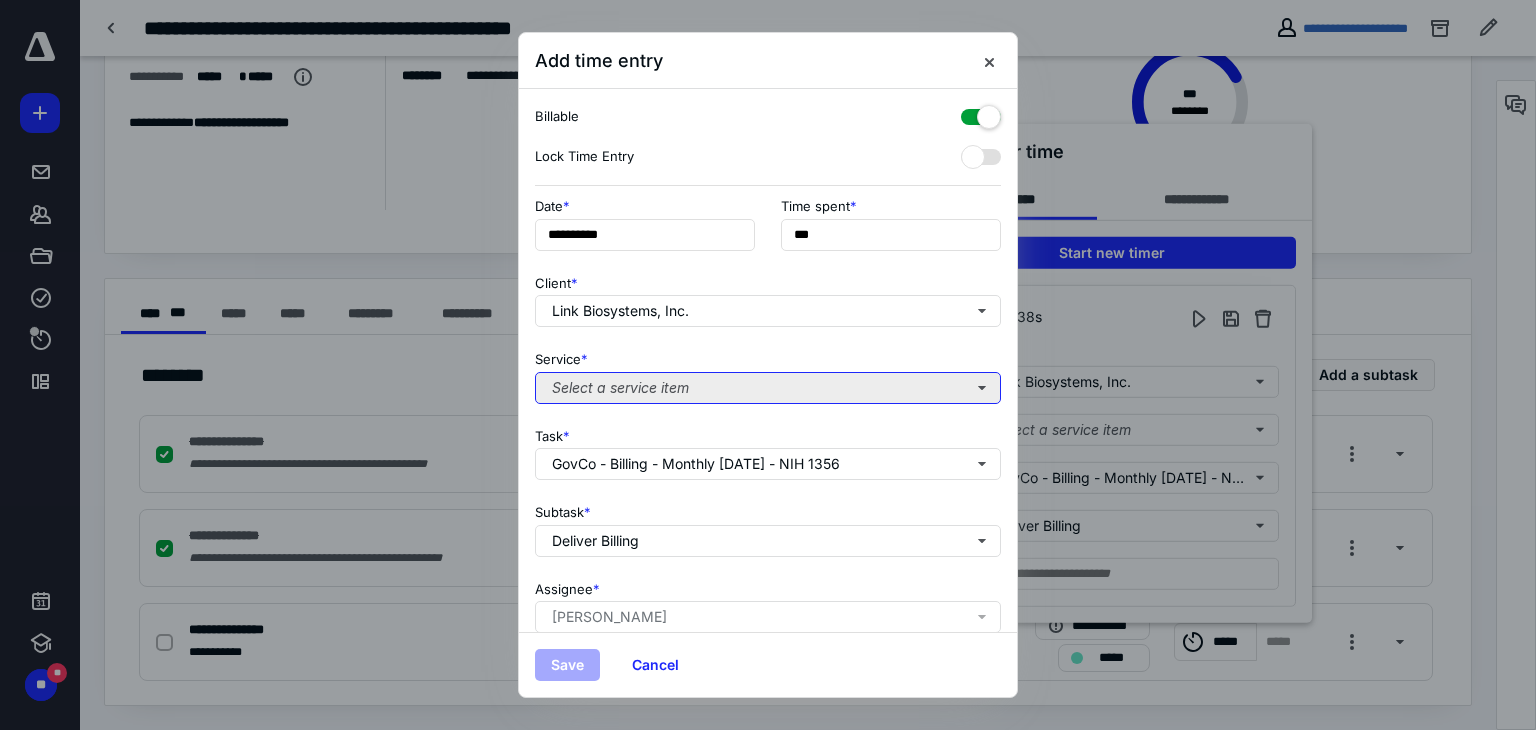 click on "Select a service item" at bounding box center (768, 388) 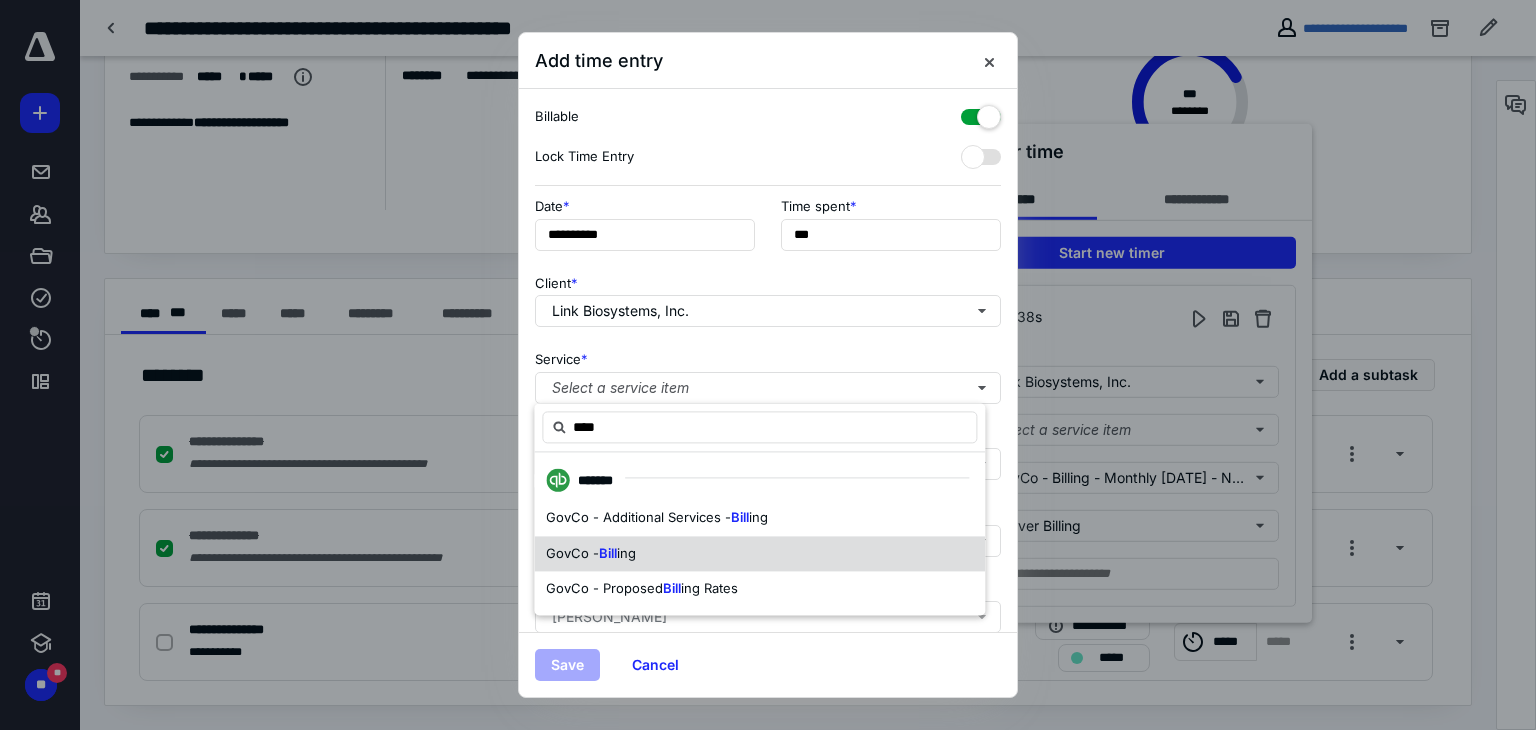 click on "Bill" at bounding box center (608, 553) 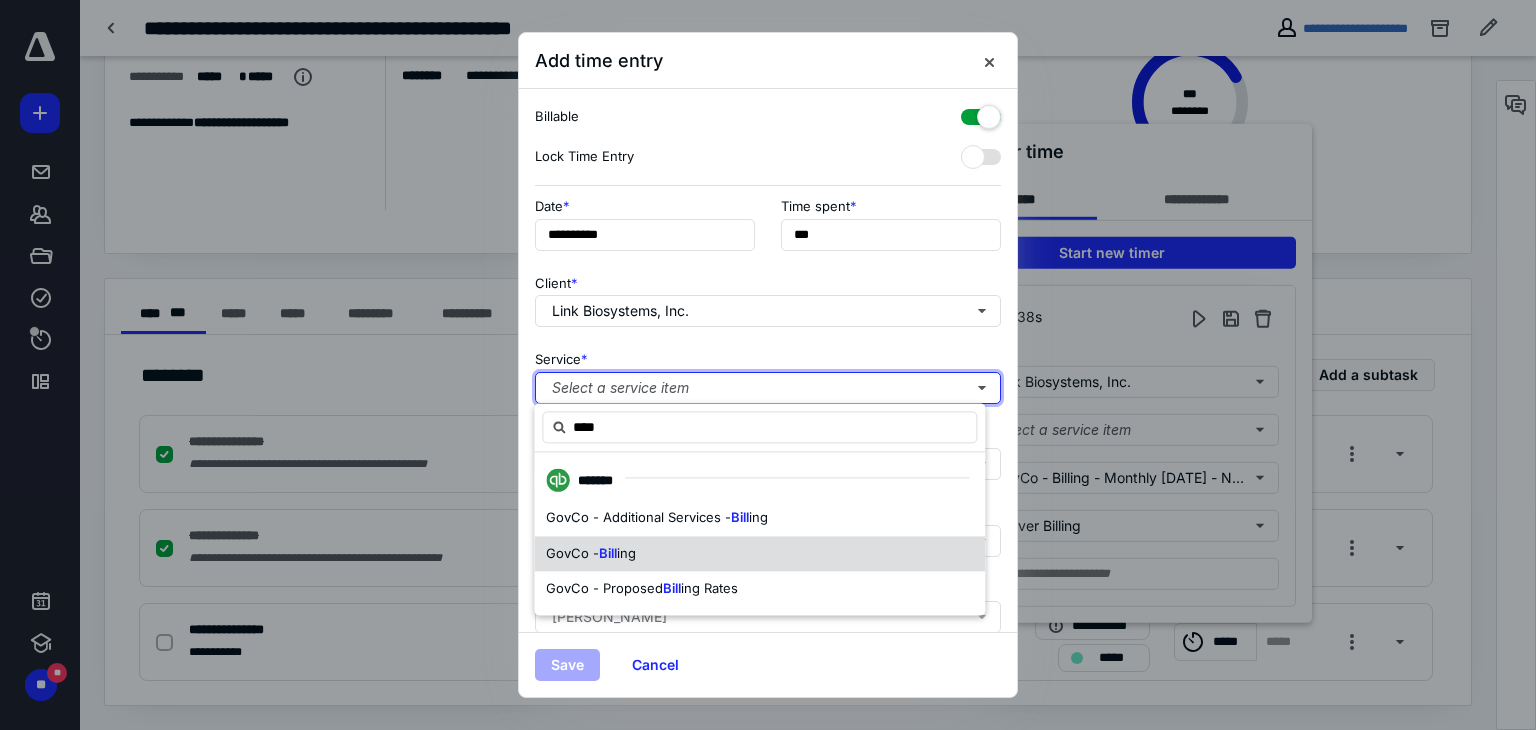 type 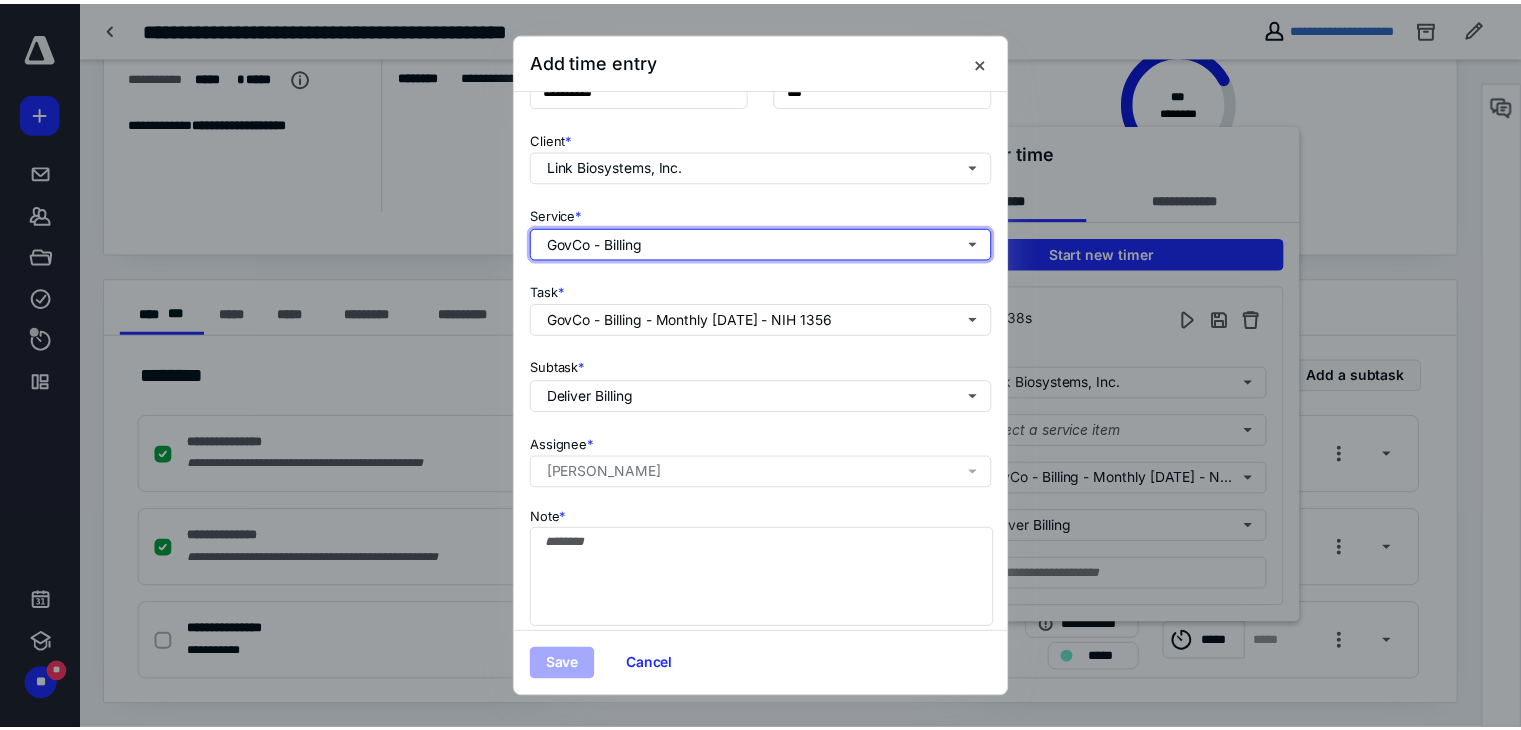 scroll, scrollTop: 200, scrollLeft: 0, axis: vertical 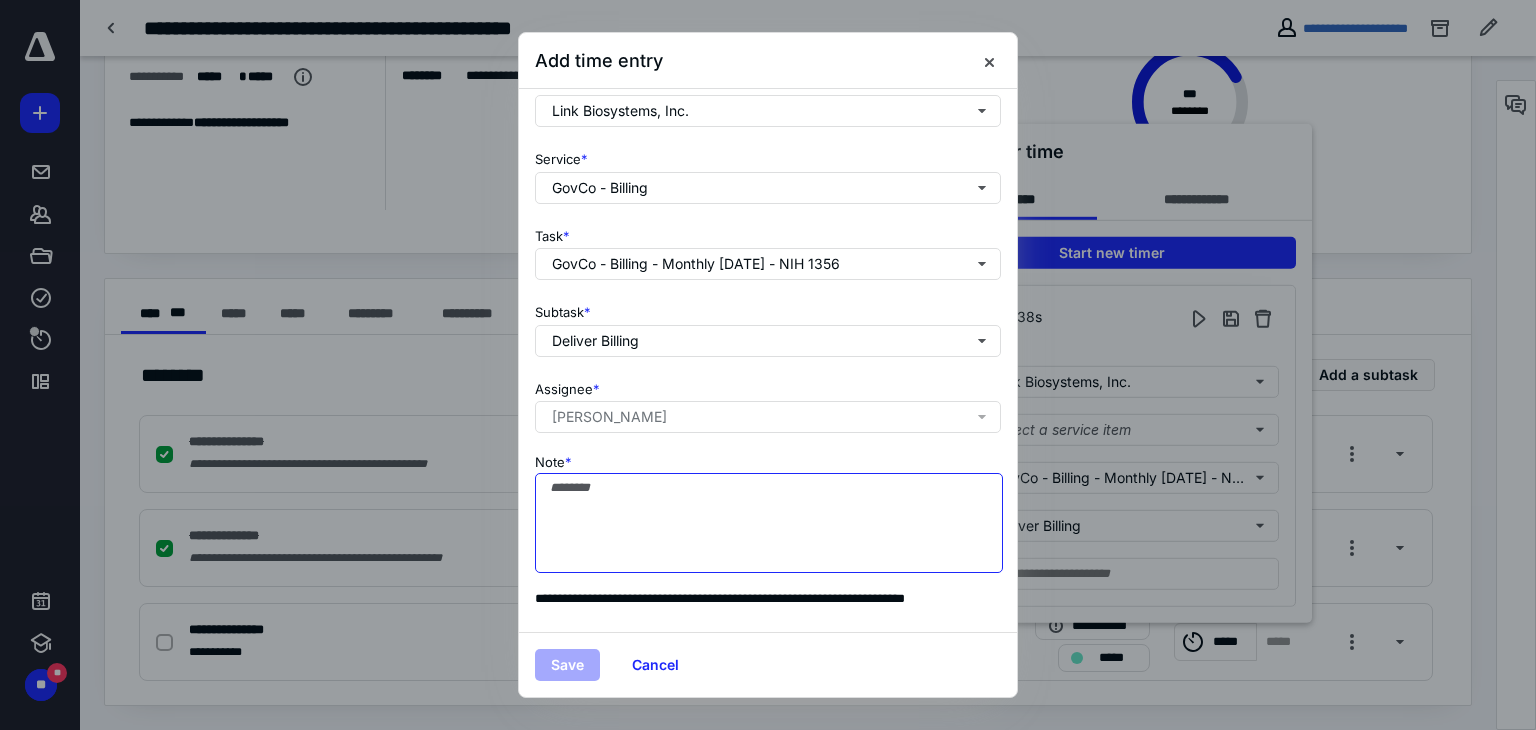 click on "Note *" at bounding box center [769, 523] 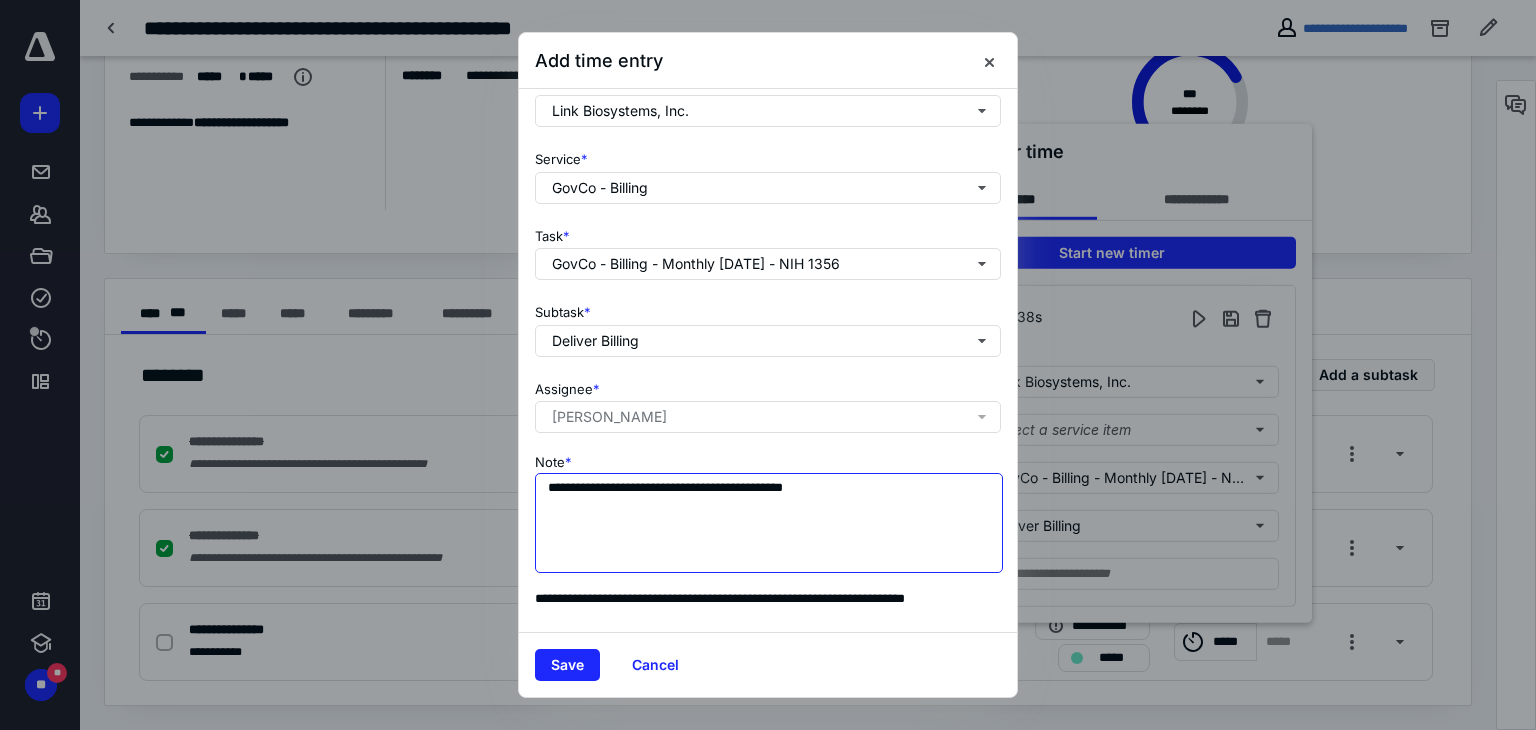 click on "**********" at bounding box center (769, 523) 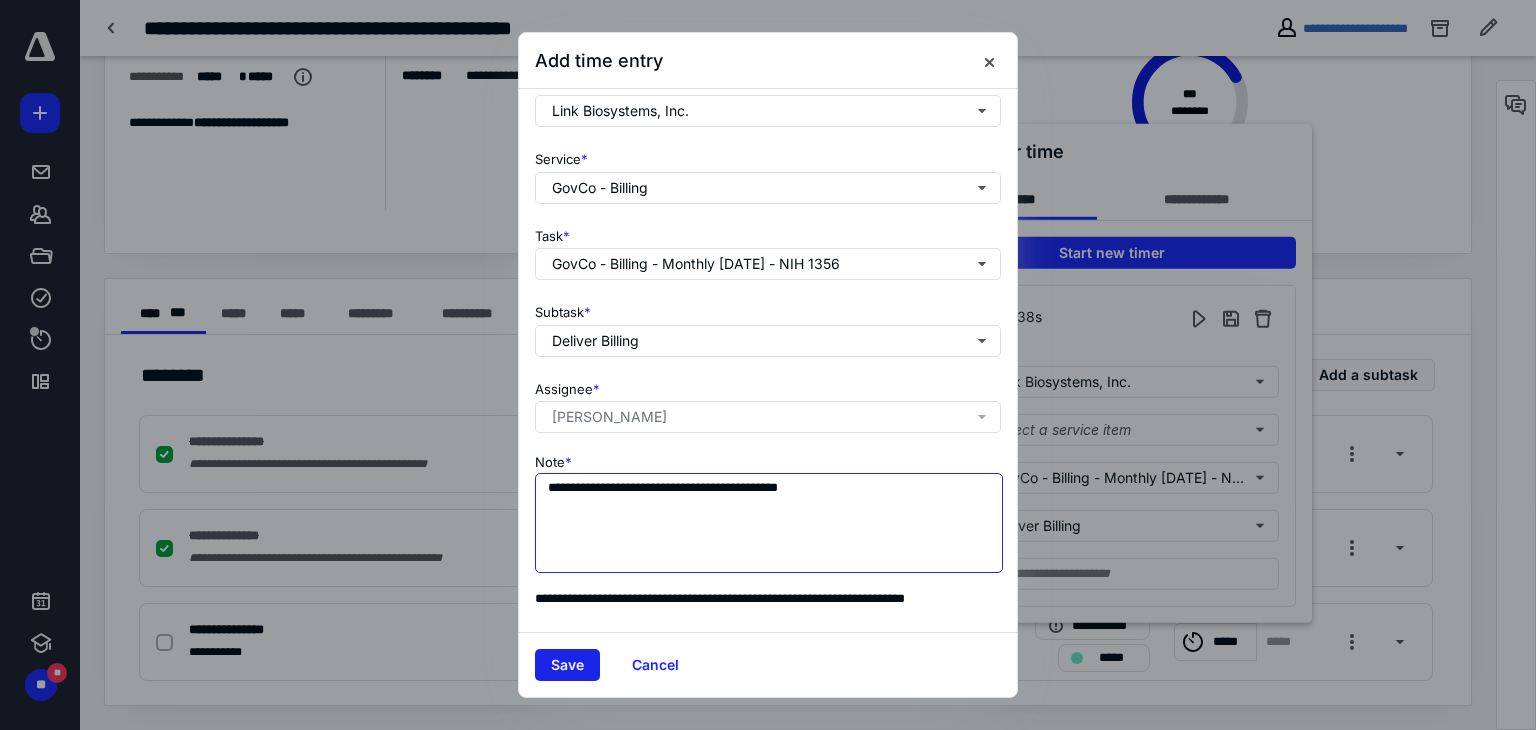 type on "**********" 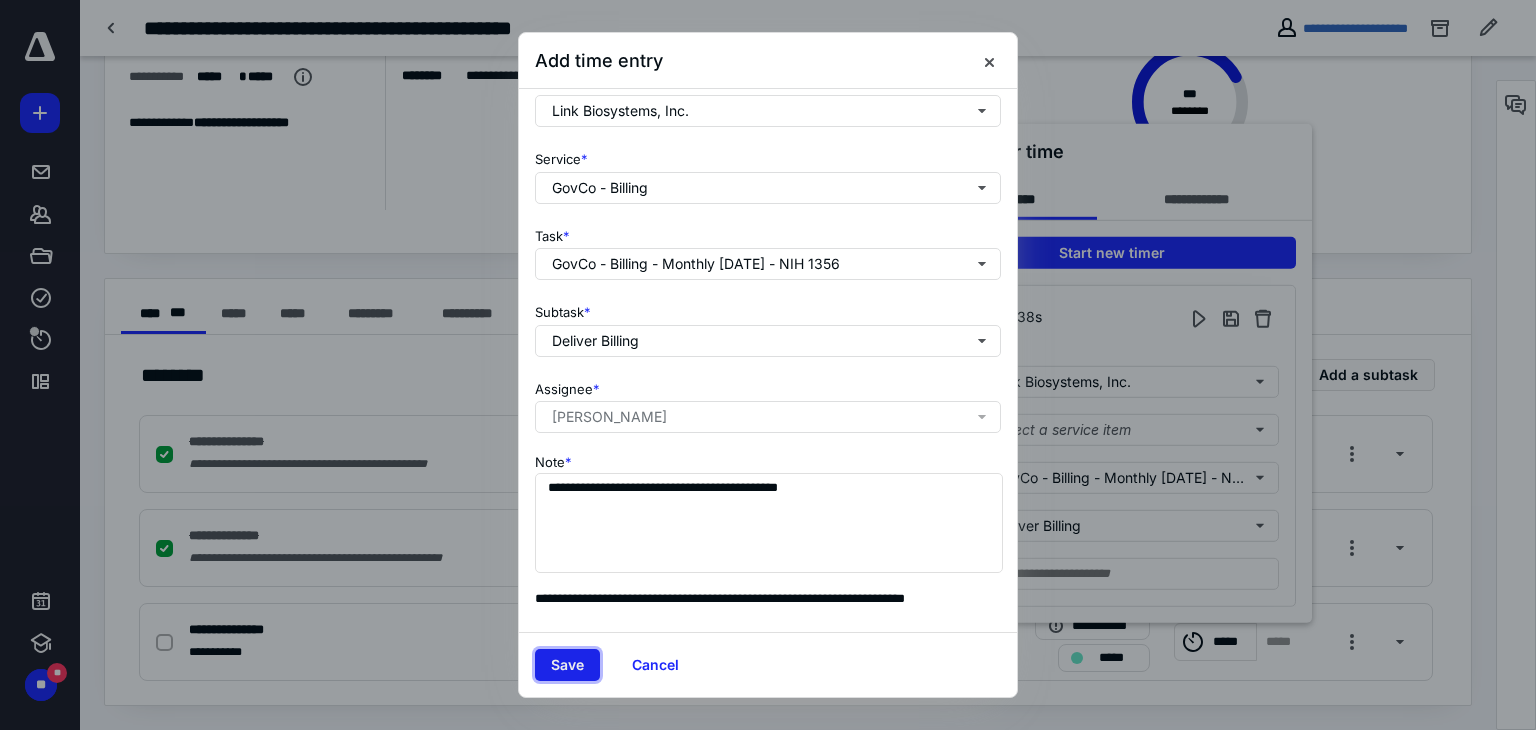 click on "Save" at bounding box center (567, 665) 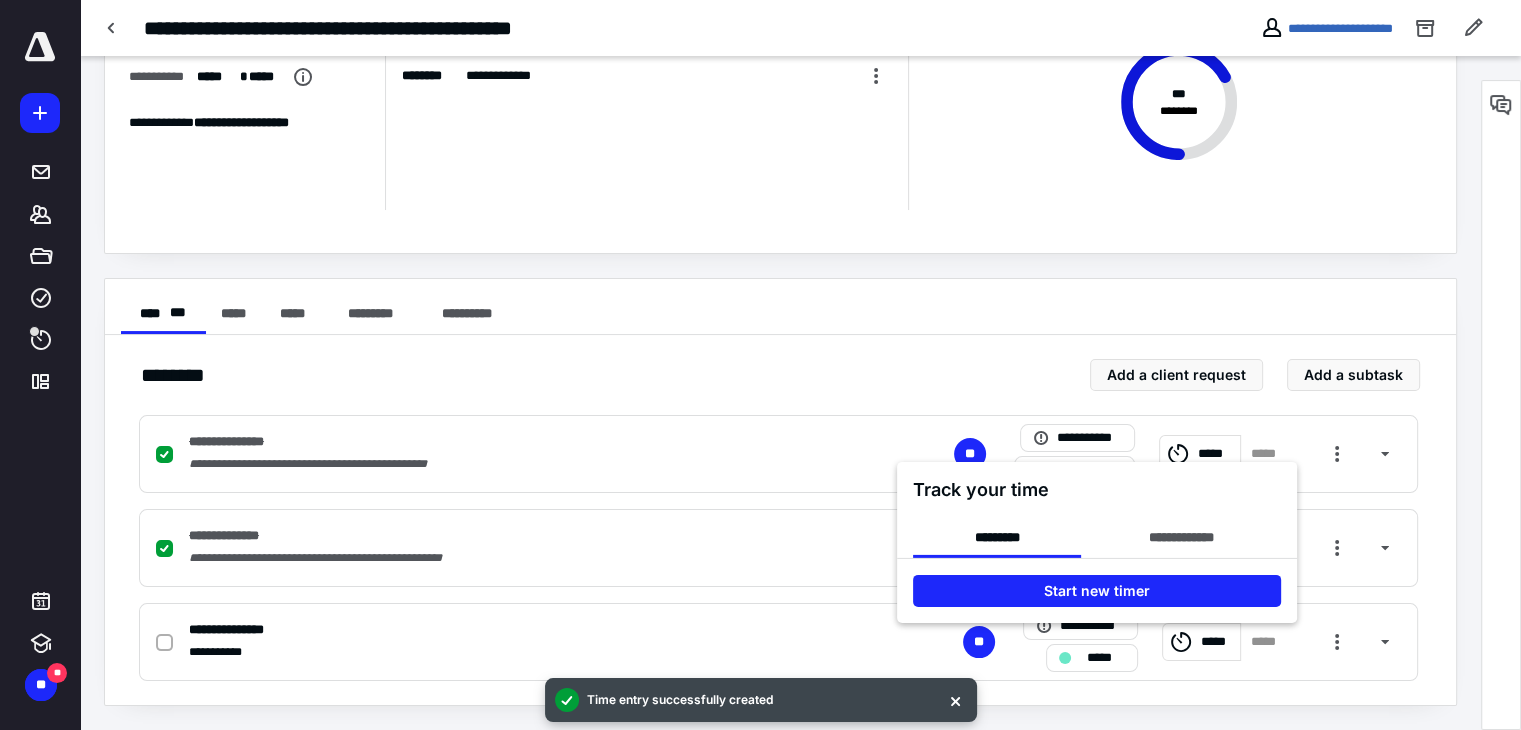 click at bounding box center [760, 365] 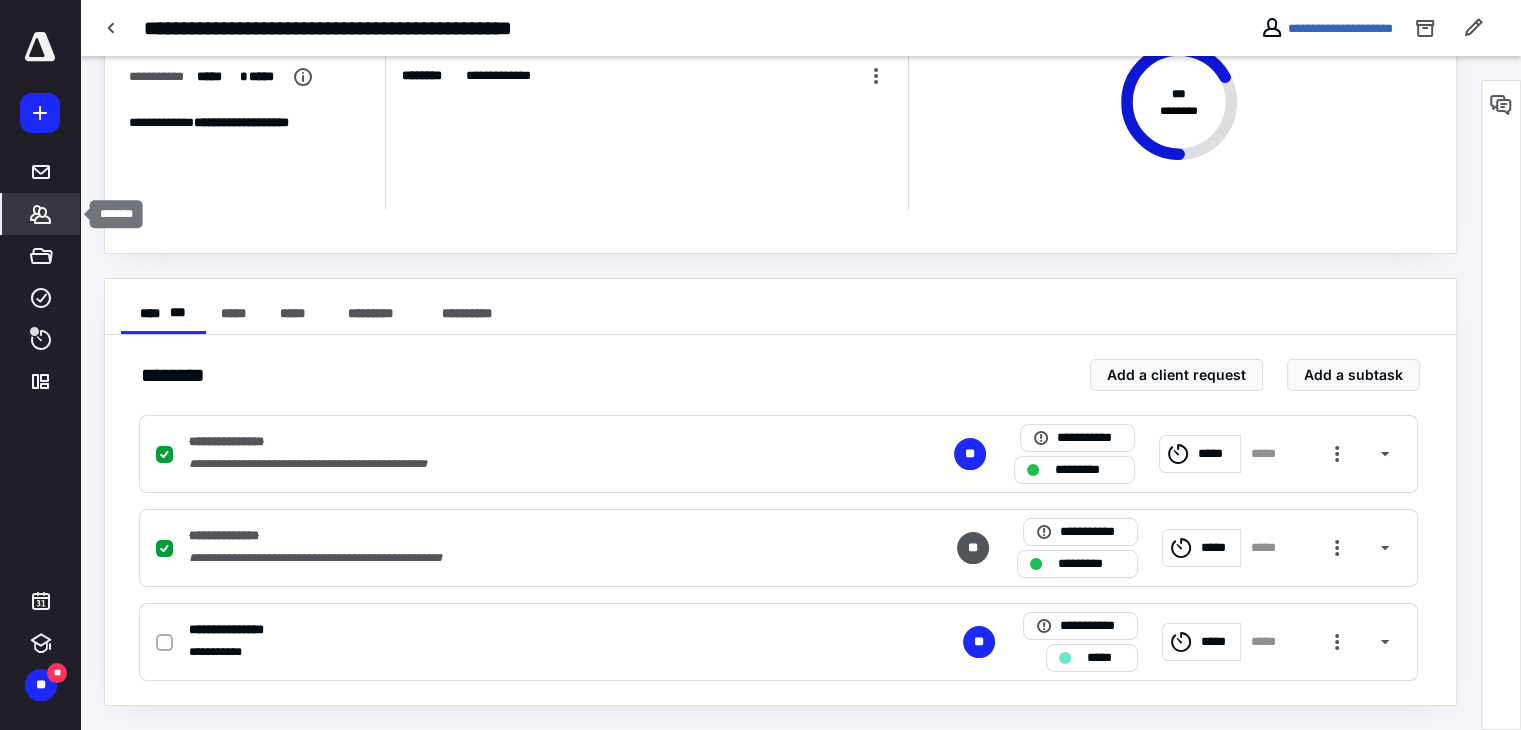 click 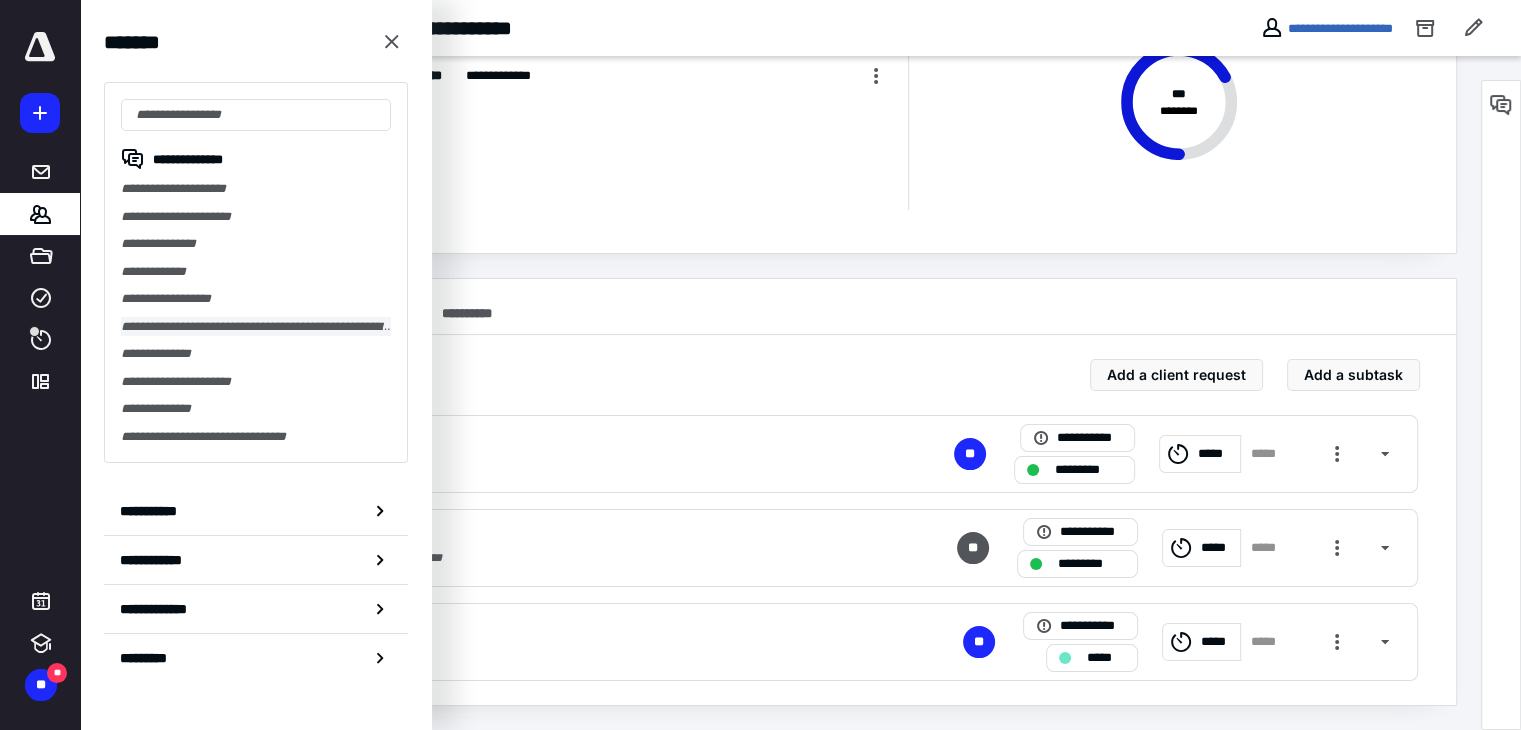 click on "**********" at bounding box center [256, 327] 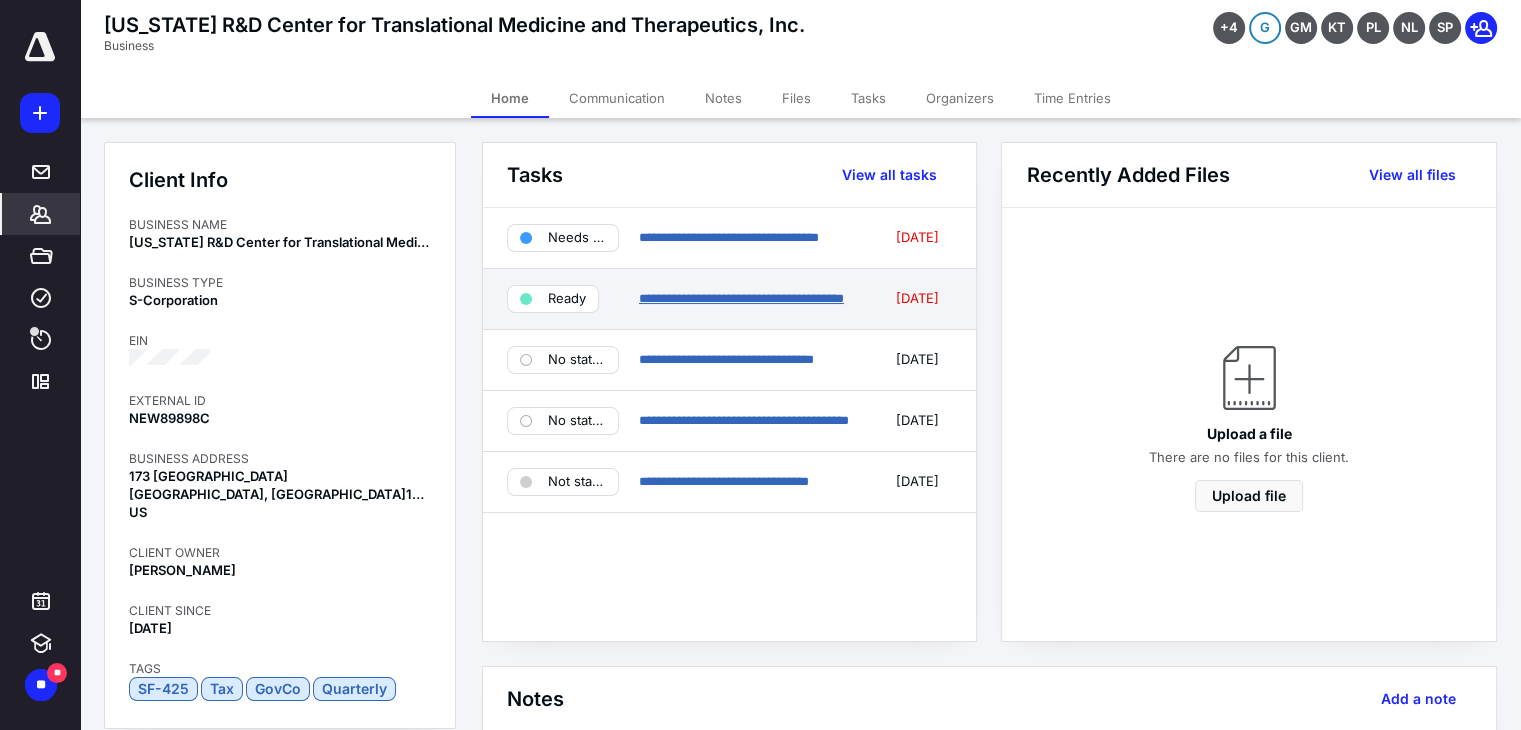 click on "**********" at bounding box center (741, 298) 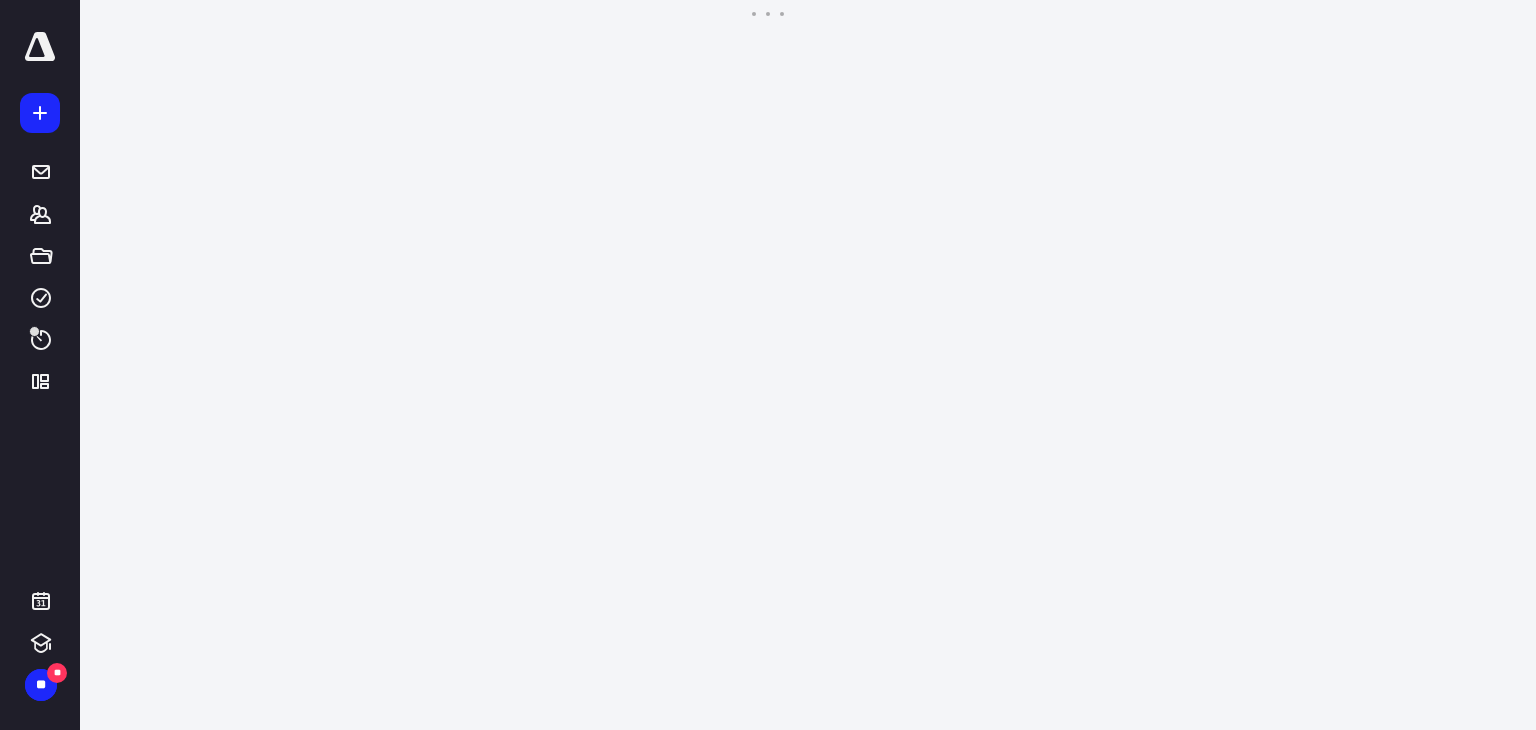 click on "**********" at bounding box center (768, 365) 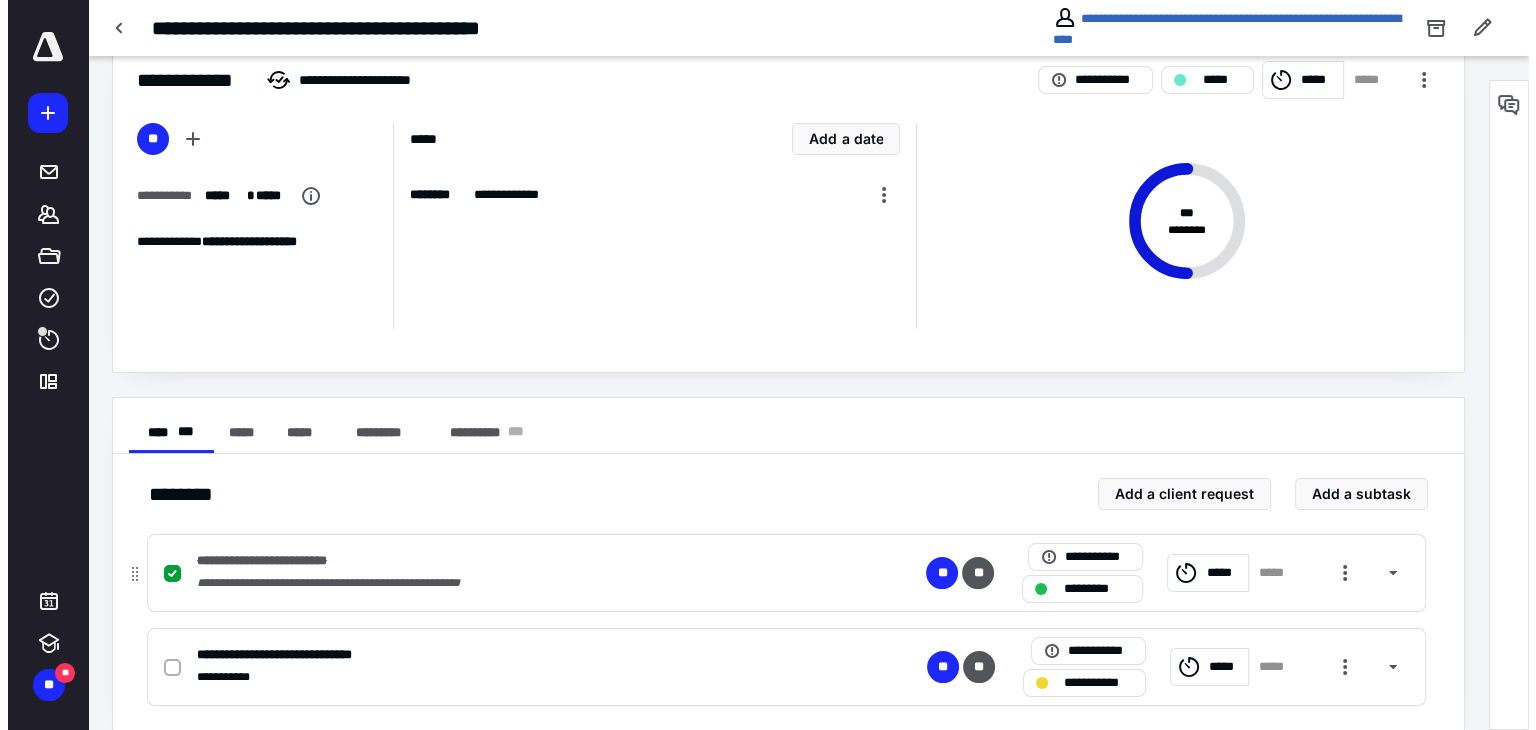 scroll, scrollTop: 68, scrollLeft: 0, axis: vertical 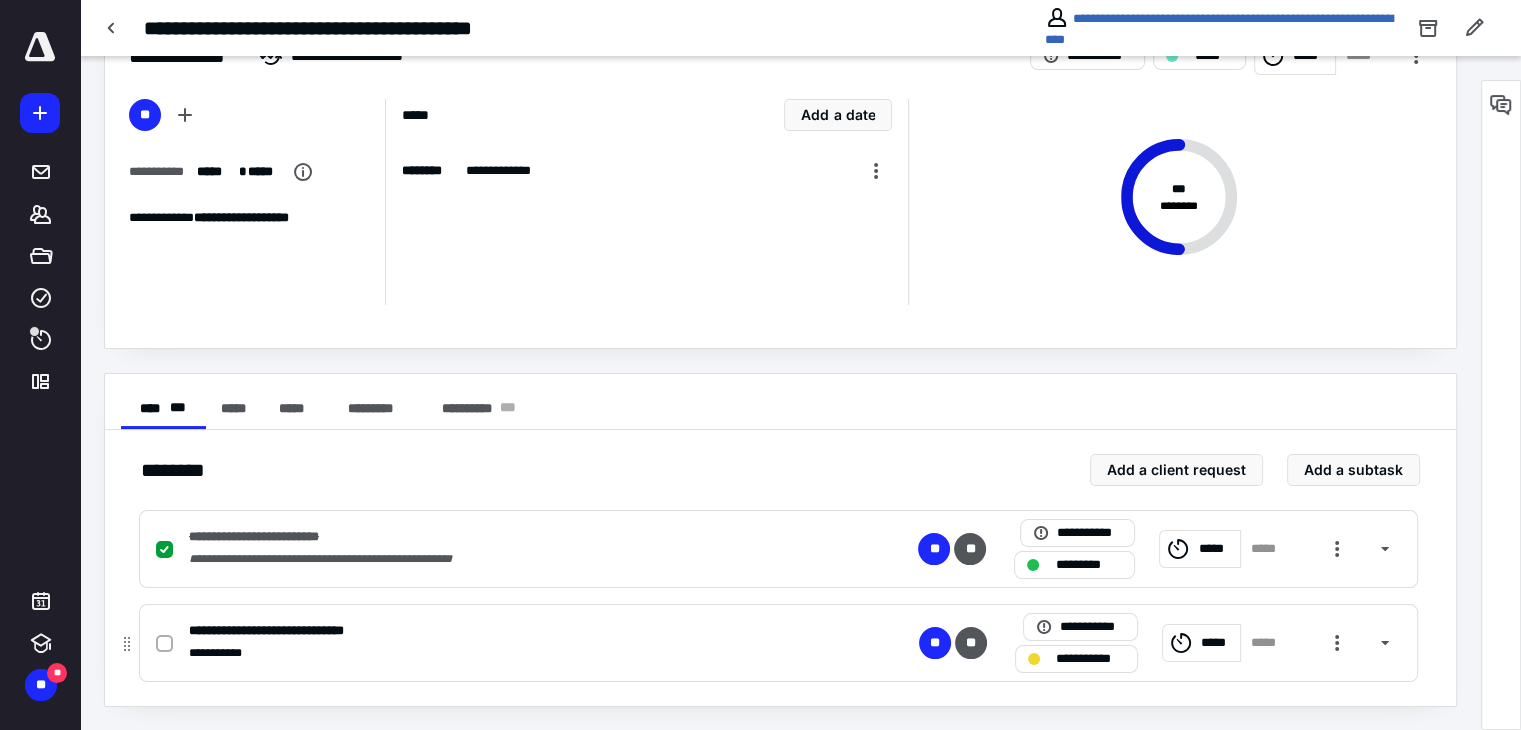 click on "*****" at bounding box center [1268, 643] 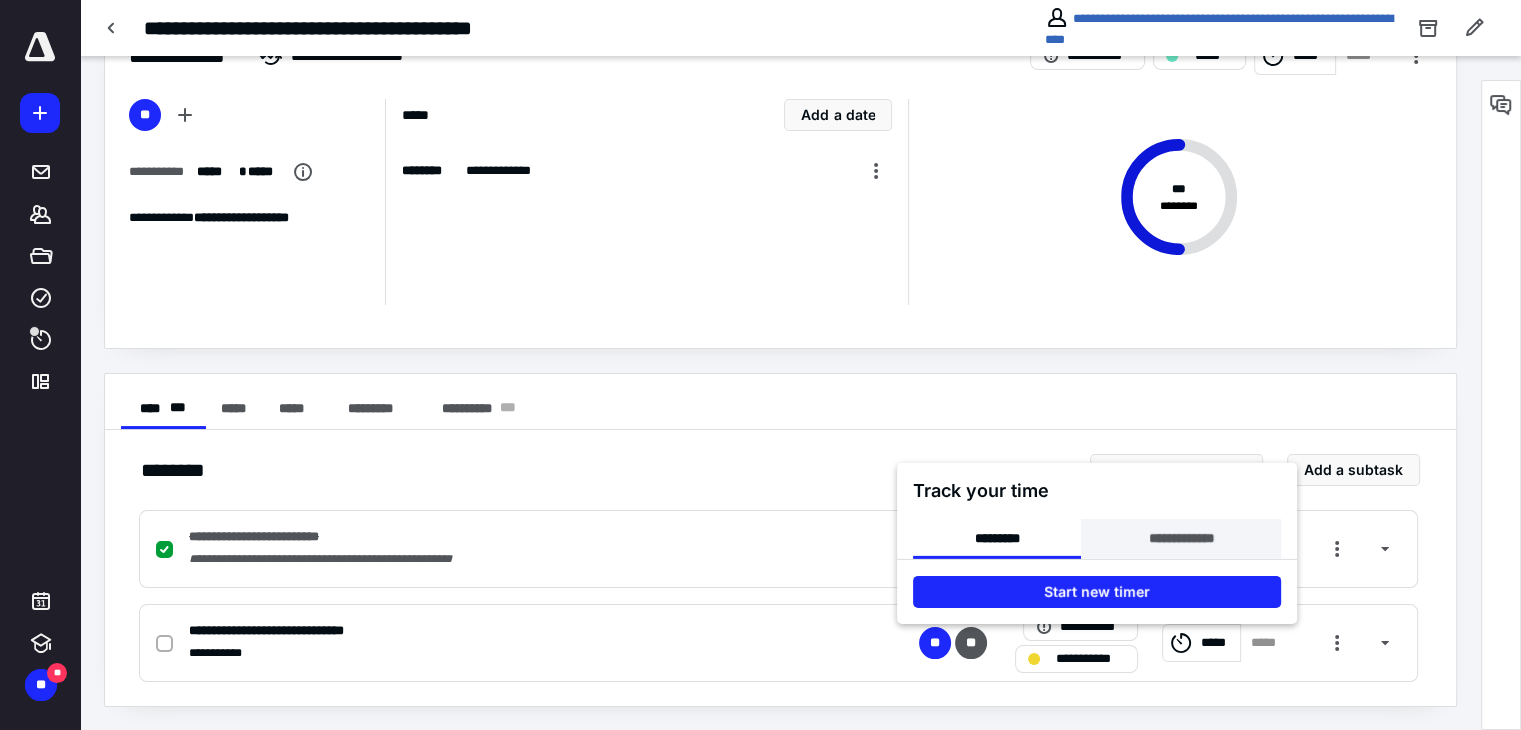 click on "**********" at bounding box center (1180, 538) 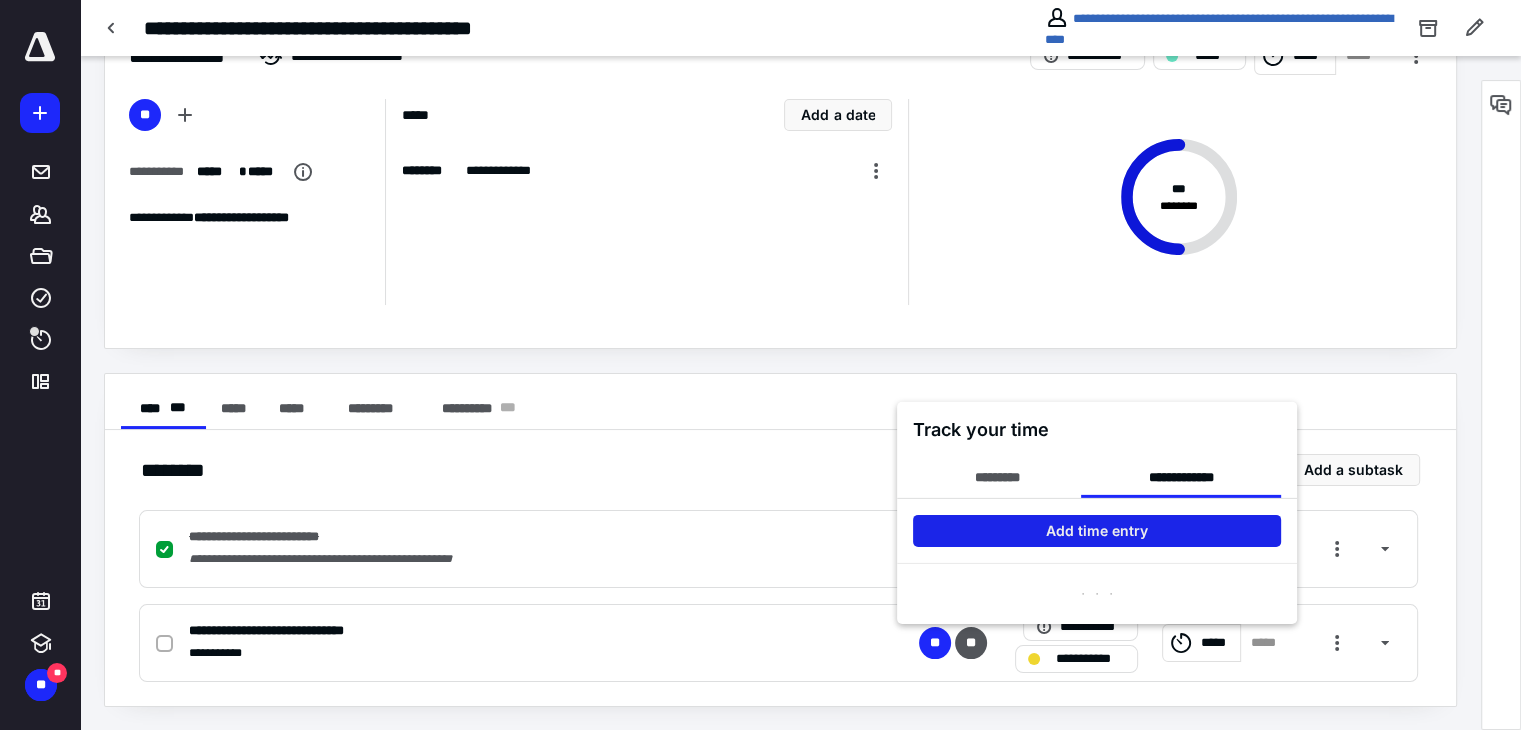 click on "Add time entry" at bounding box center (1097, 530) 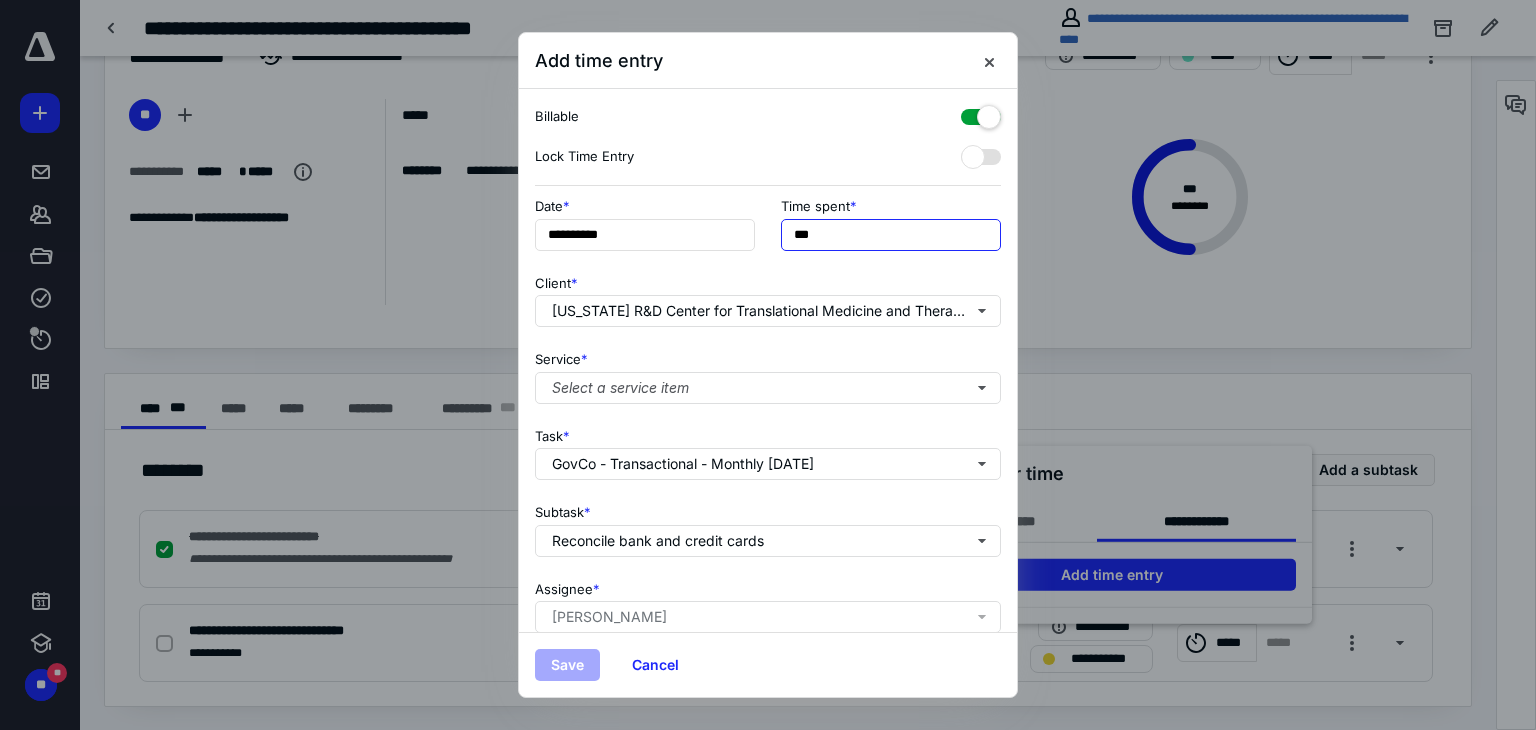 drag, startPoint x: 806, startPoint y: 230, endPoint x: 765, endPoint y: 223, distance: 41.59327 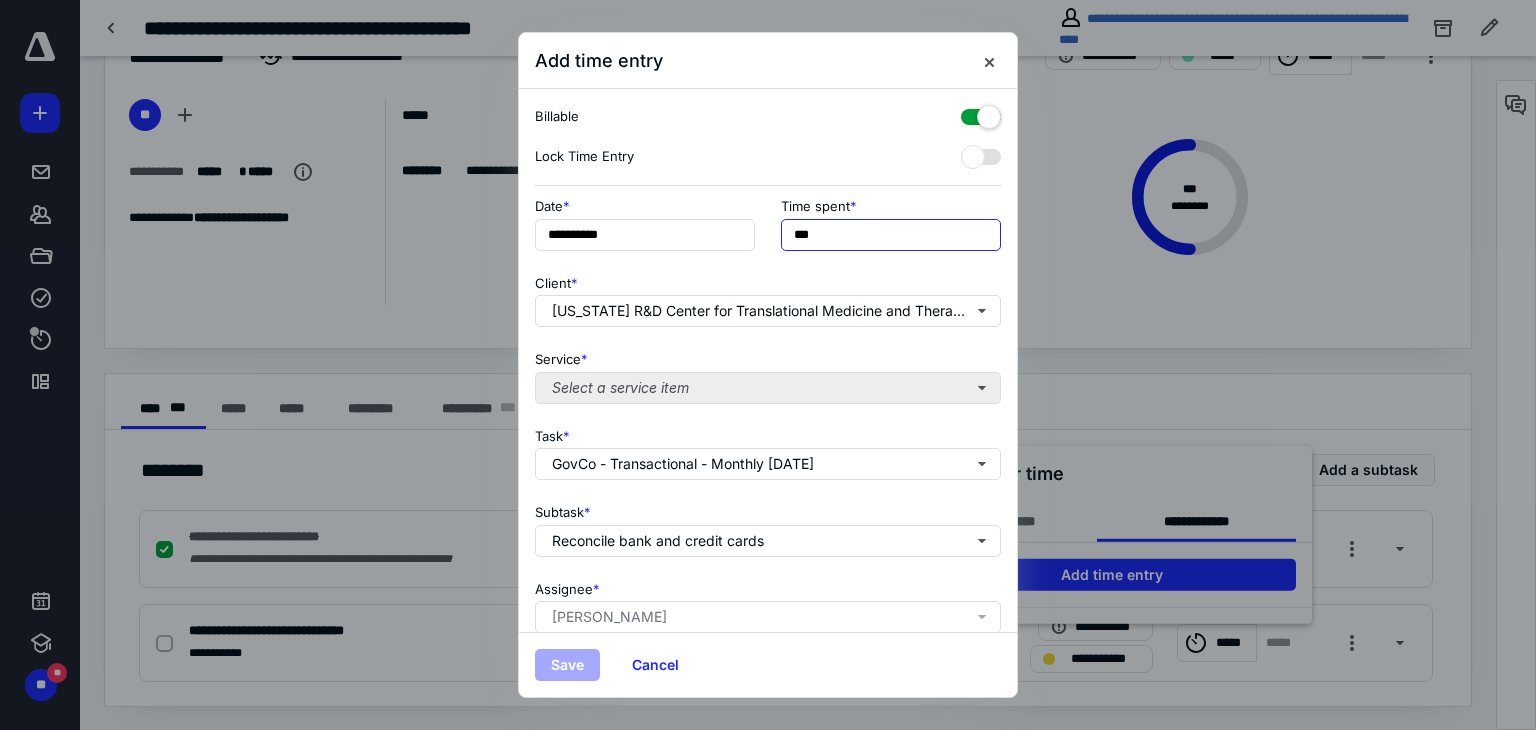 type on "***" 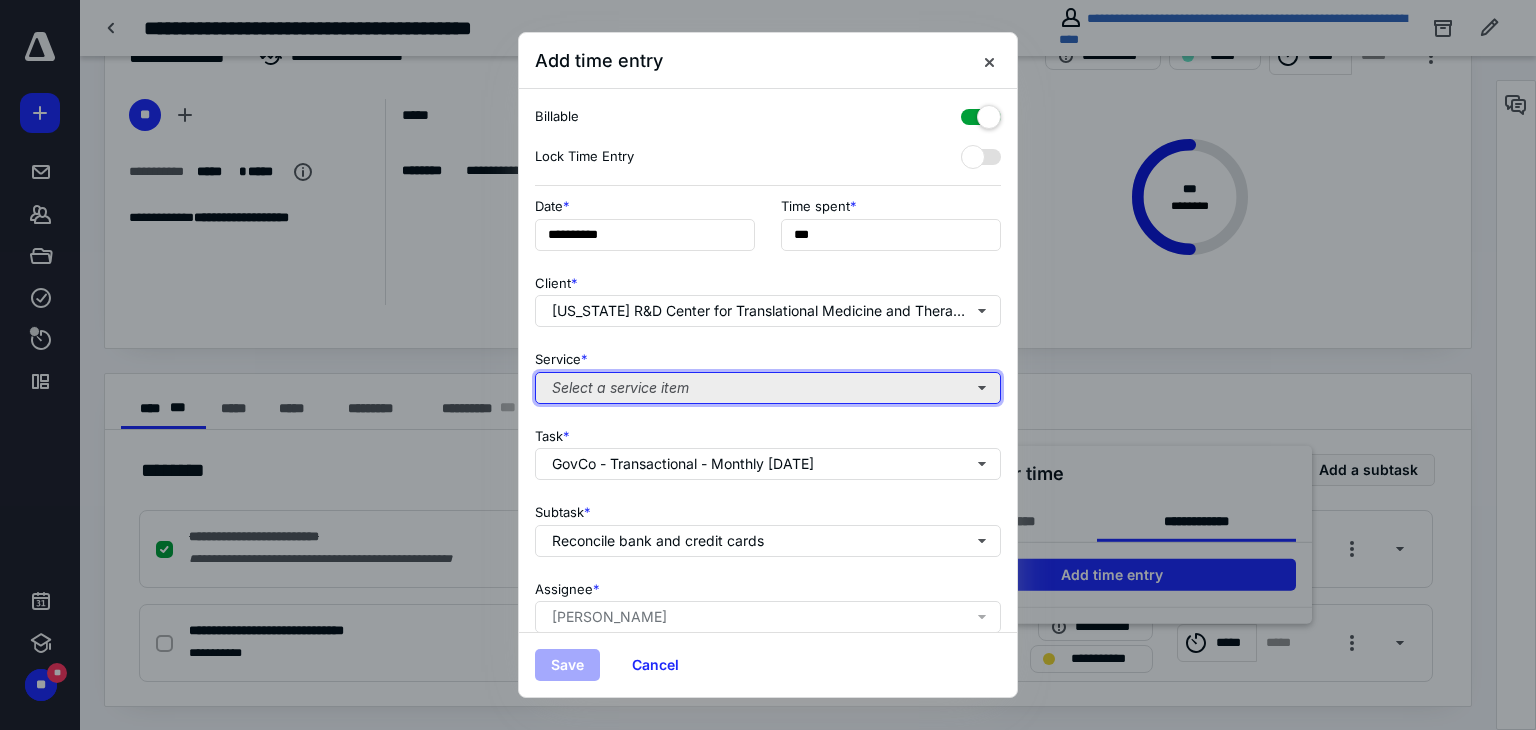 click on "Select a service item" at bounding box center [768, 388] 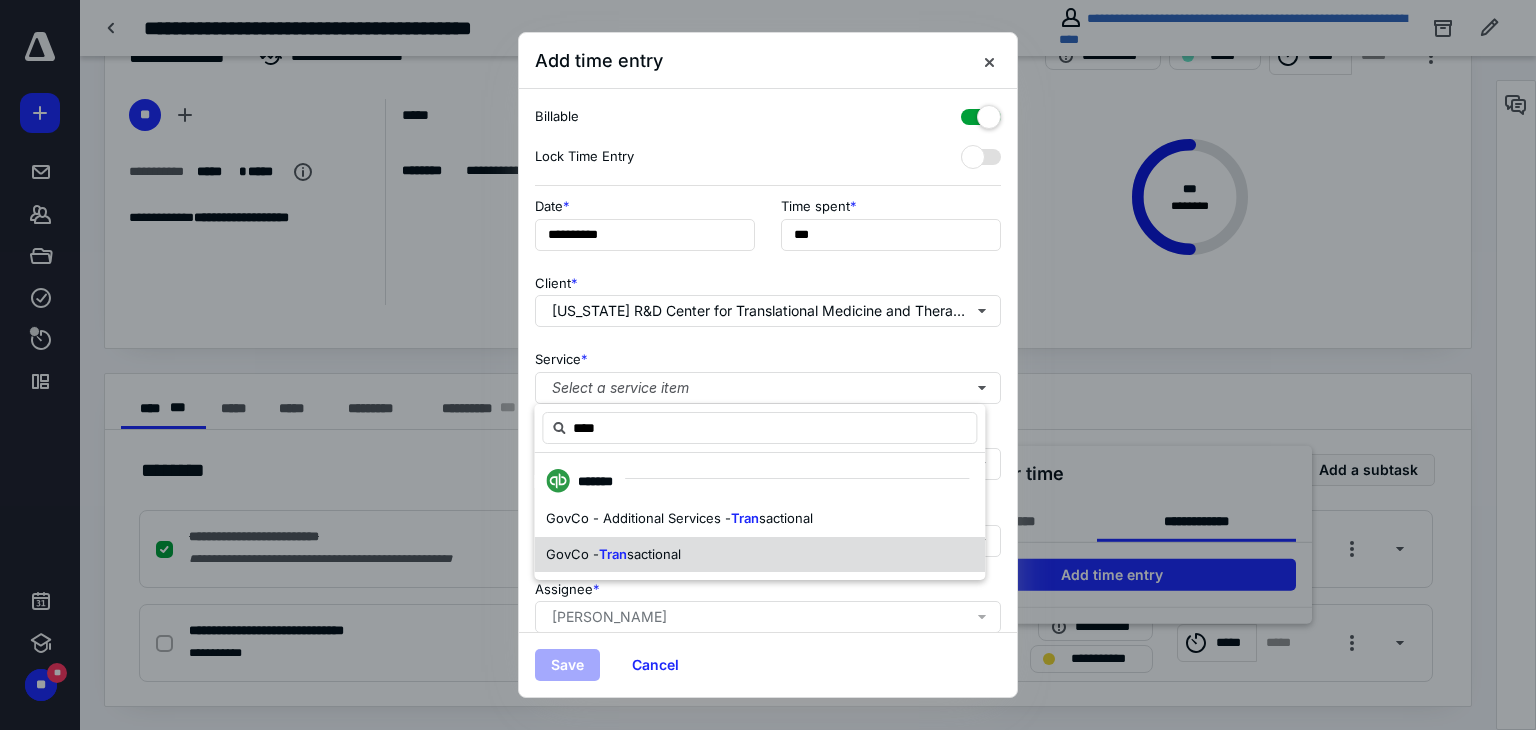 click on "Tran" at bounding box center [613, 554] 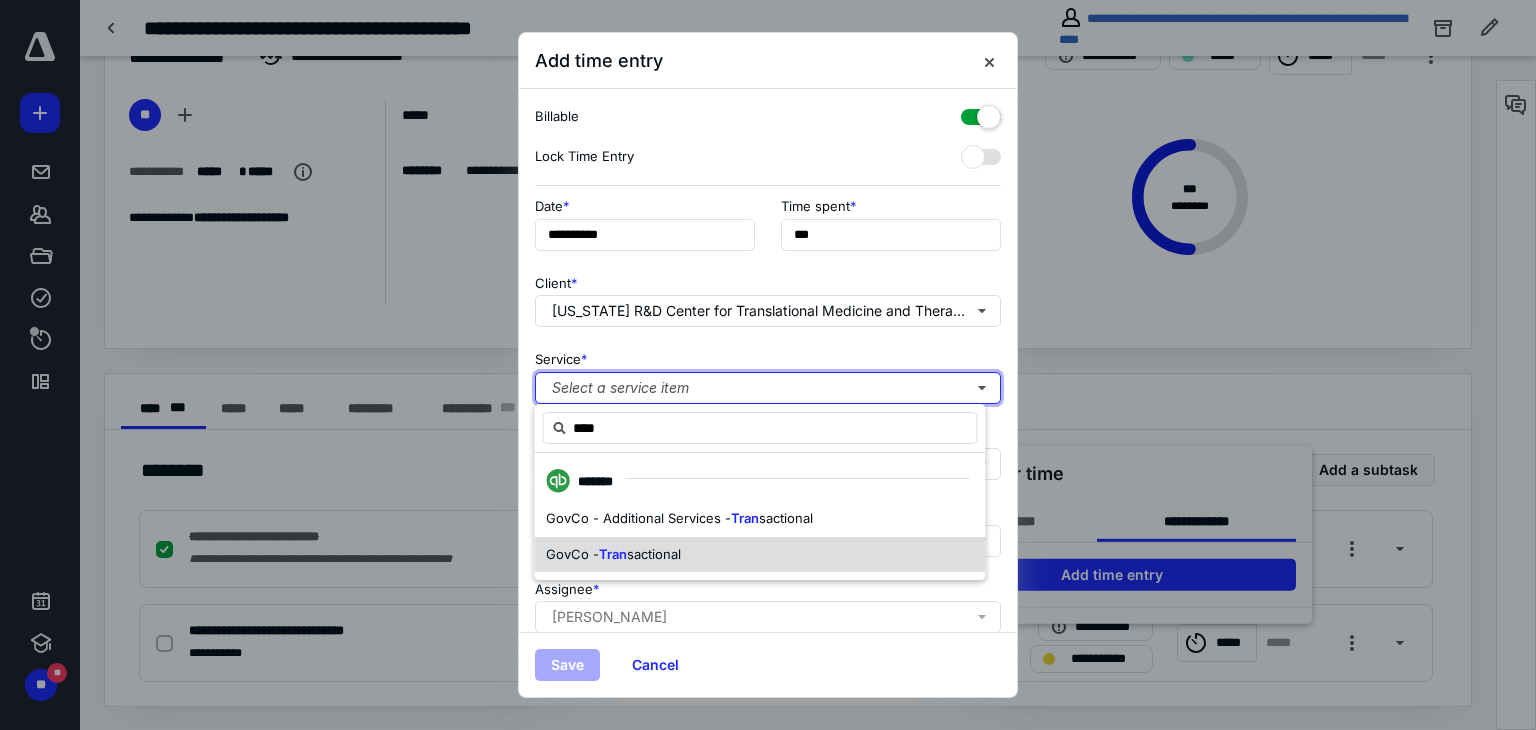 type 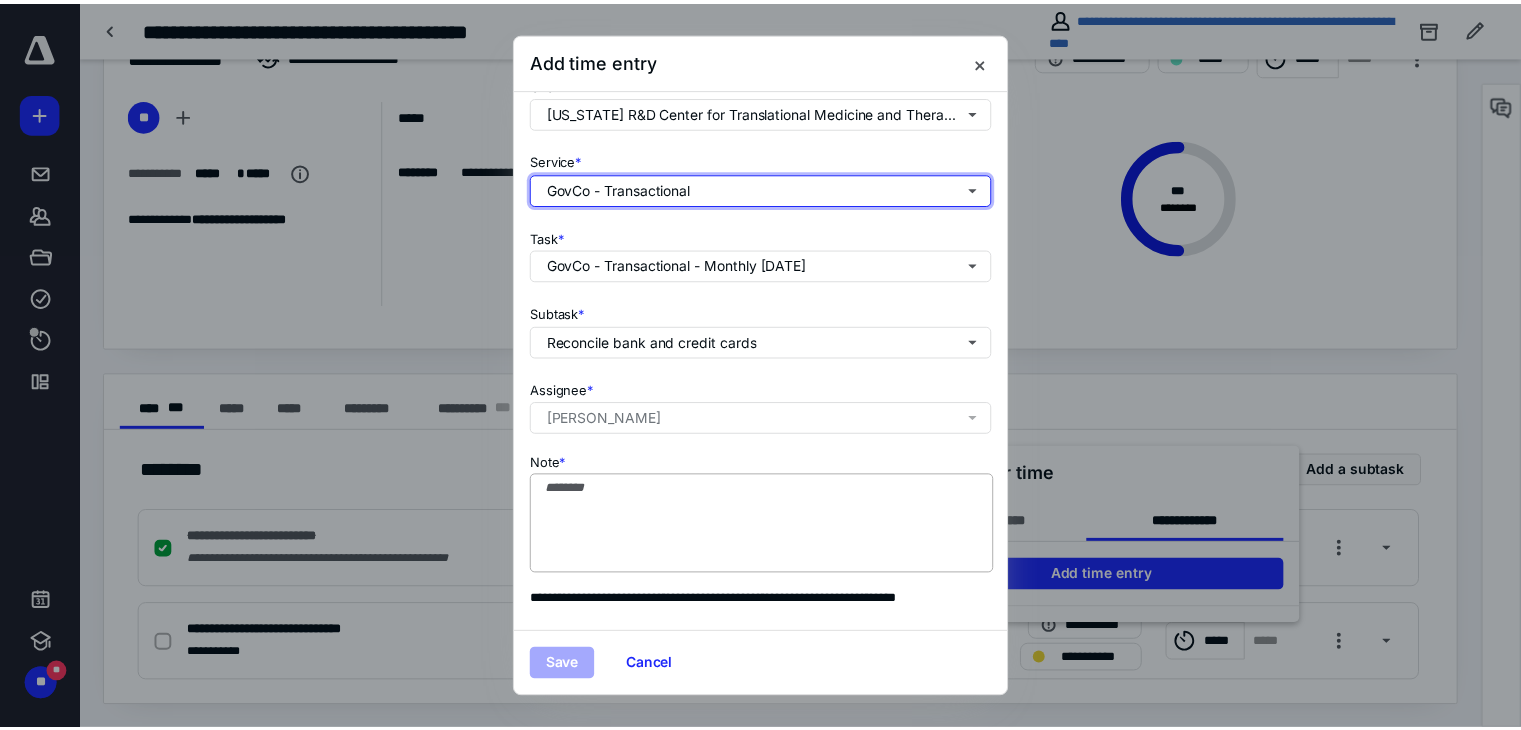 scroll, scrollTop: 200, scrollLeft: 0, axis: vertical 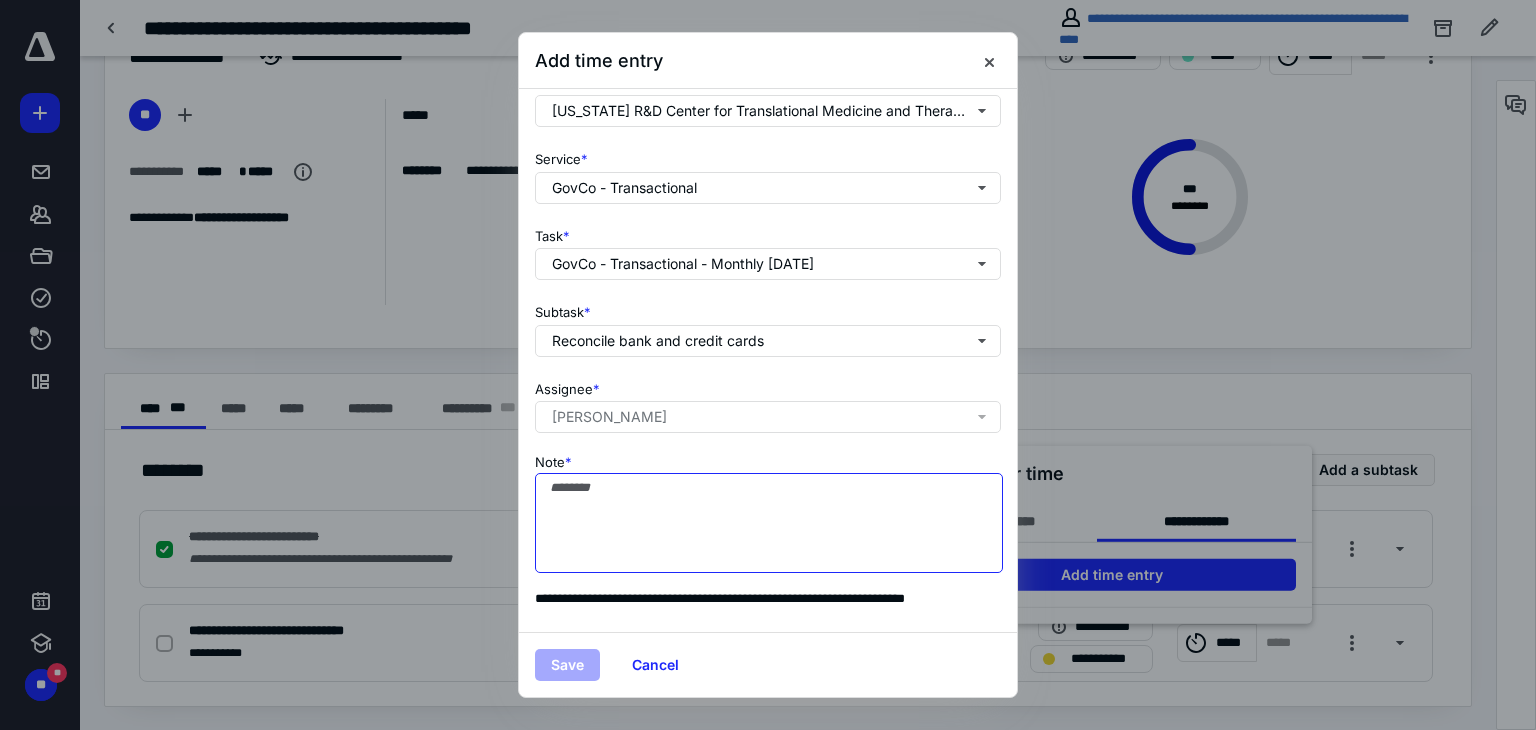 click on "Note *" at bounding box center [769, 523] 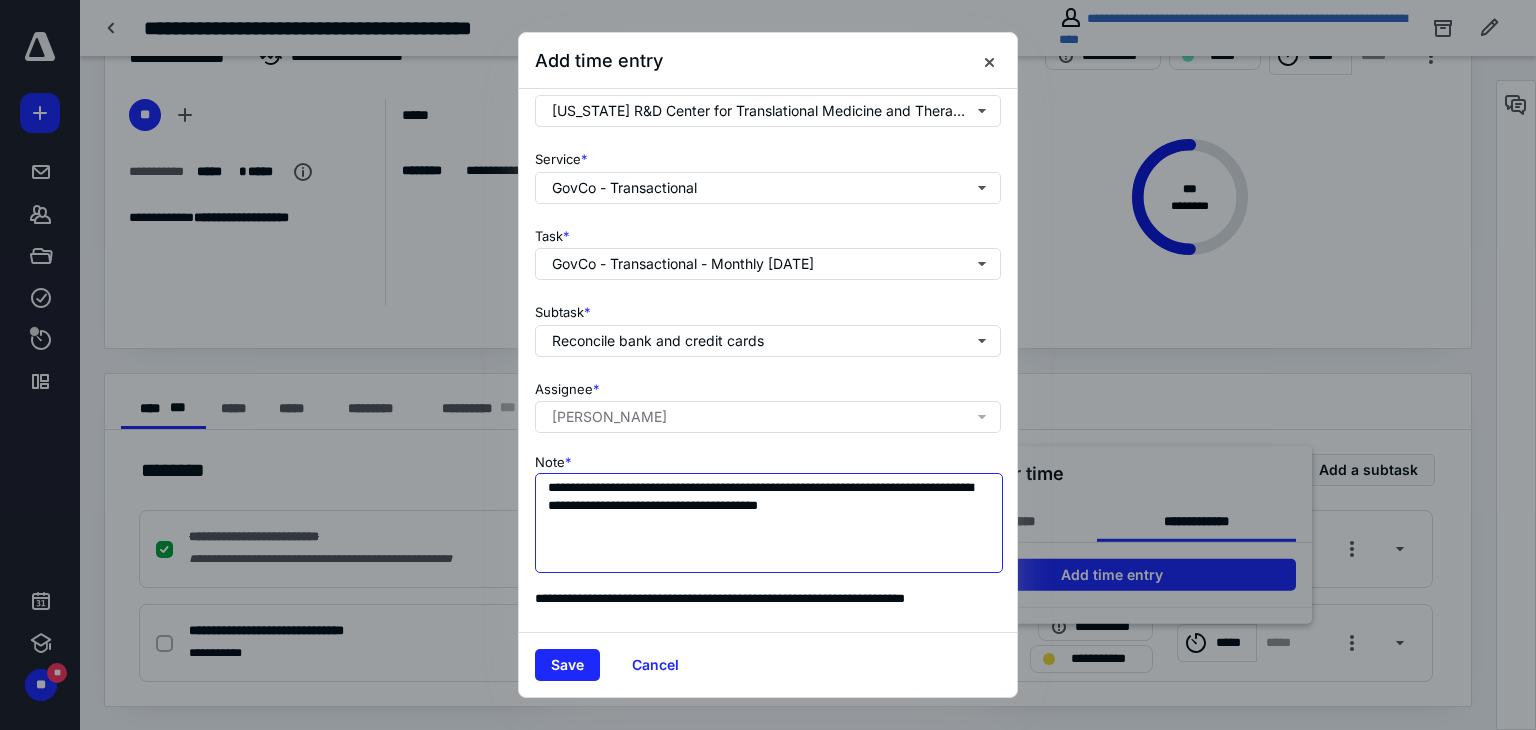 click on "**********" at bounding box center [769, 523] 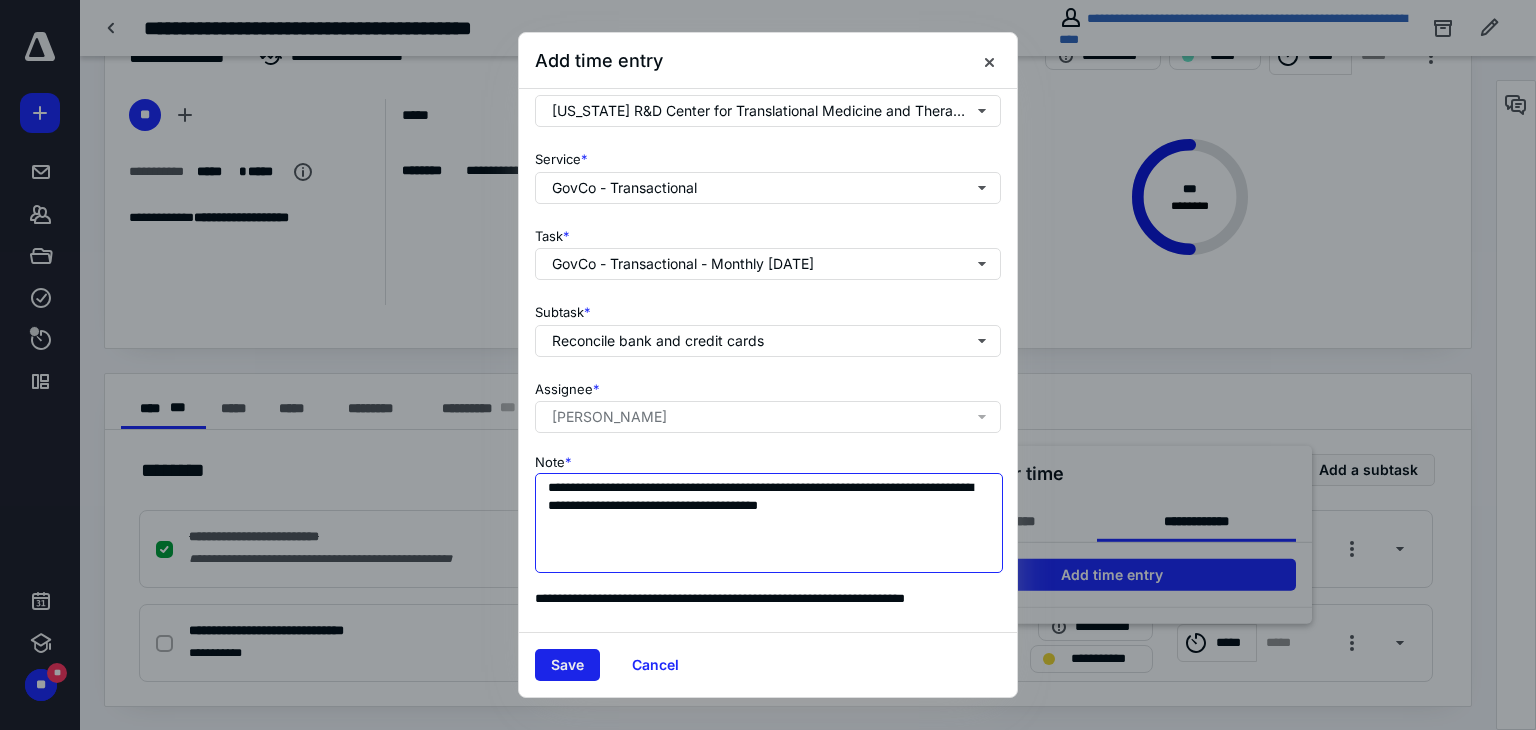 type on "**********" 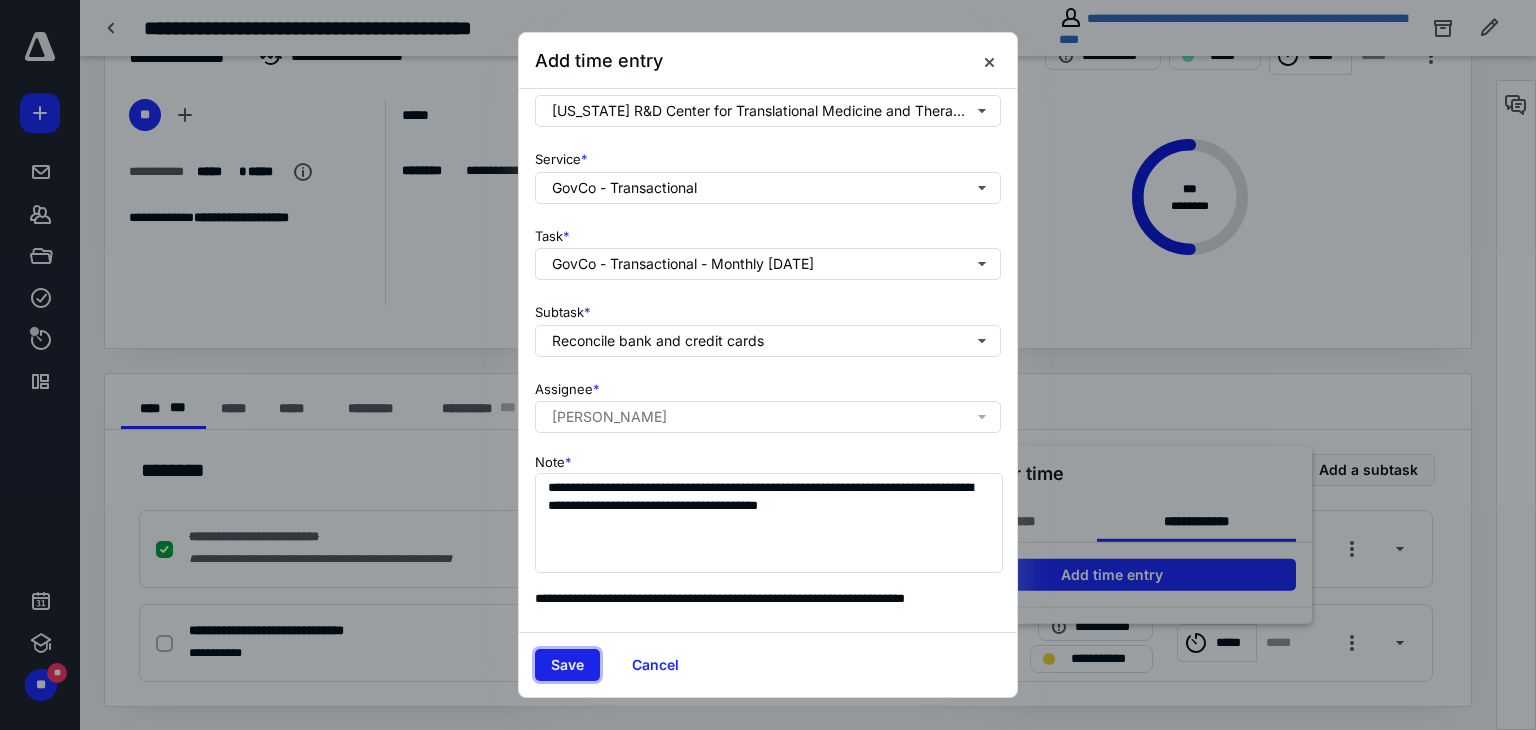 click on "Save" at bounding box center [567, 665] 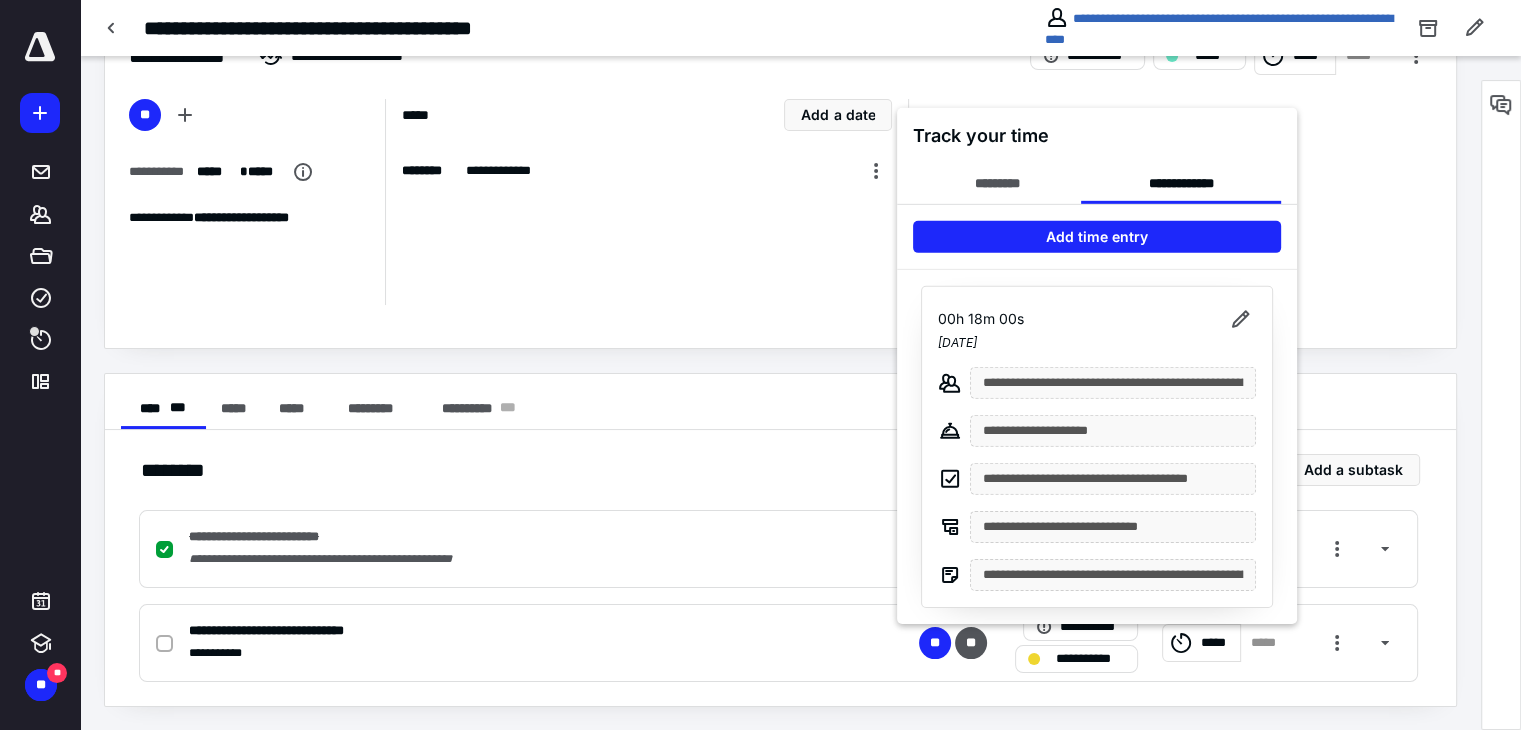 click at bounding box center [760, 365] 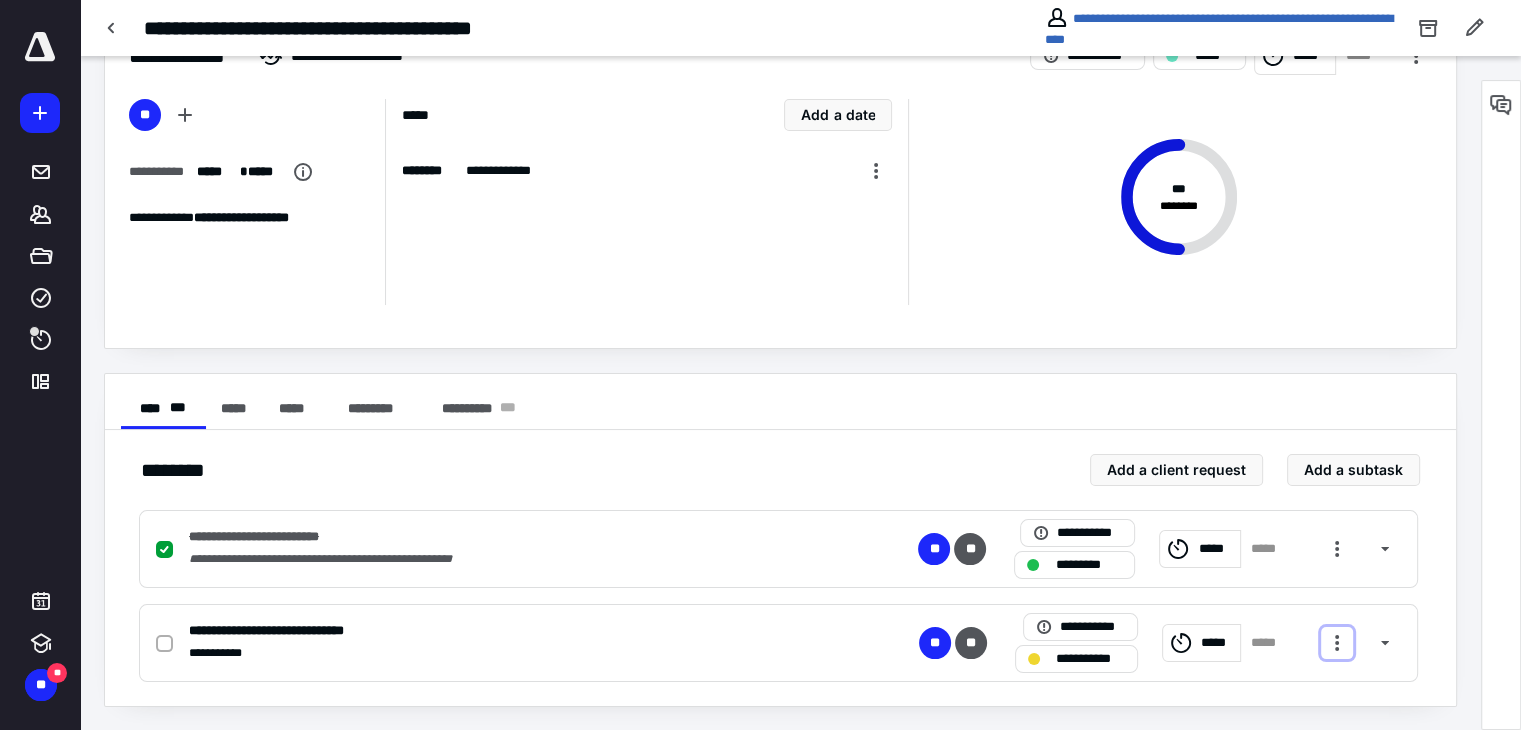 click at bounding box center (1337, 643) 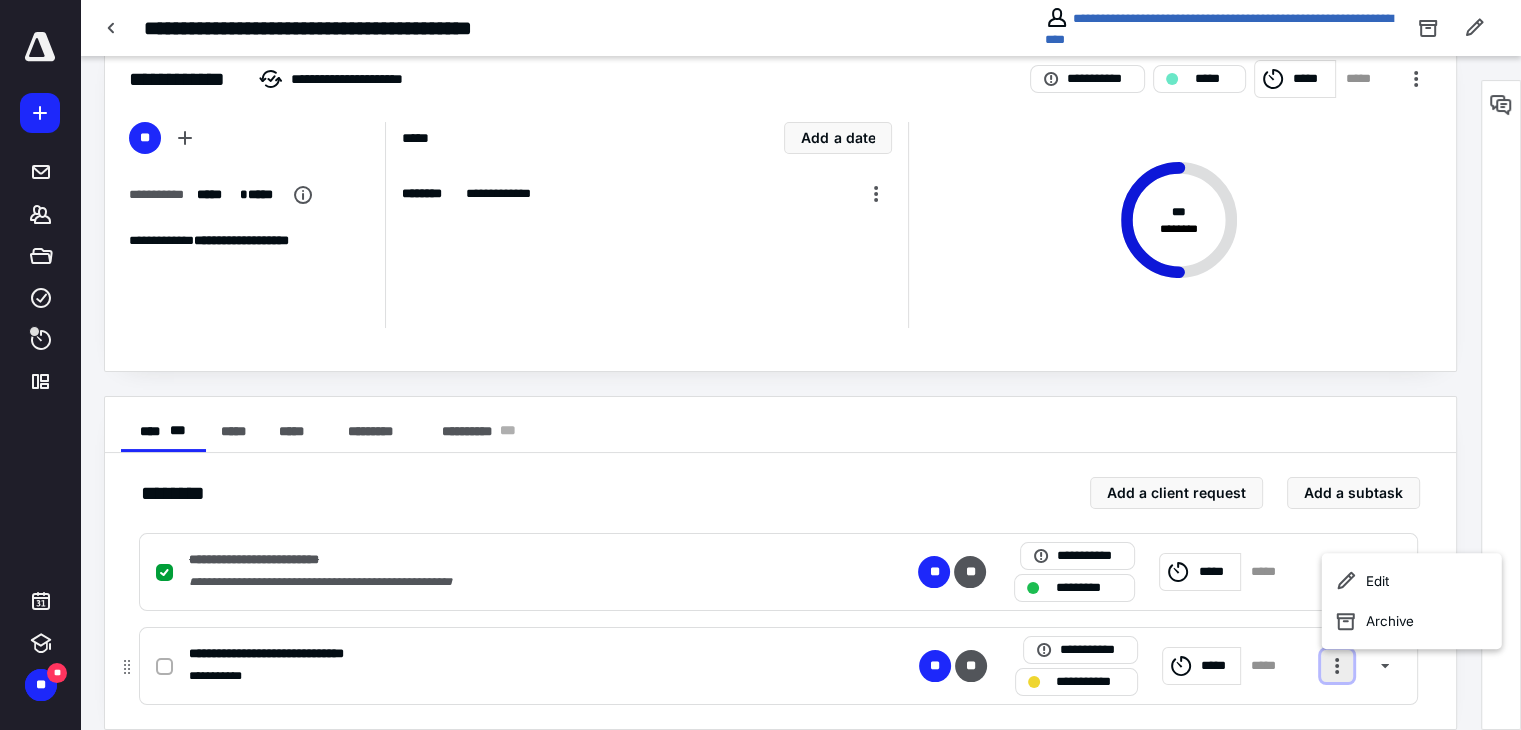 scroll, scrollTop: 68, scrollLeft: 0, axis: vertical 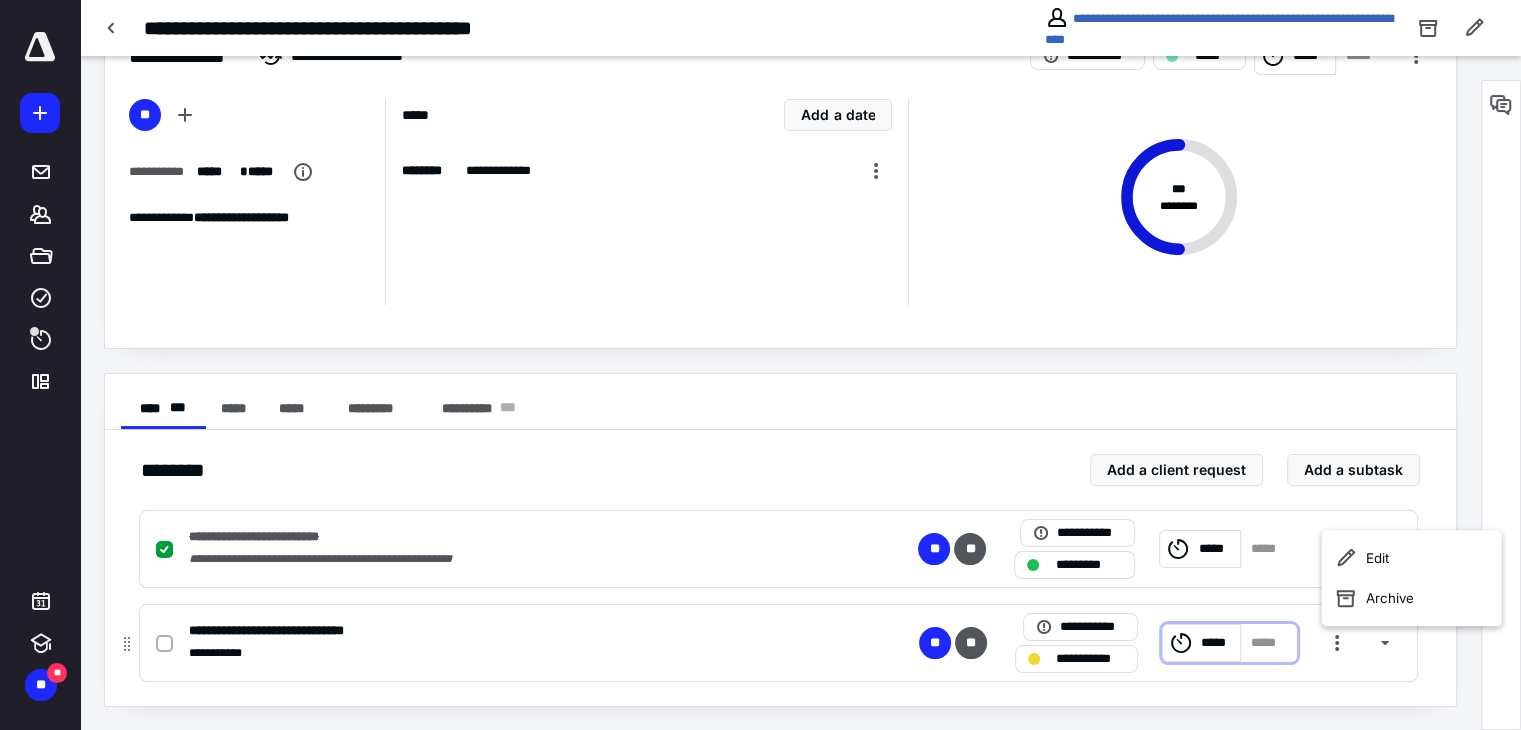 click on "*****" at bounding box center (1218, 643) 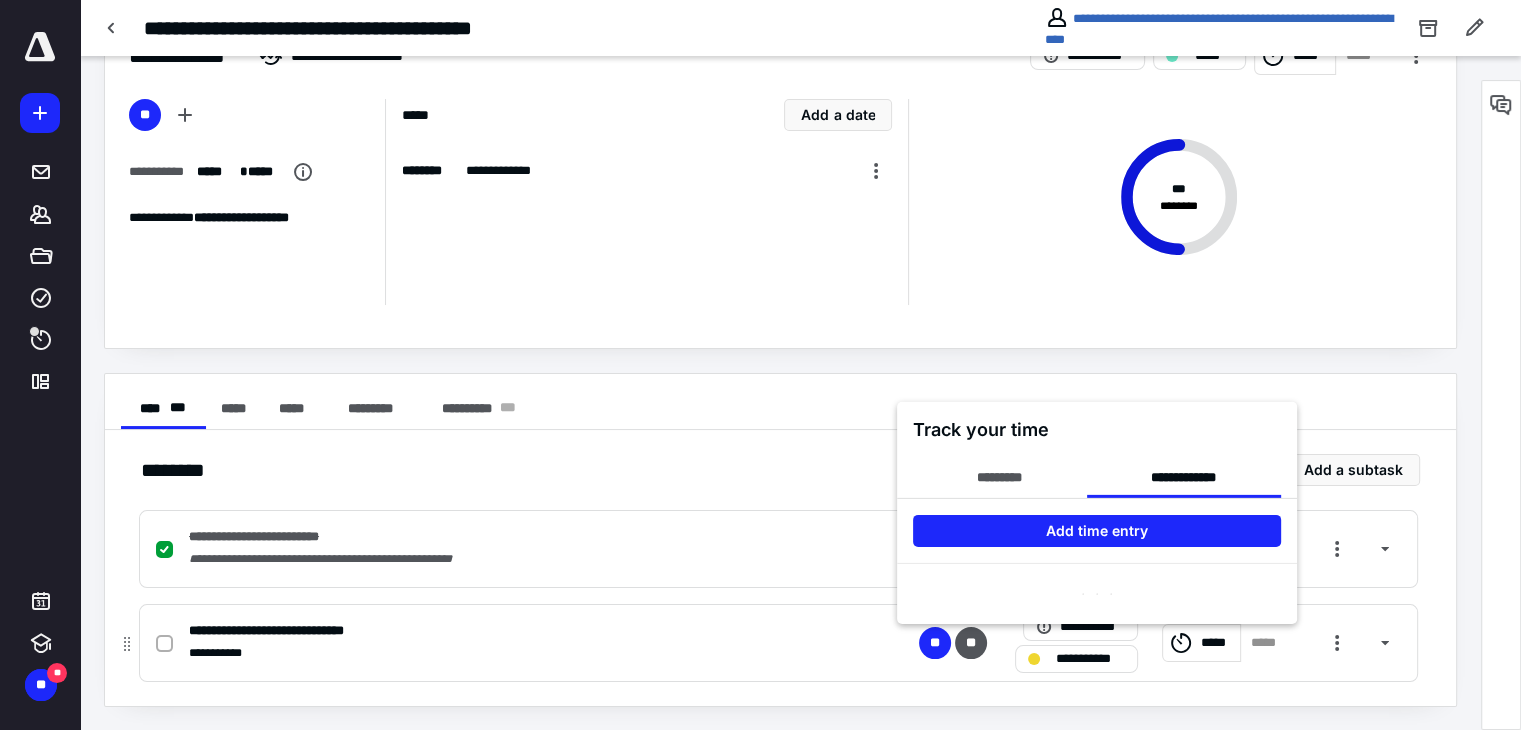 click at bounding box center (760, 365) 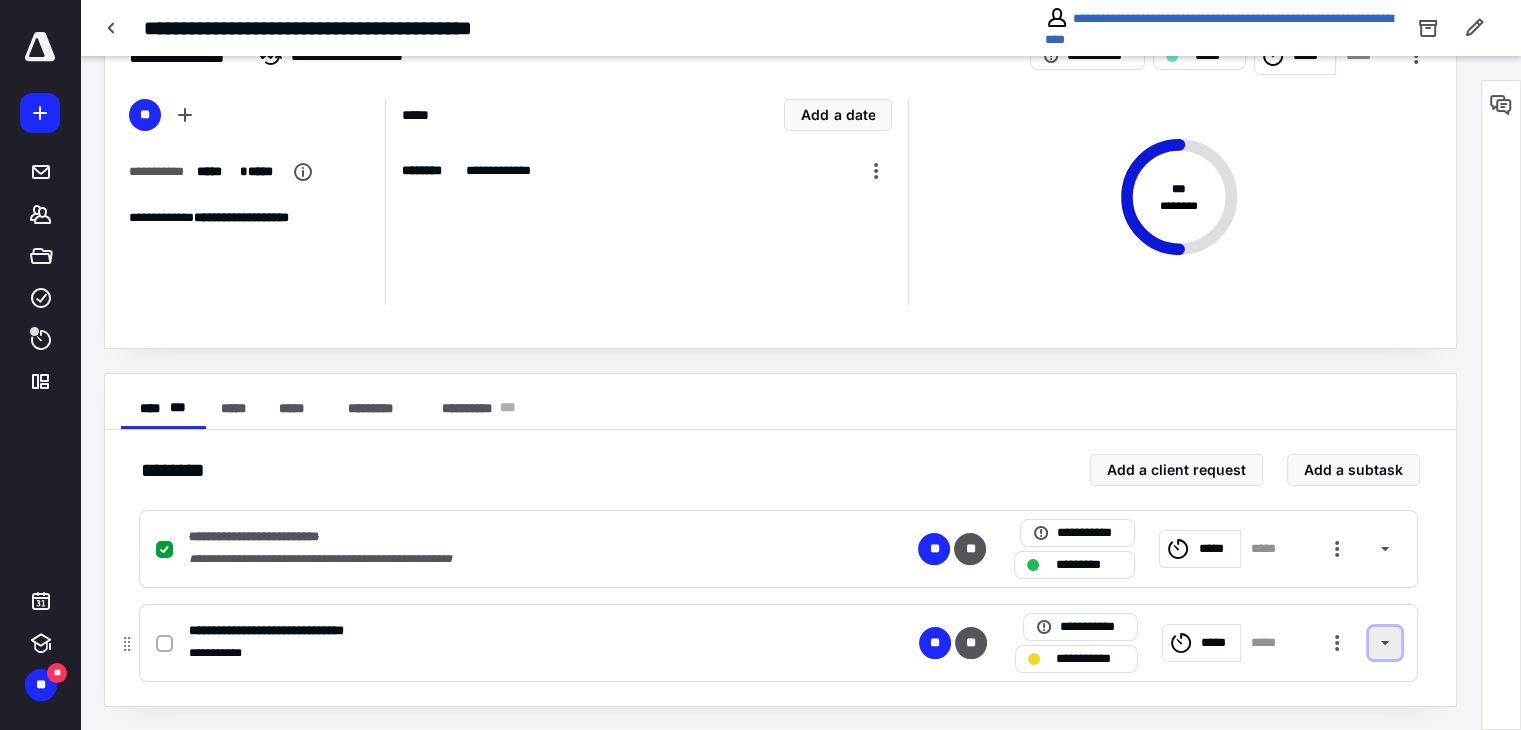 click at bounding box center (1385, 643) 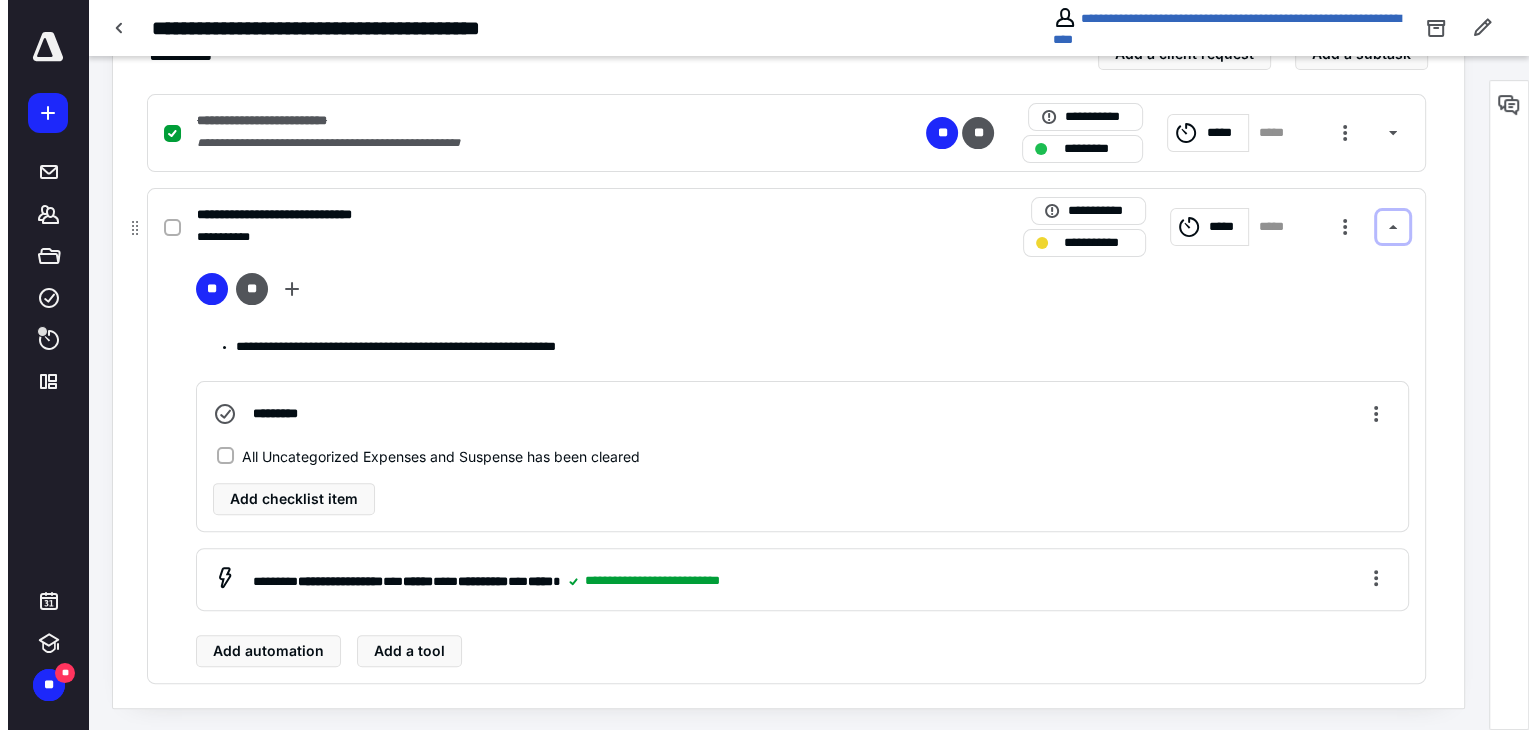scroll, scrollTop: 485, scrollLeft: 0, axis: vertical 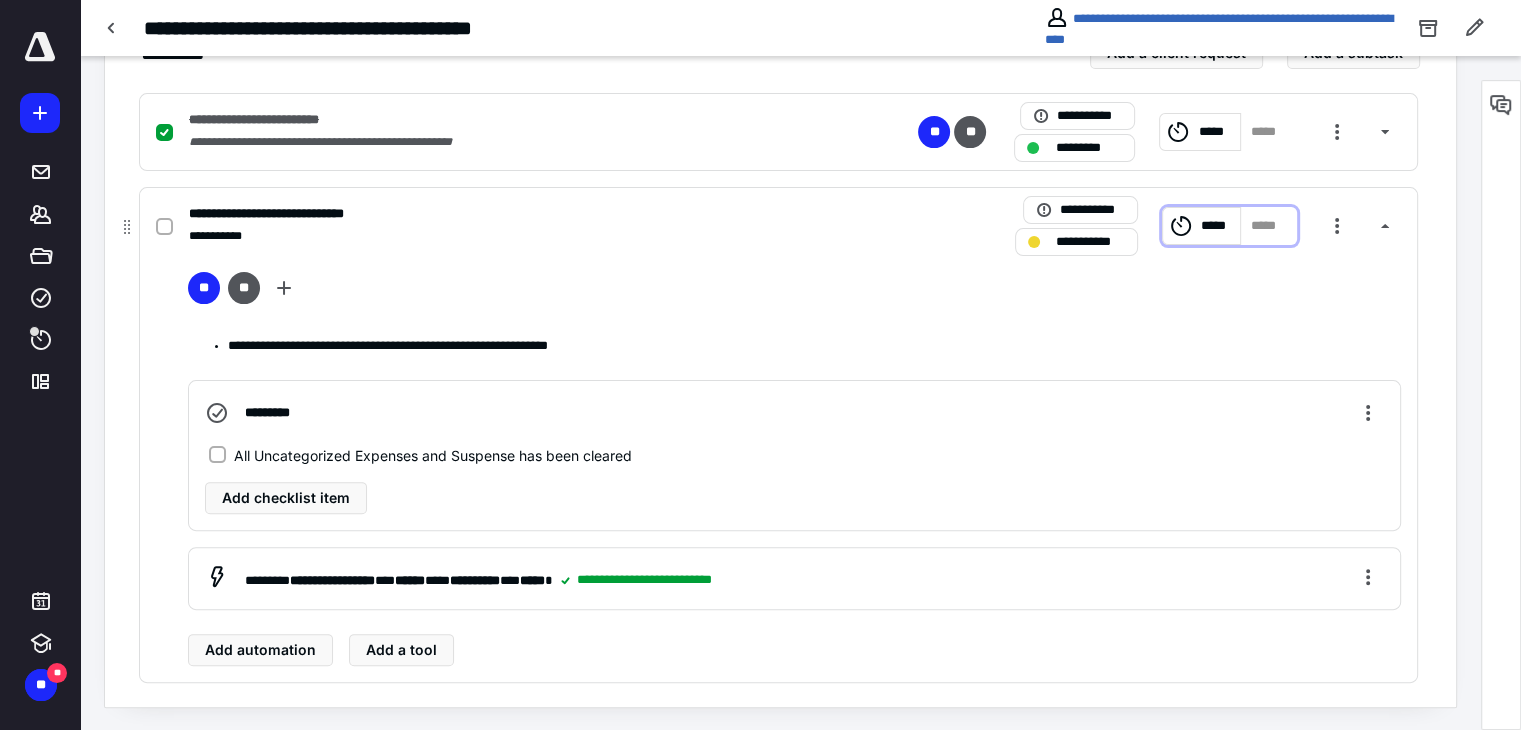 click on "*****" at bounding box center (1268, 226) 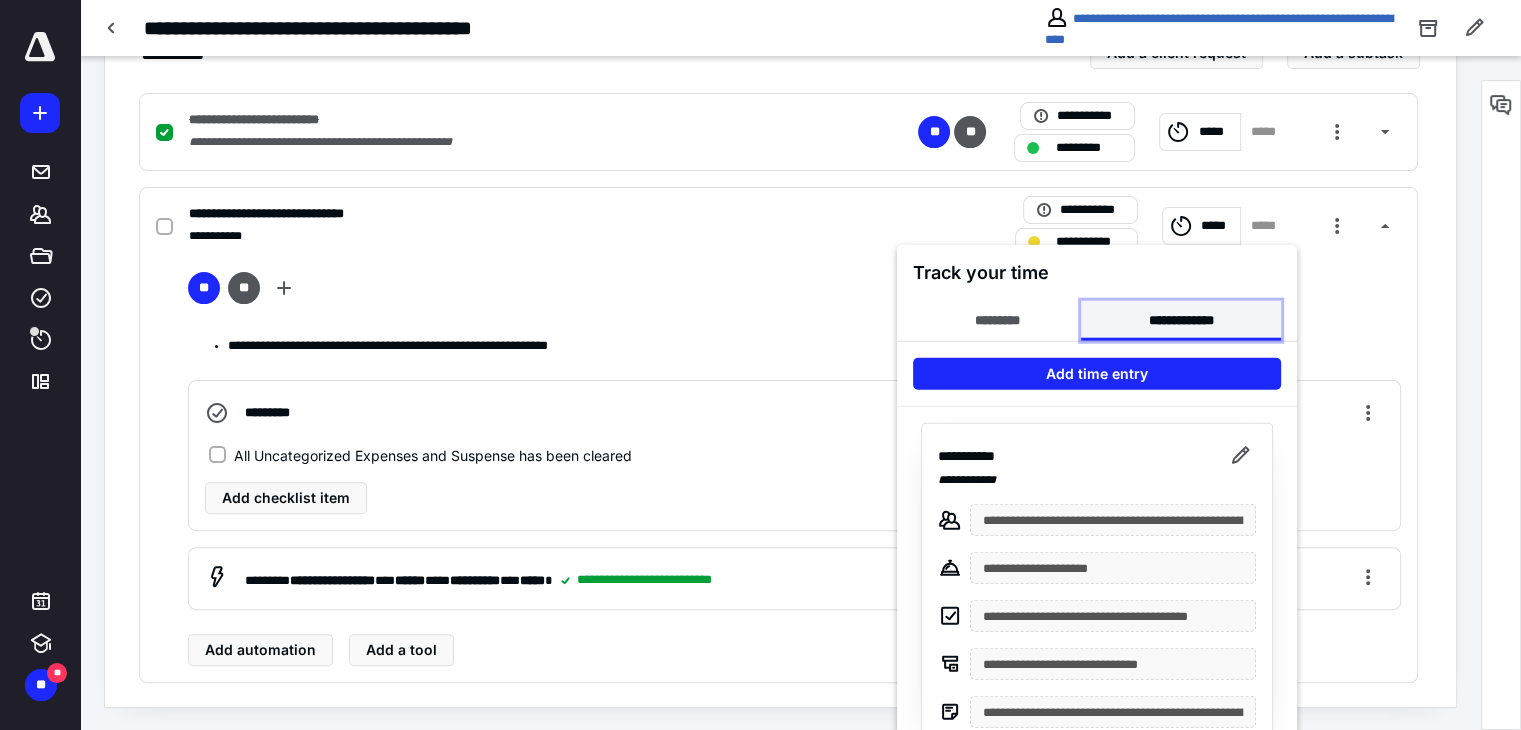 click on "**********" at bounding box center (1180, 321) 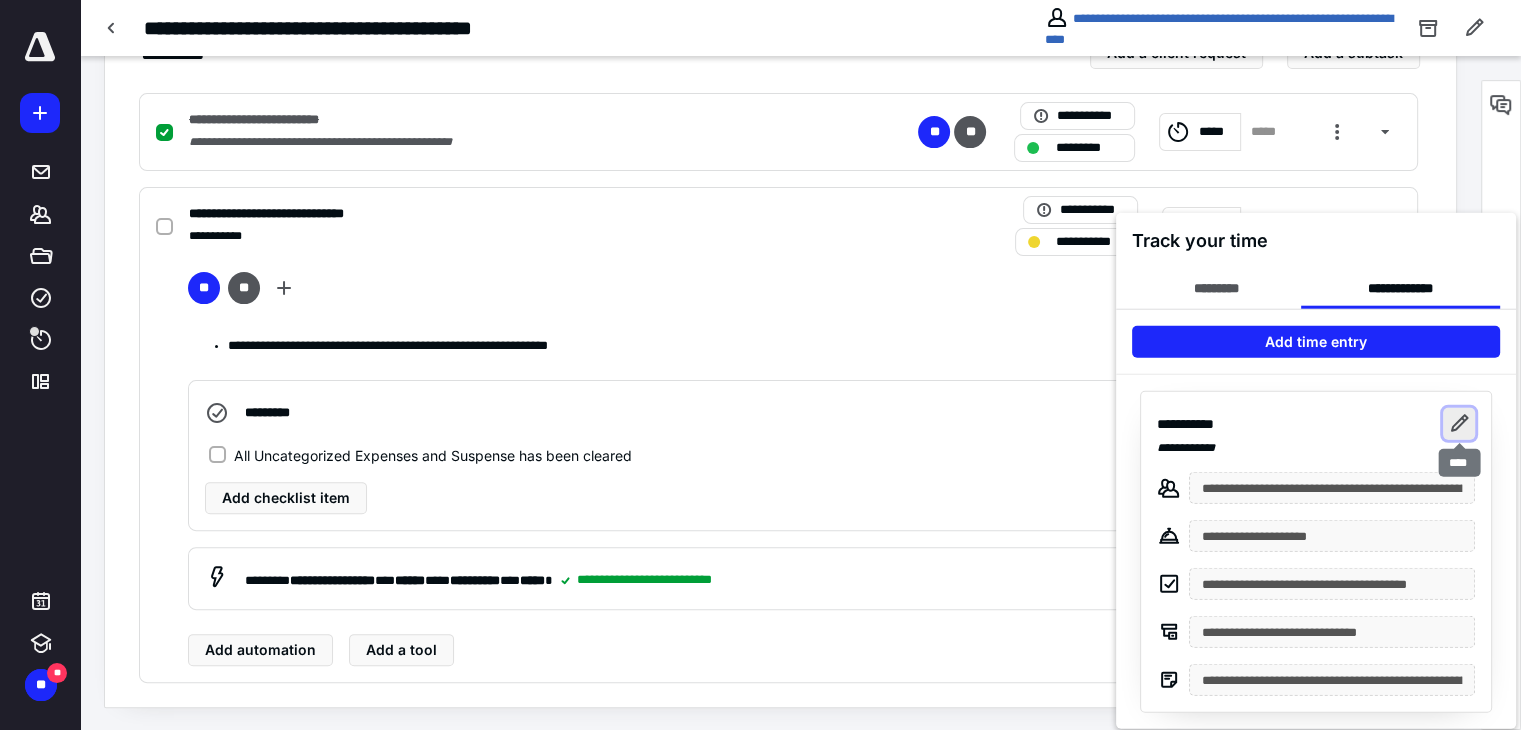 click at bounding box center (1459, 424) 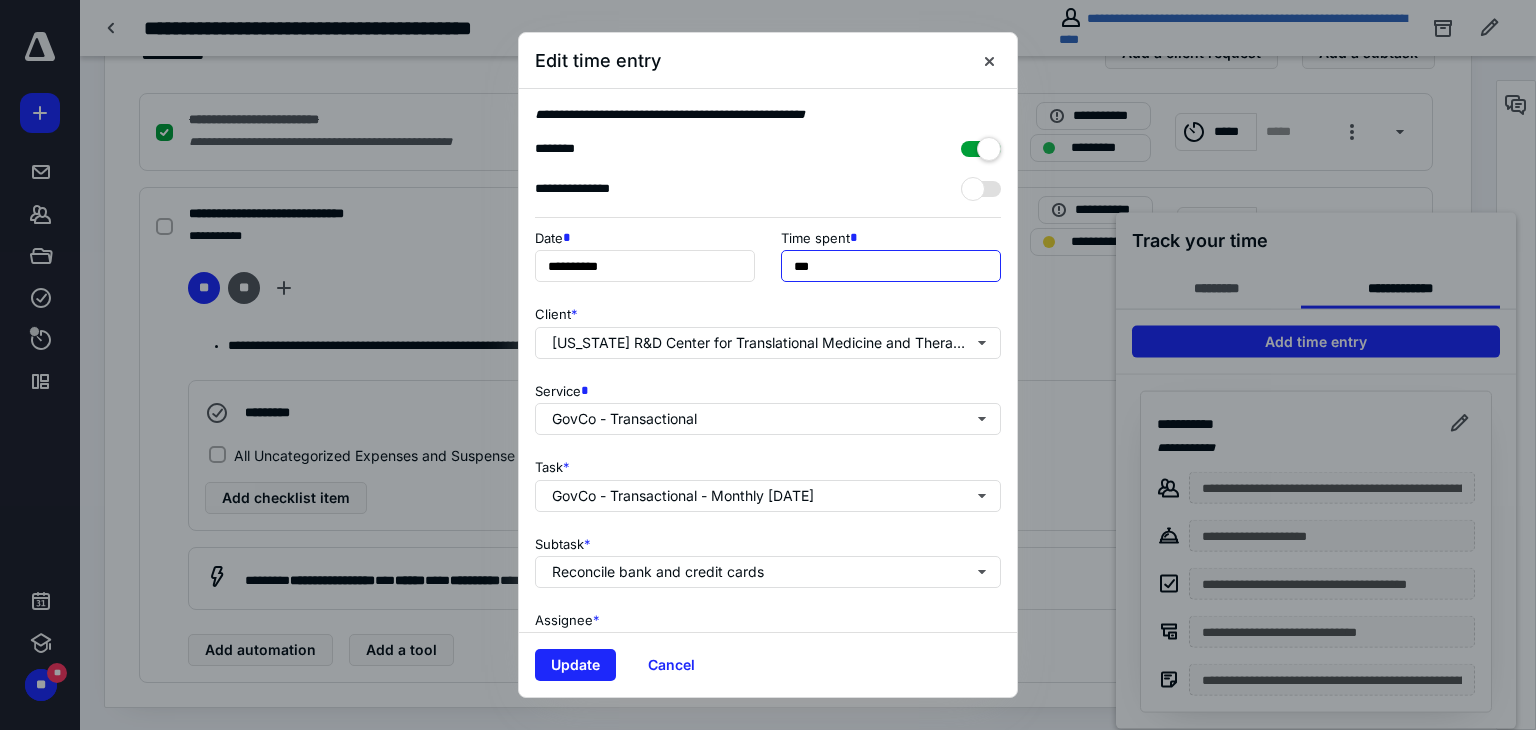 drag, startPoint x: 821, startPoint y: 272, endPoint x: 748, endPoint y: 281, distance: 73.552704 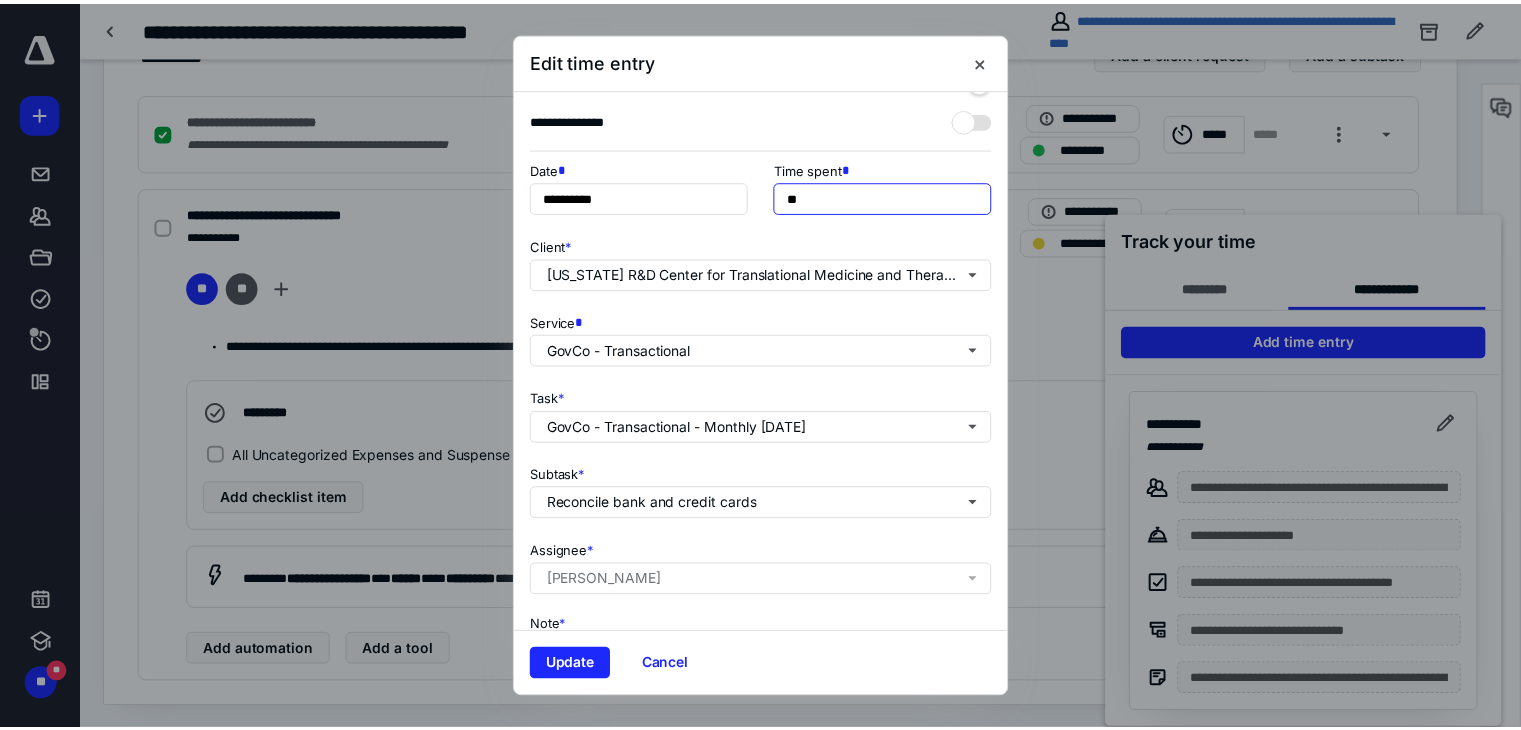 scroll, scrollTop: 258, scrollLeft: 0, axis: vertical 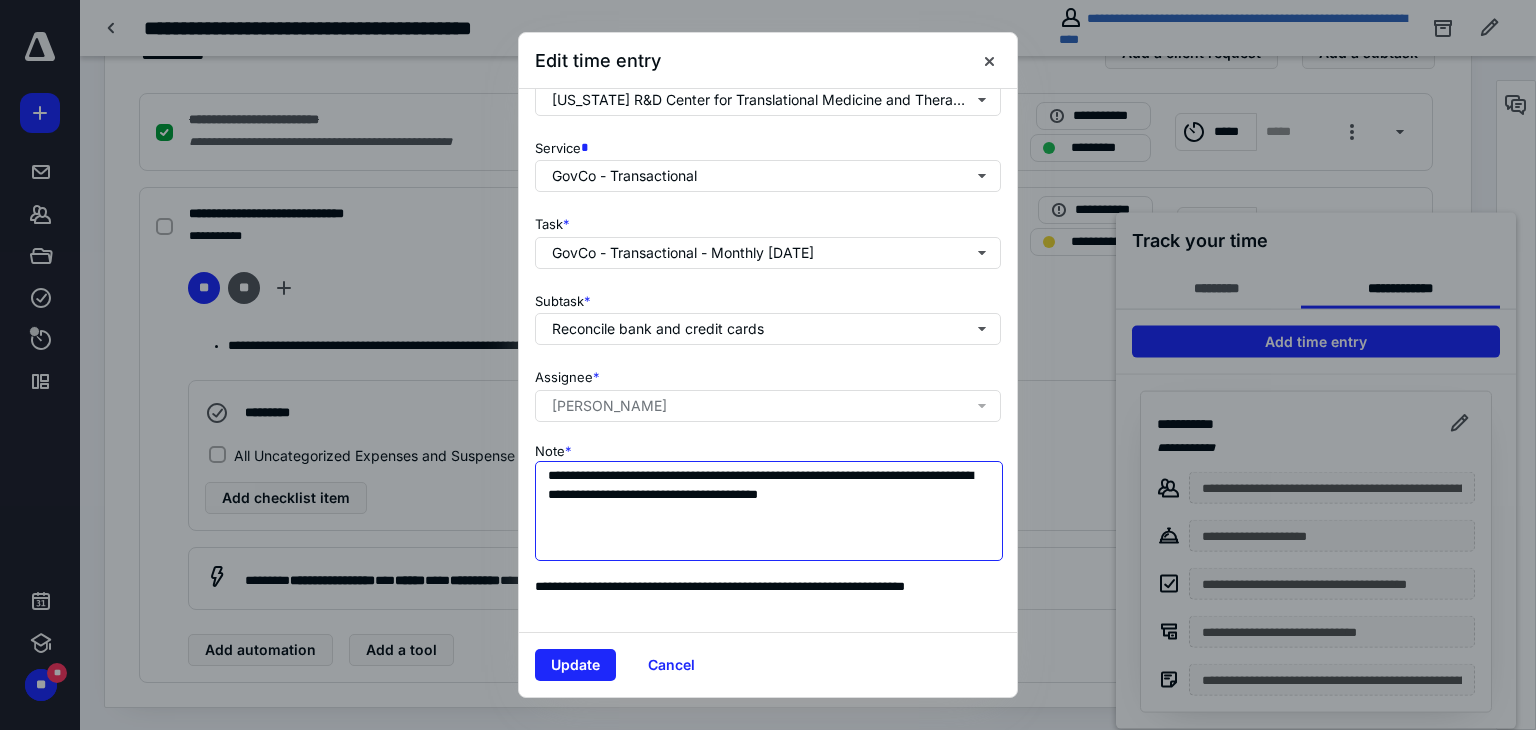 type on "***" 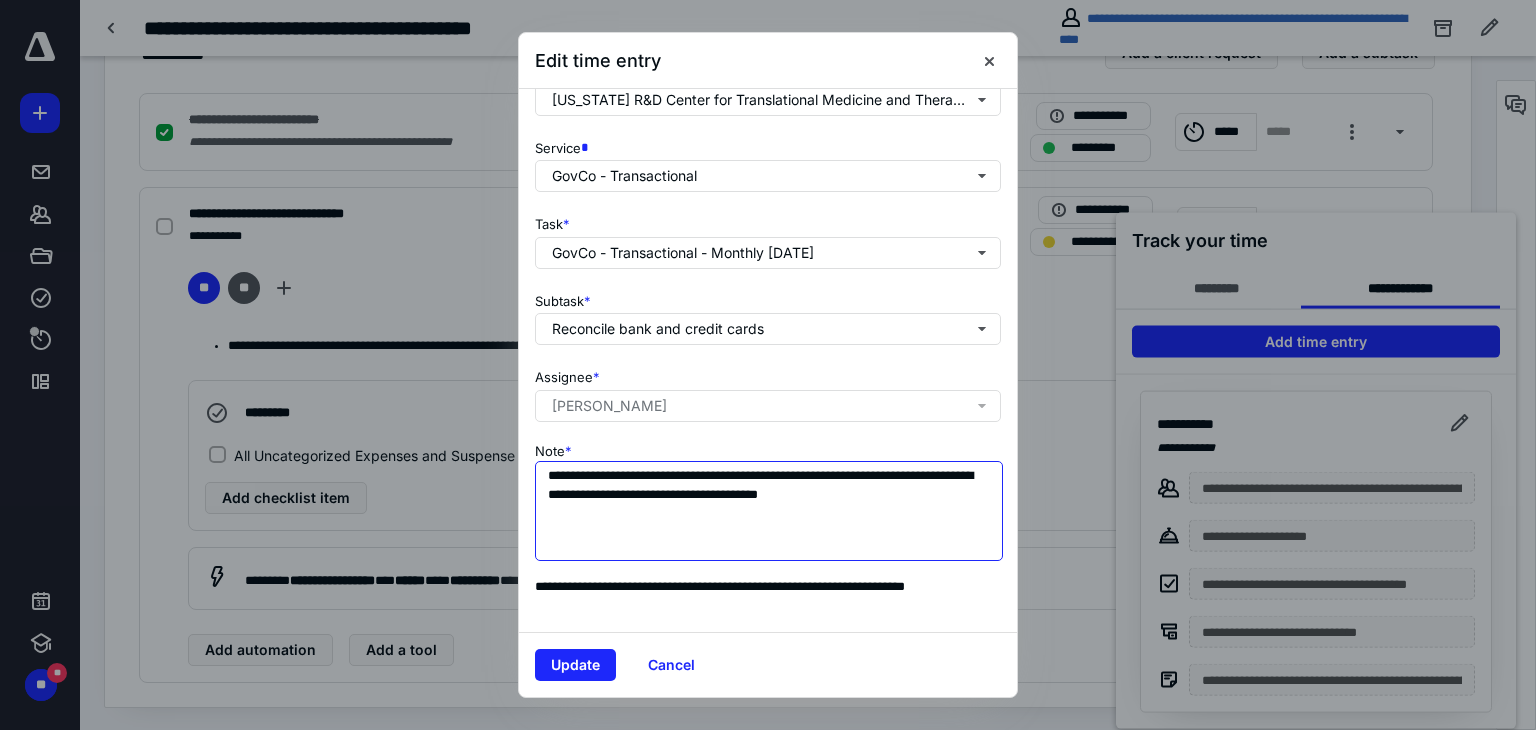 click on "**********" at bounding box center (769, 511) 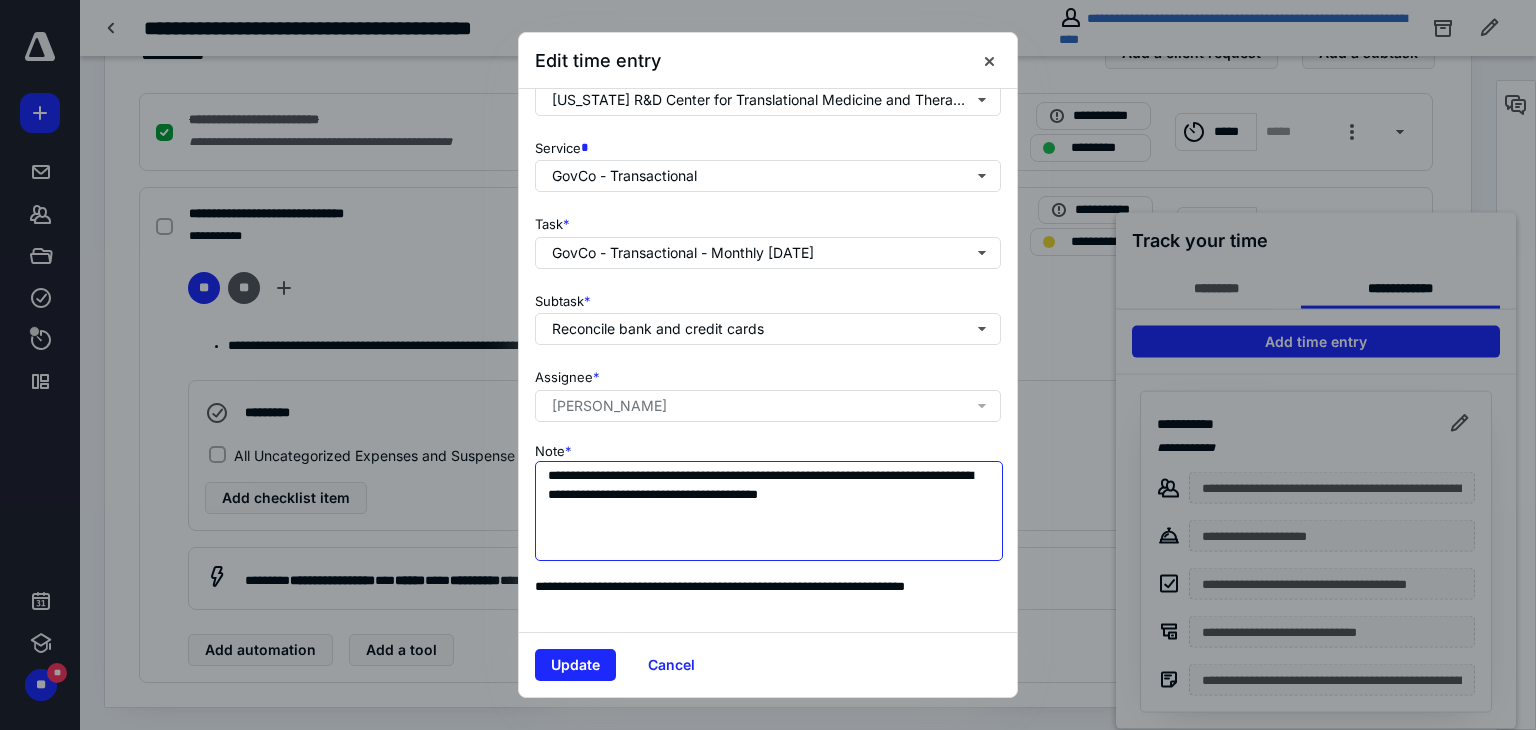 click on "**********" at bounding box center (769, 511) 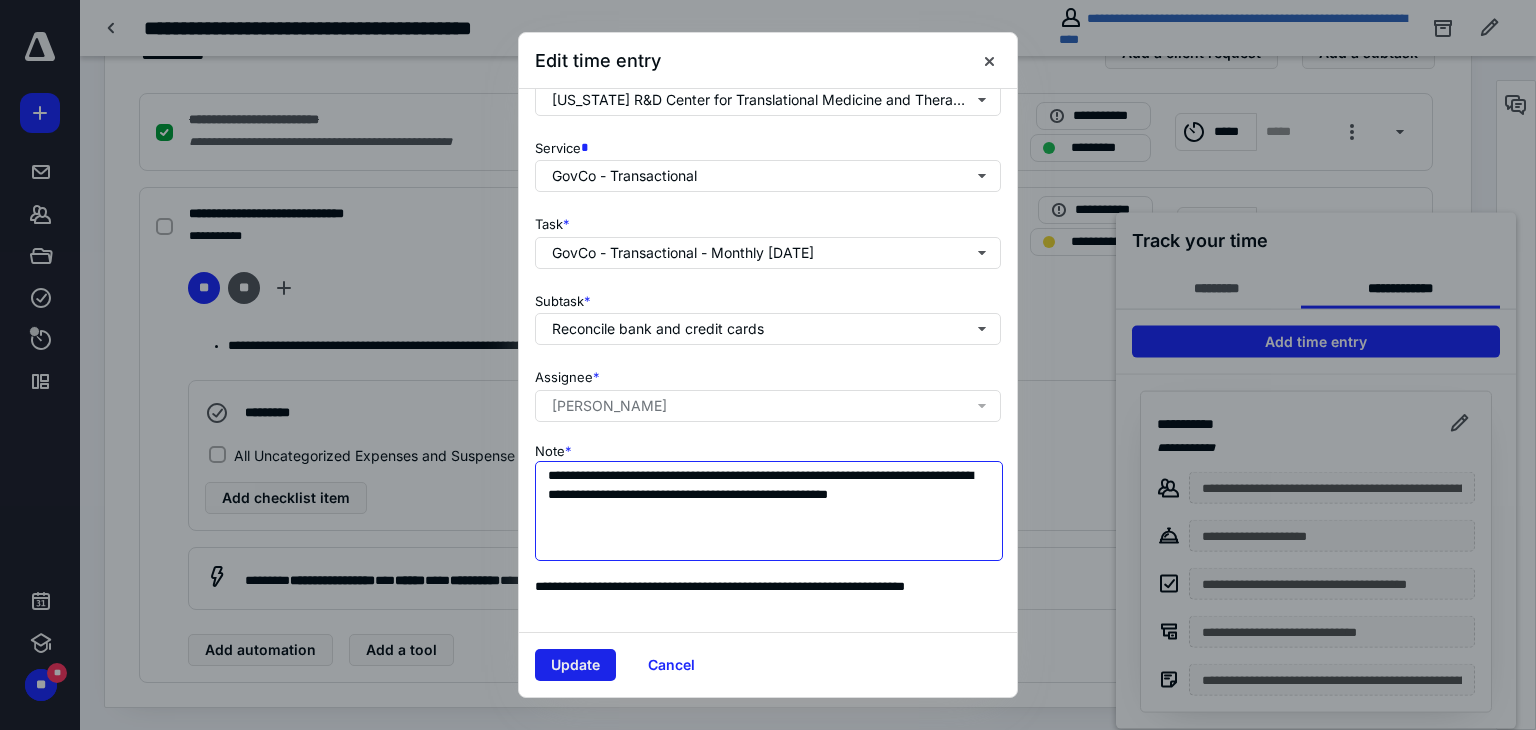 type on "**********" 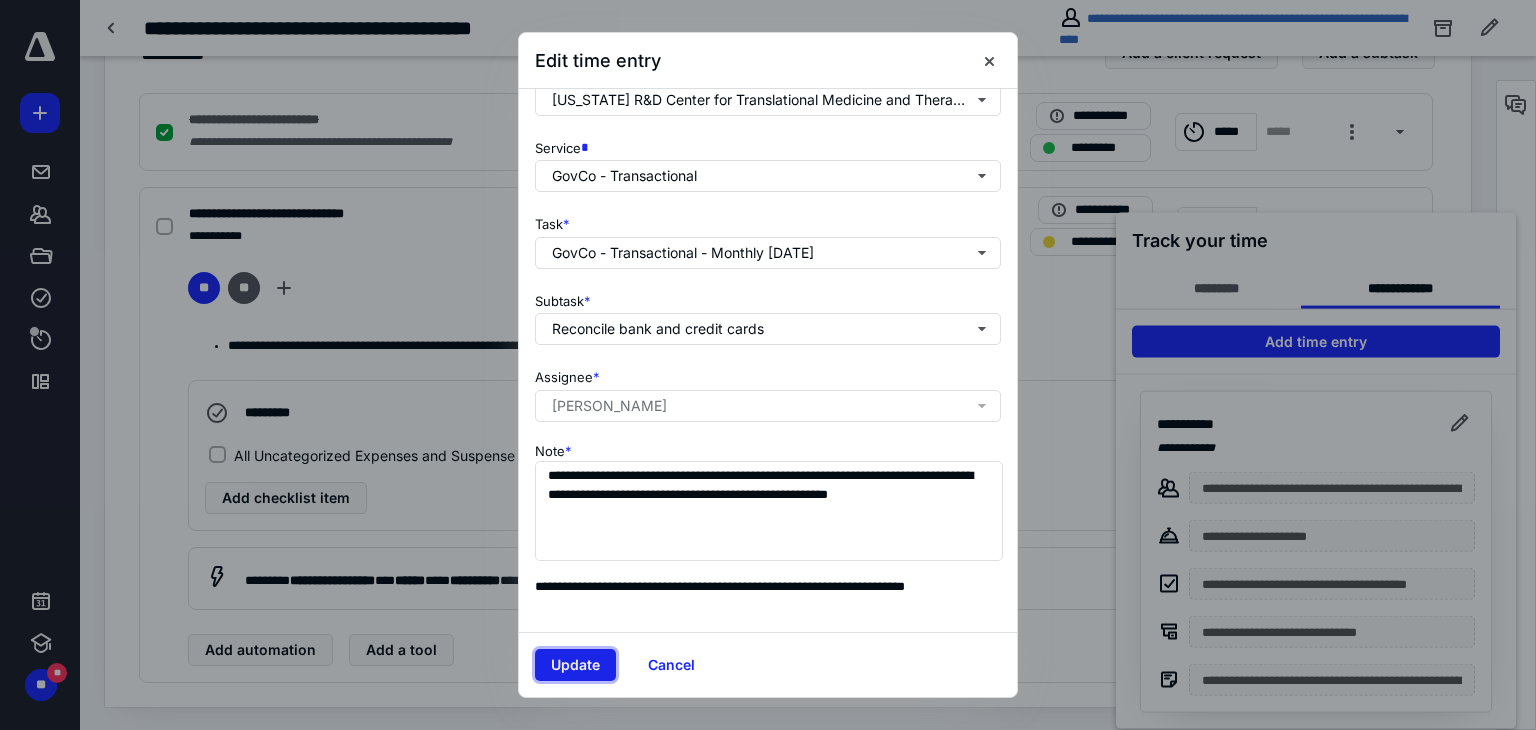 drag, startPoint x: 600, startPoint y: 671, endPoint x: 600, endPoint y: 656, distance: 15 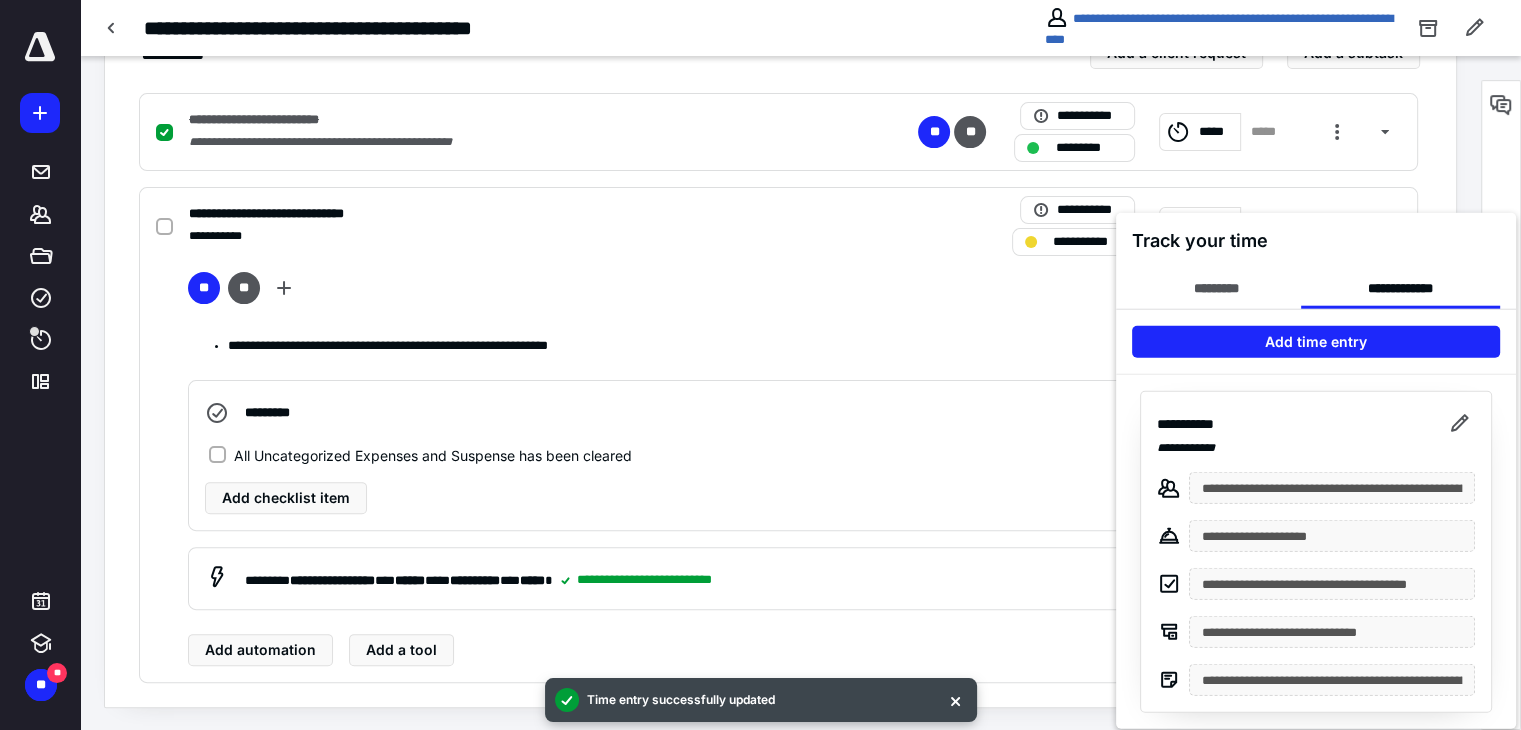 click at bounding box center (760, 365) 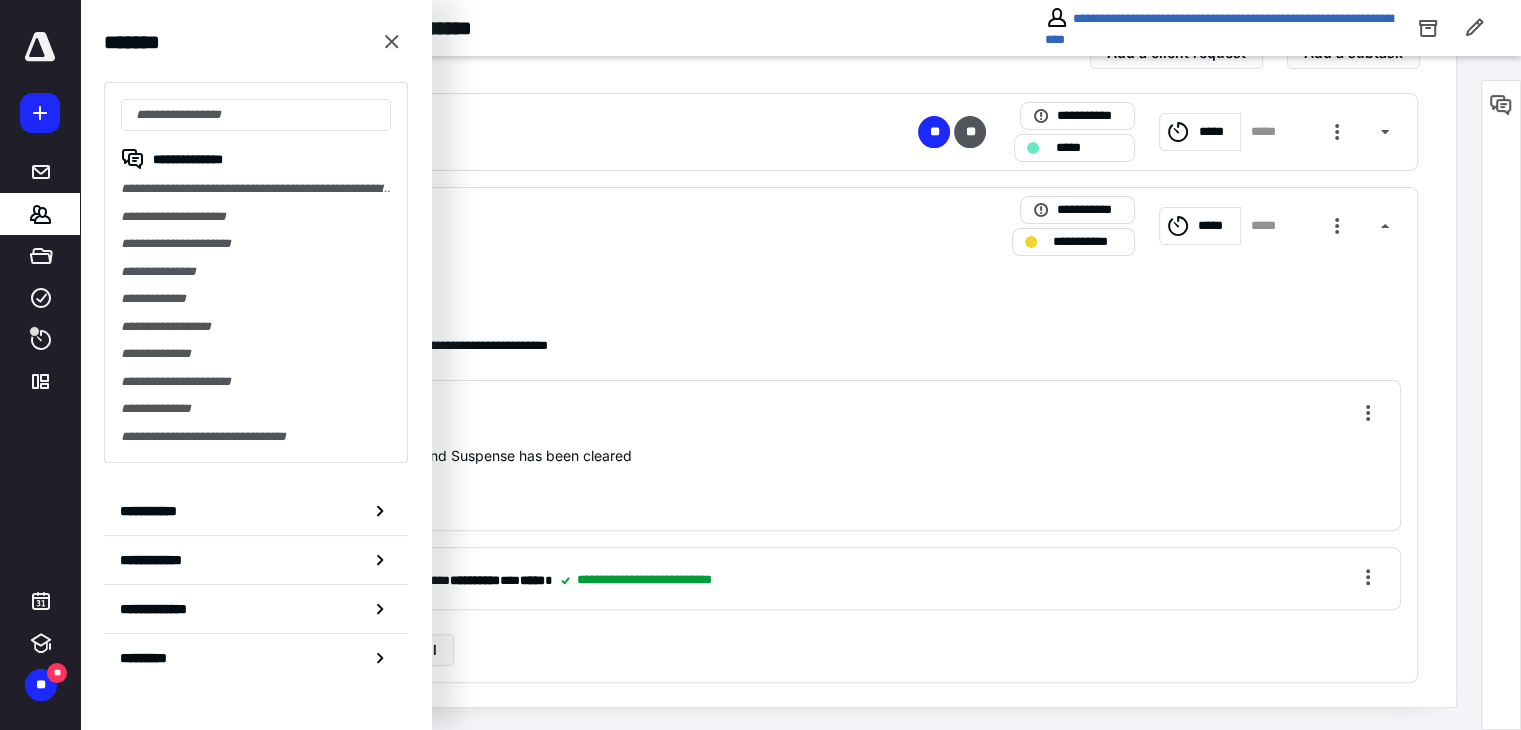 checkbox on "true" 